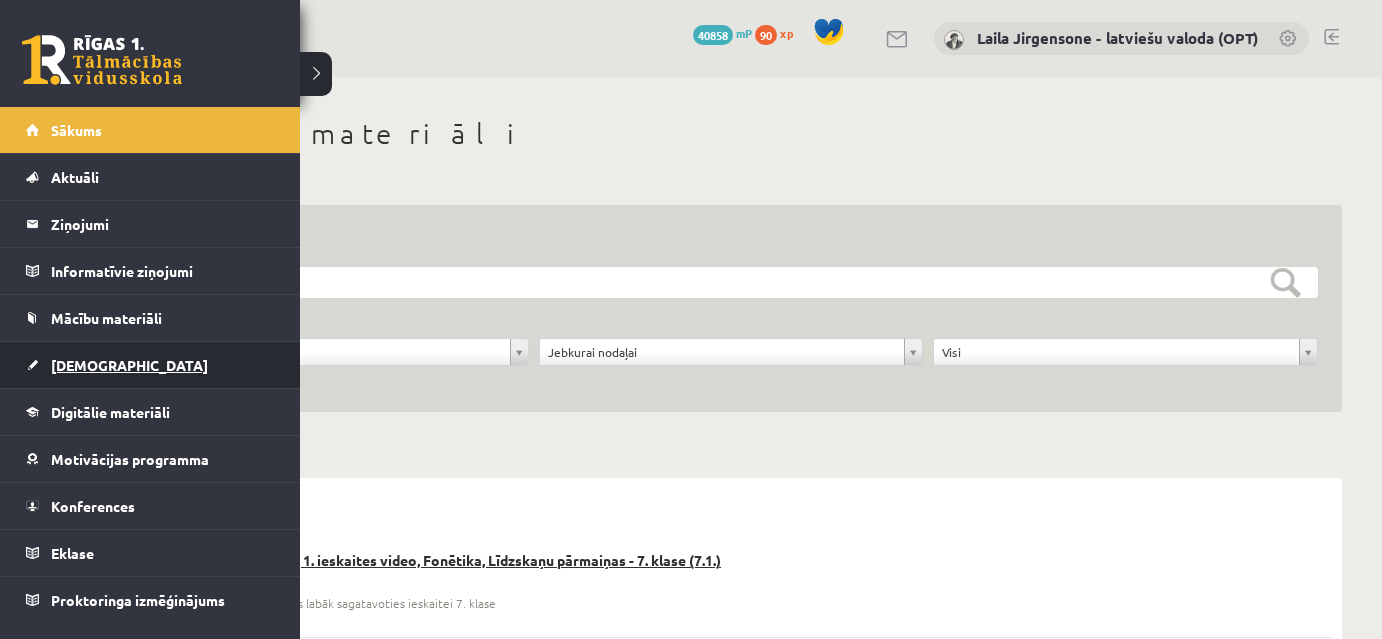 scroll, scrollTop: 0, scrollLeft: 0, axis: both 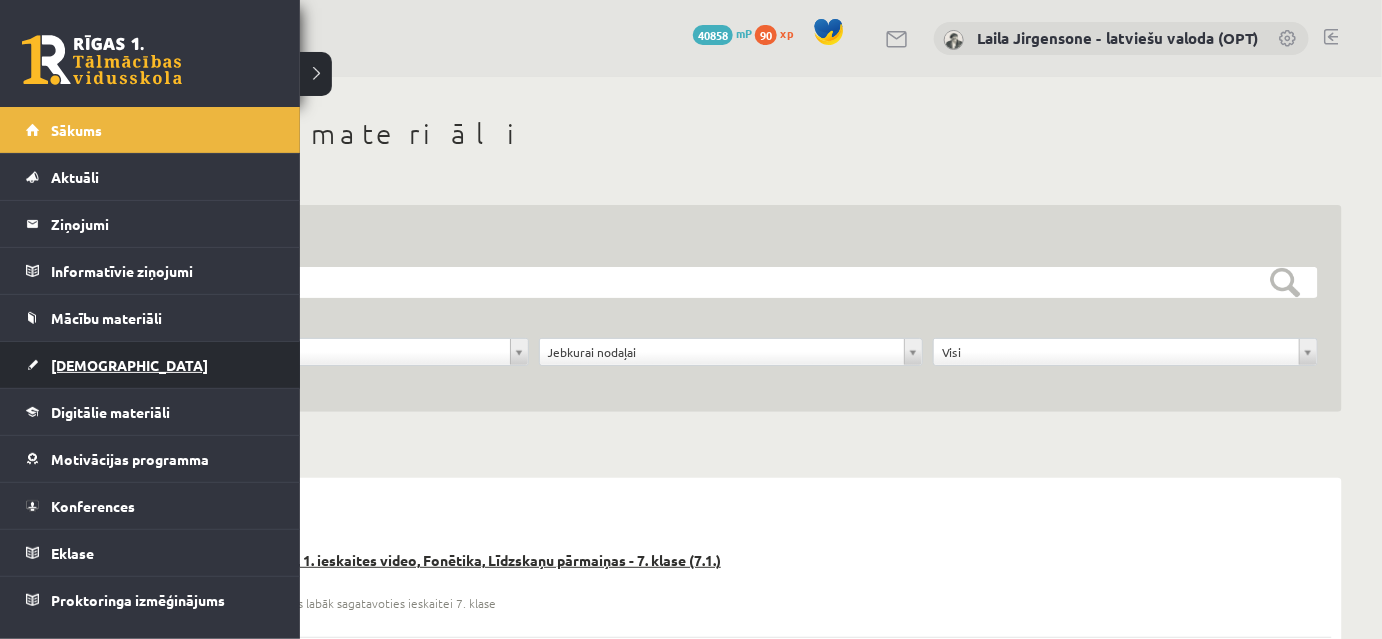 click on "[DEMOGRAPHIC_DATA]" at bounding box center (129, 365) 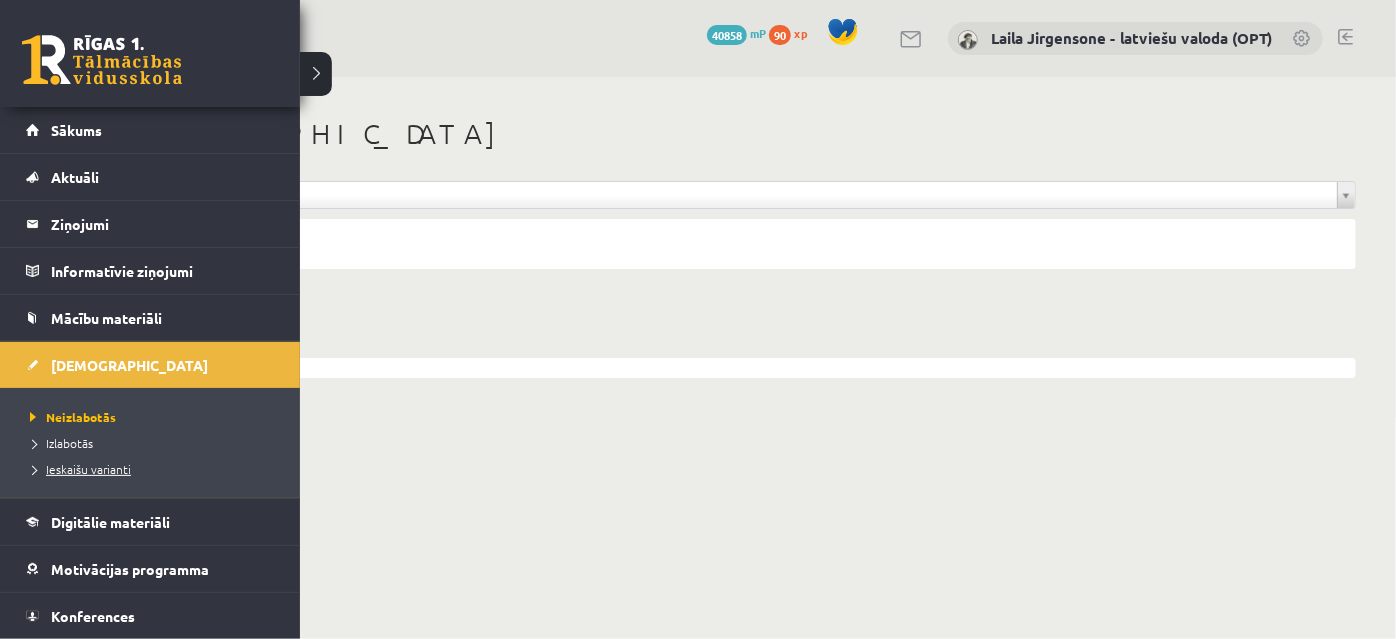 click on "Ieskaišu varianti" at bounding box center [78, 469] 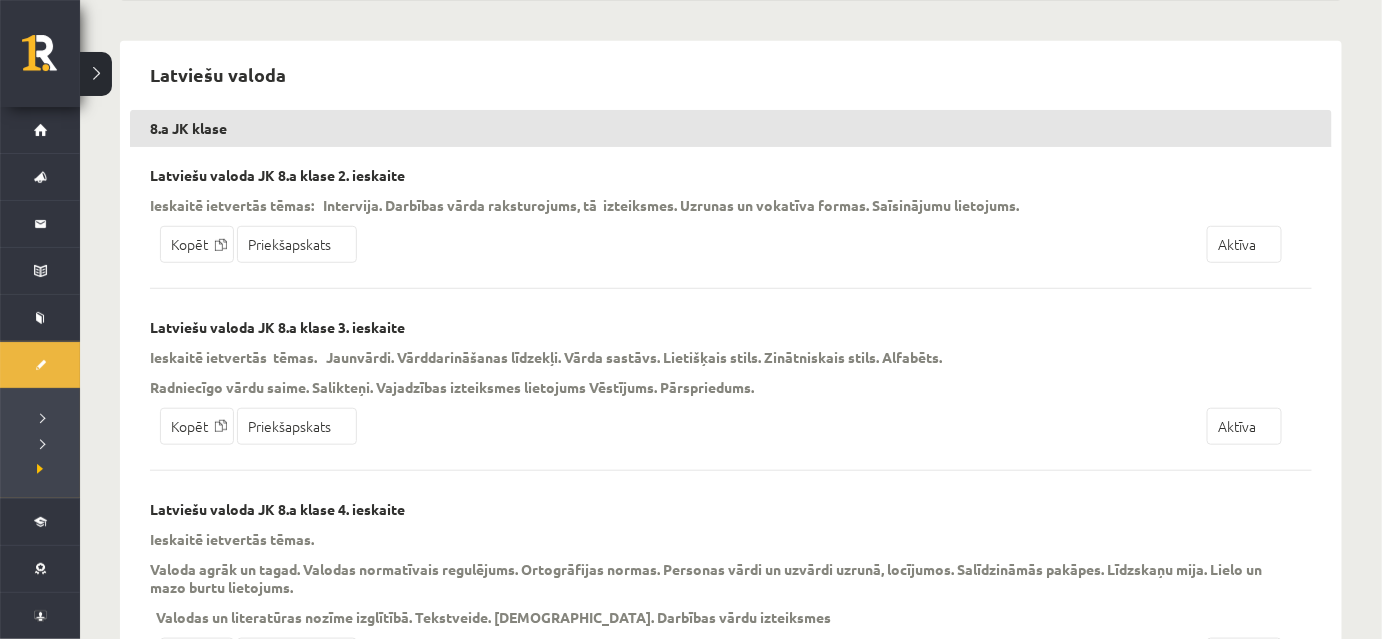 scroll, scrollTop: 454, scrollLeft: 0, axis: vertical 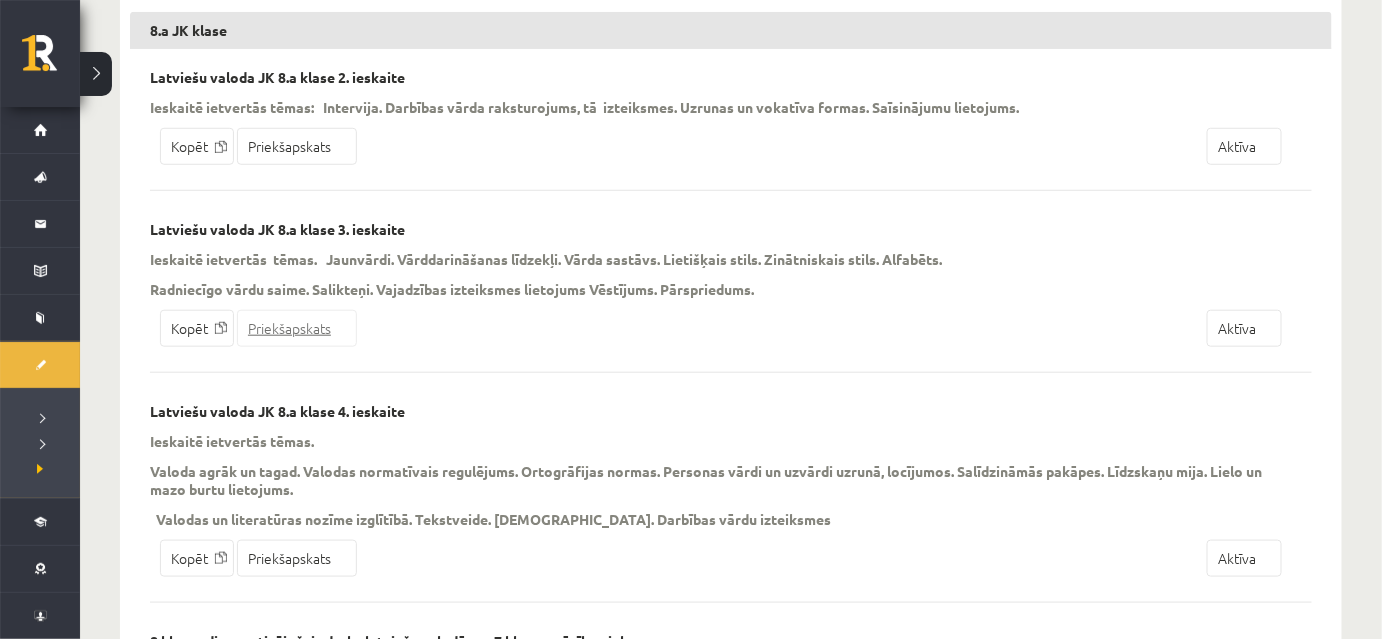 click on "Priekšapskats" at bounding box center [297, 328] 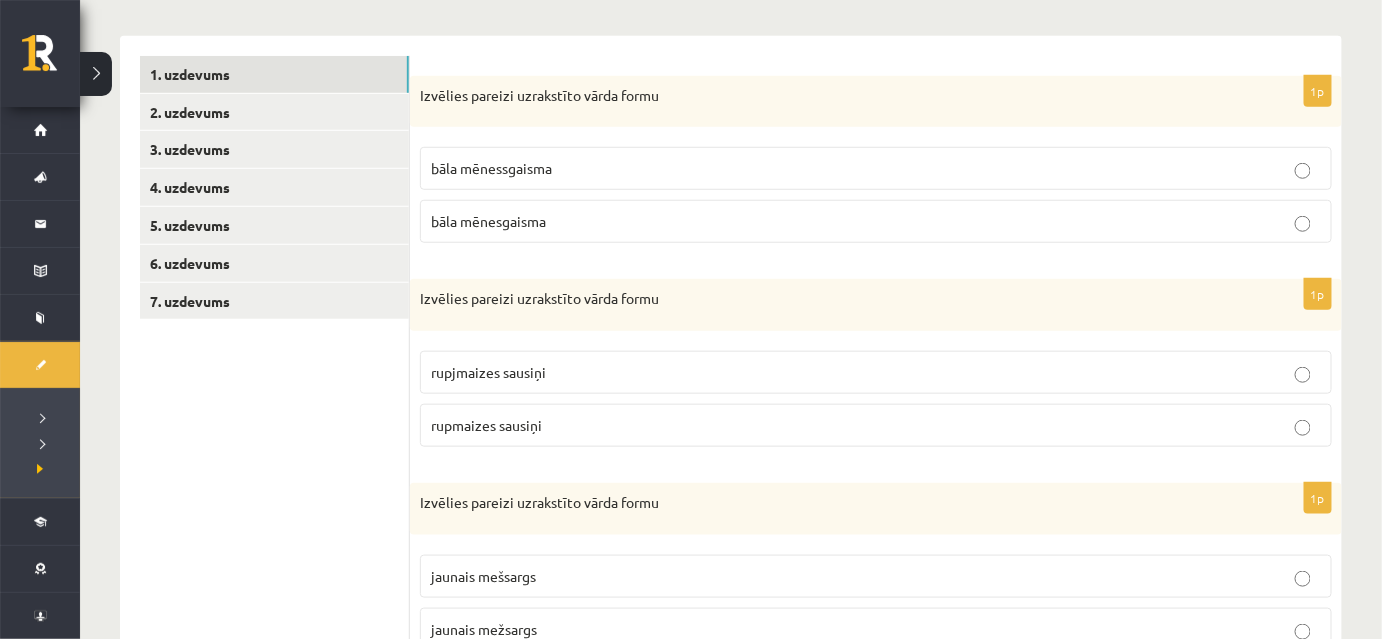 scroll, scrollTop: 272, scrollLeft: 0, axis: vertical 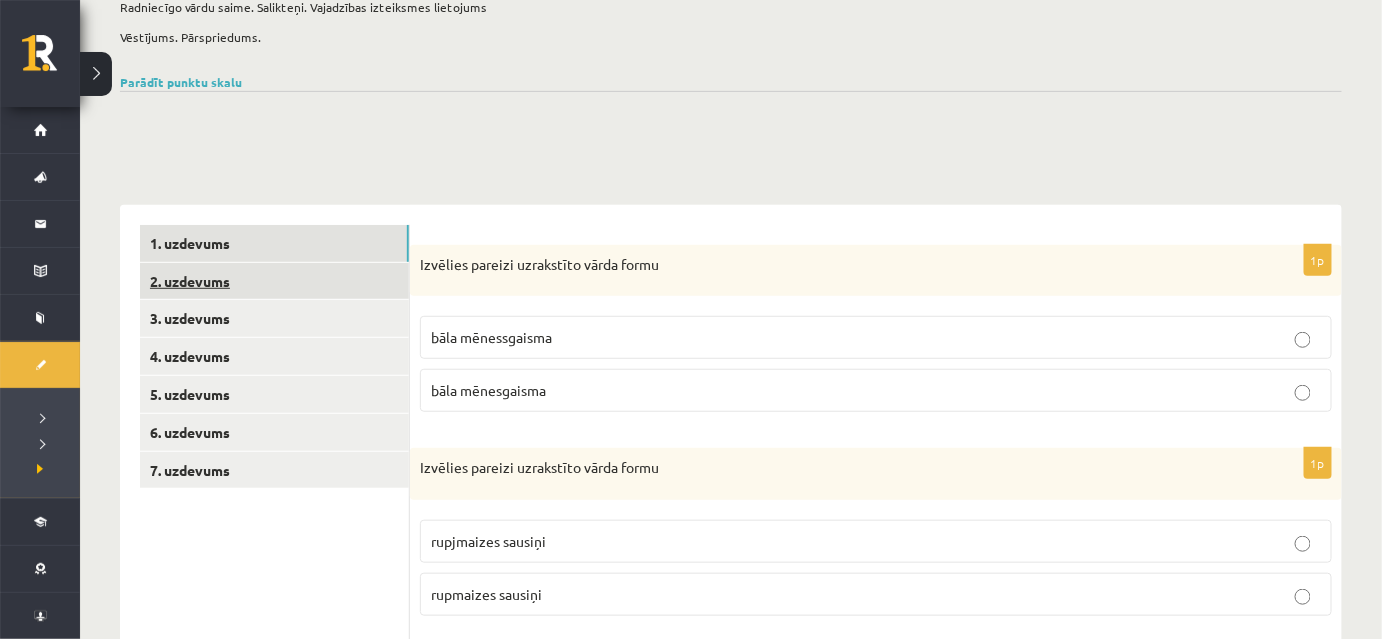 click on "2. uzdevums" at bounding box center (274, 281) 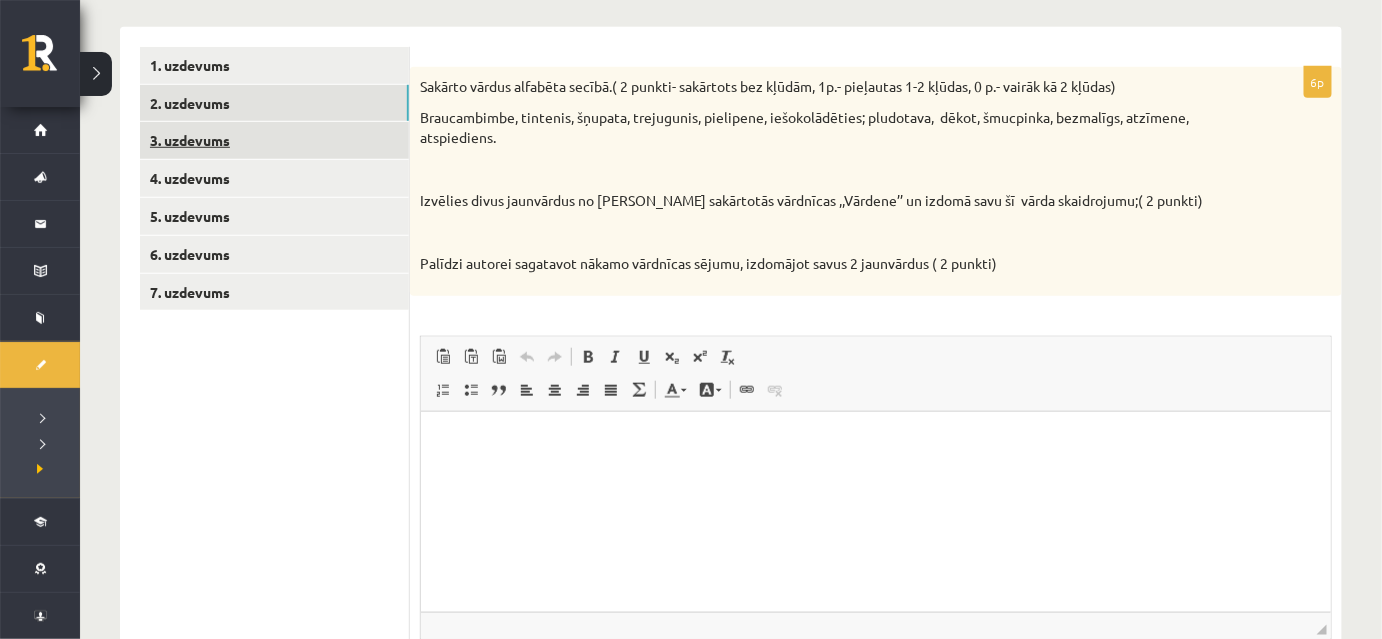 scroll, scrollTop: 454, scrollLeft: 0, axis: vertical 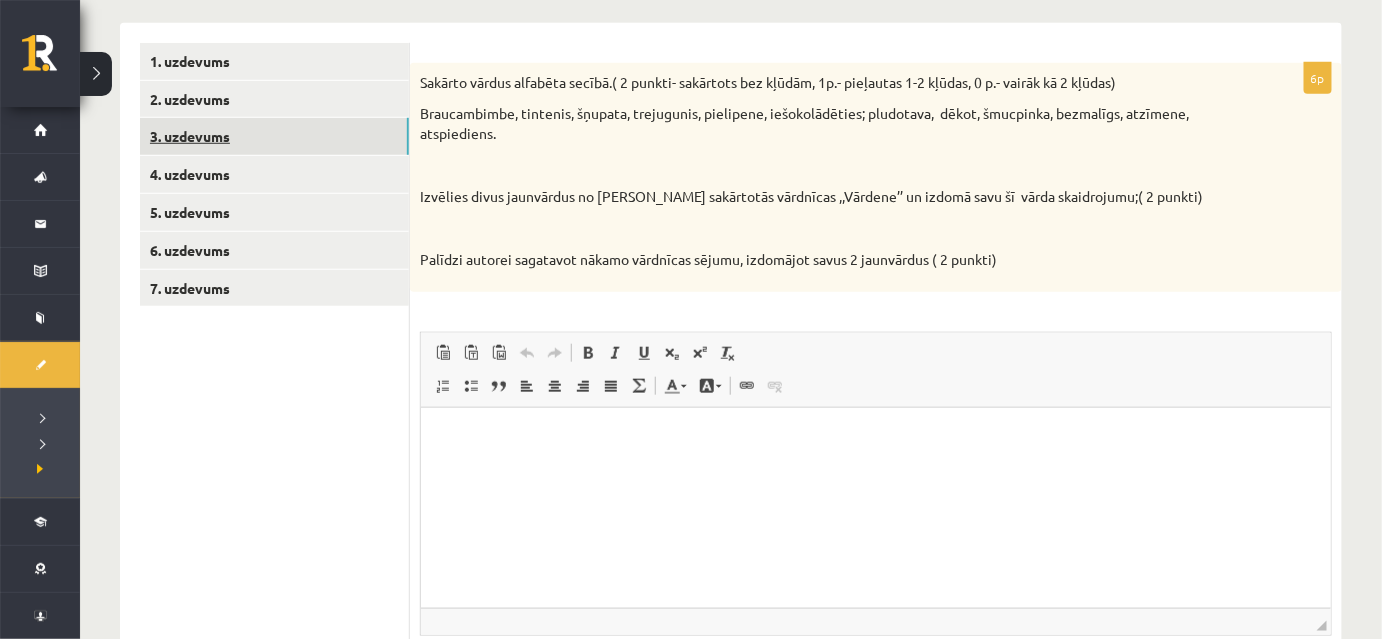 click on "3. uzdevums" at bounding box center [274, 136] 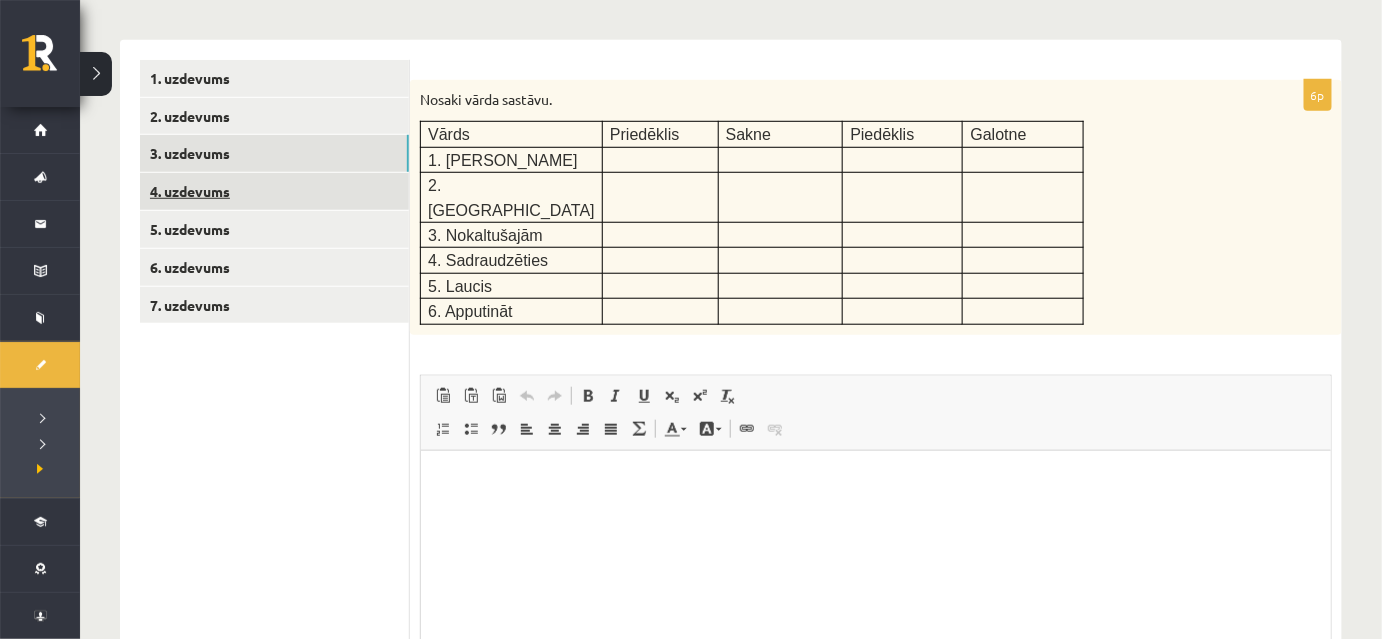 scroll, scrollTop: 0, scrollLeft: 0, axis: both 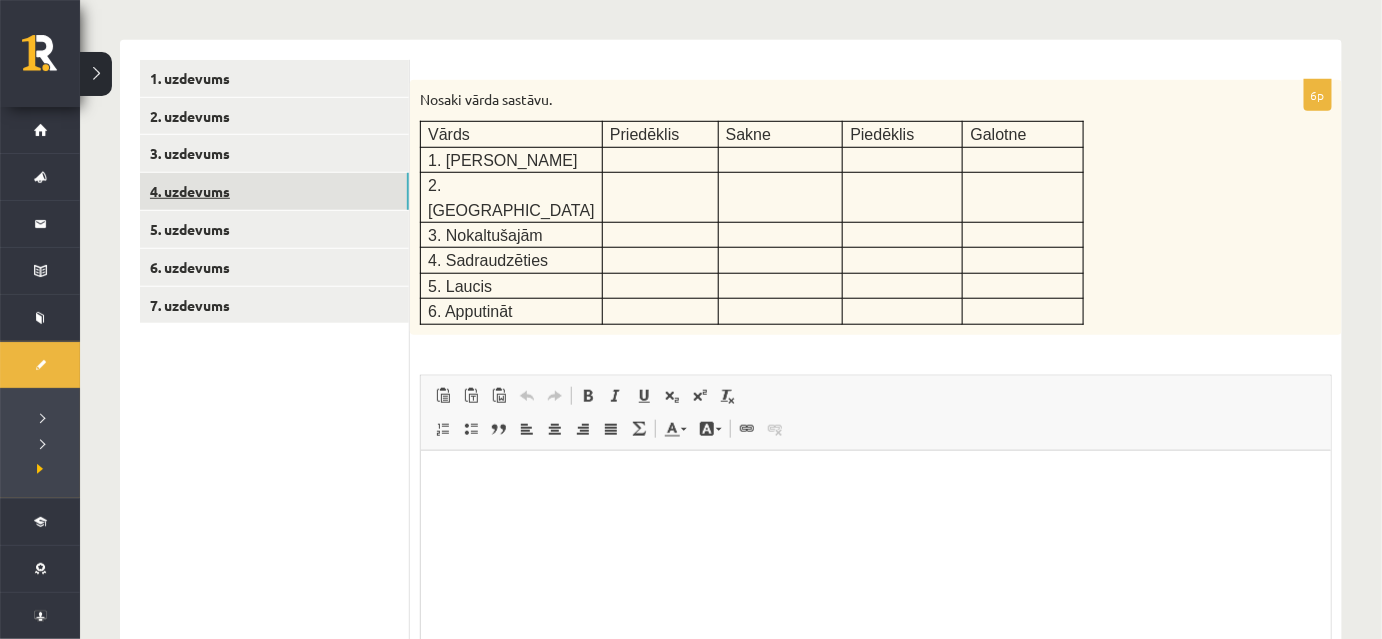 click on "4. uzdevums" at bounding box center (274, 191) 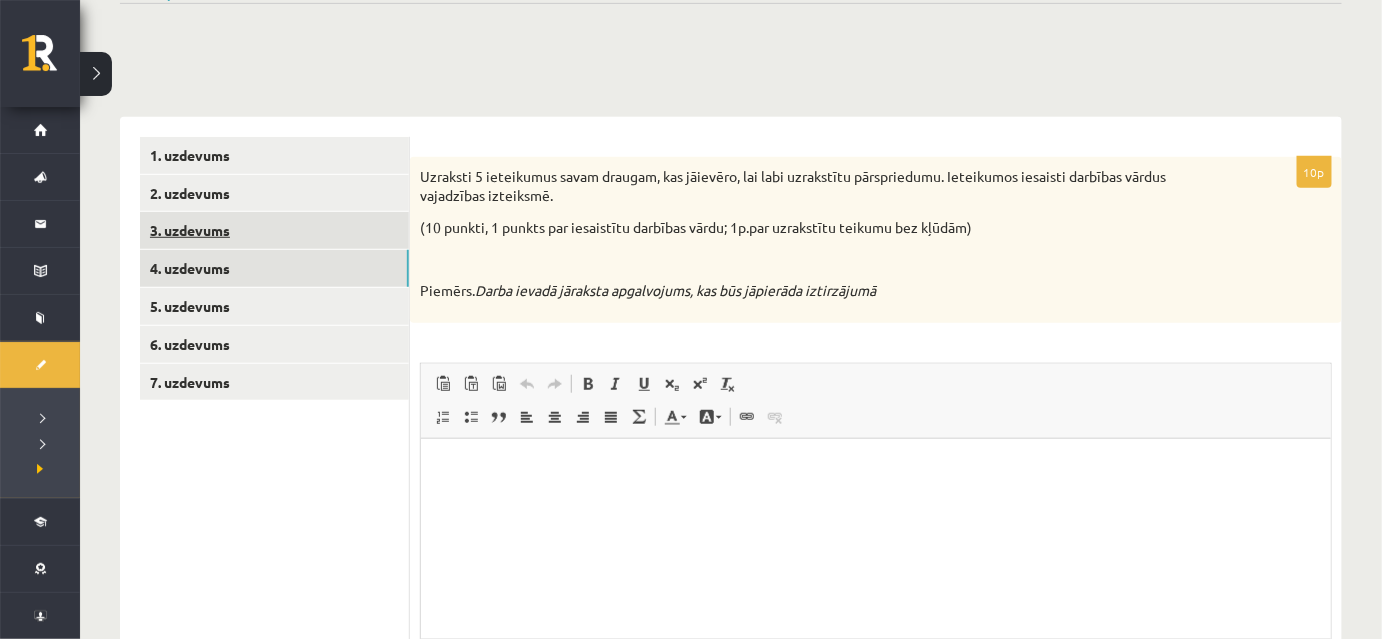 scroll, scrollTop: 0, scrollLeft: 0, axis: both 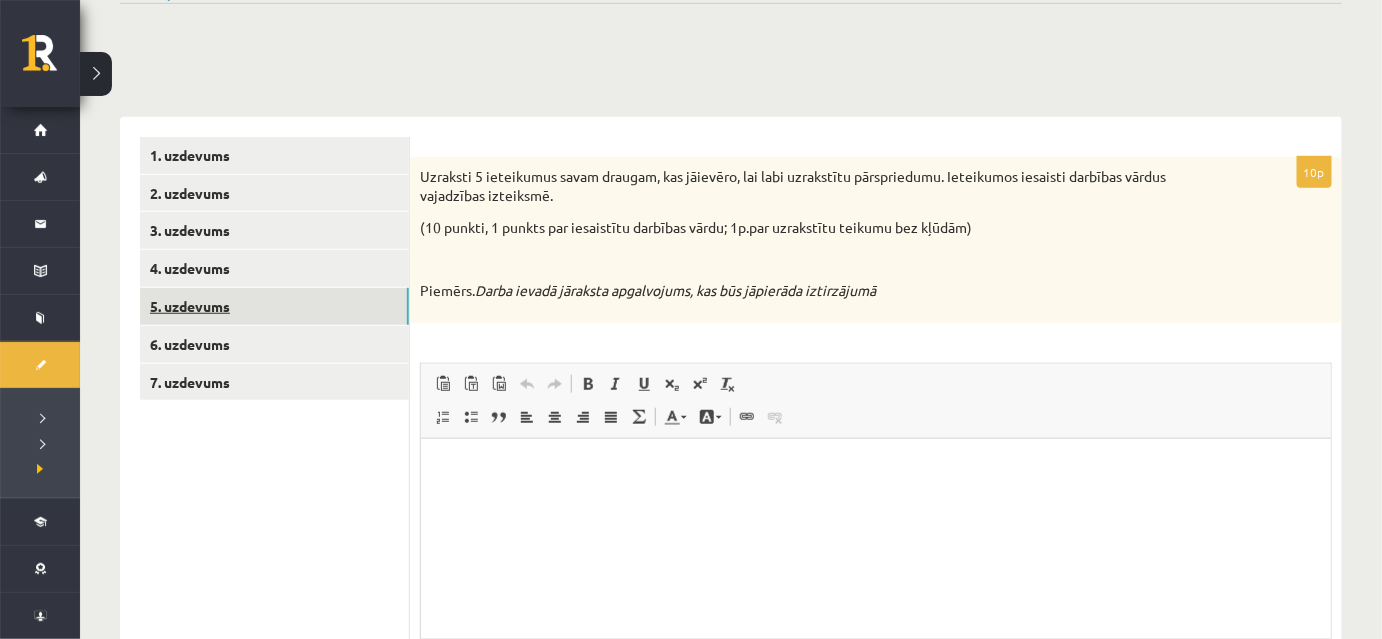 click on "5. uzdevums" at bounding box center [274, 306] 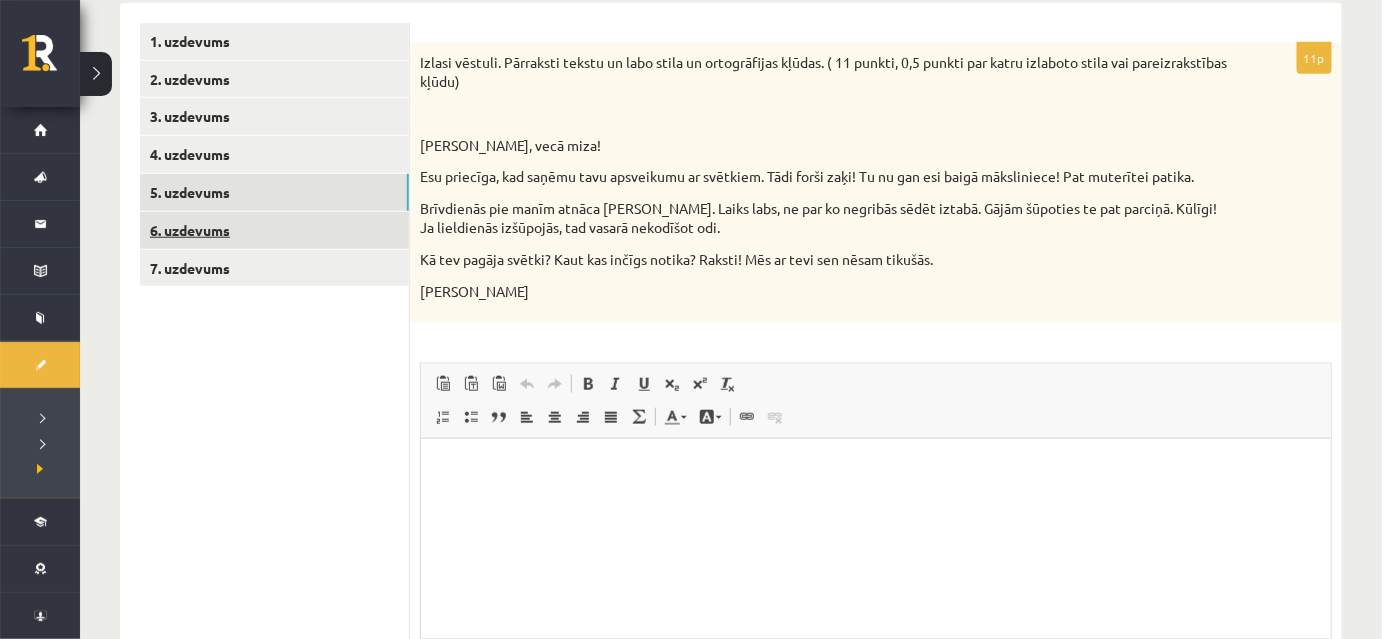 scroll, scrollTop: 0, scrollLeft: 0, axis: both 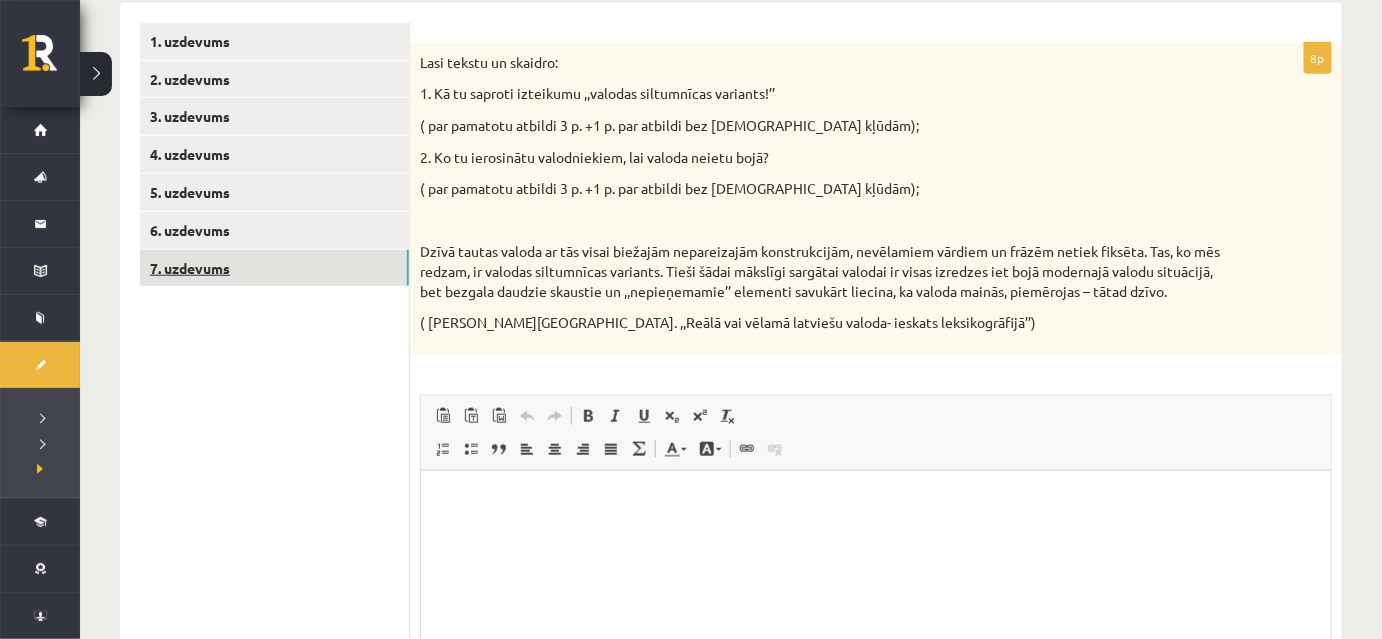 click on "7. uzdevums" at bounding box center (274, 268) 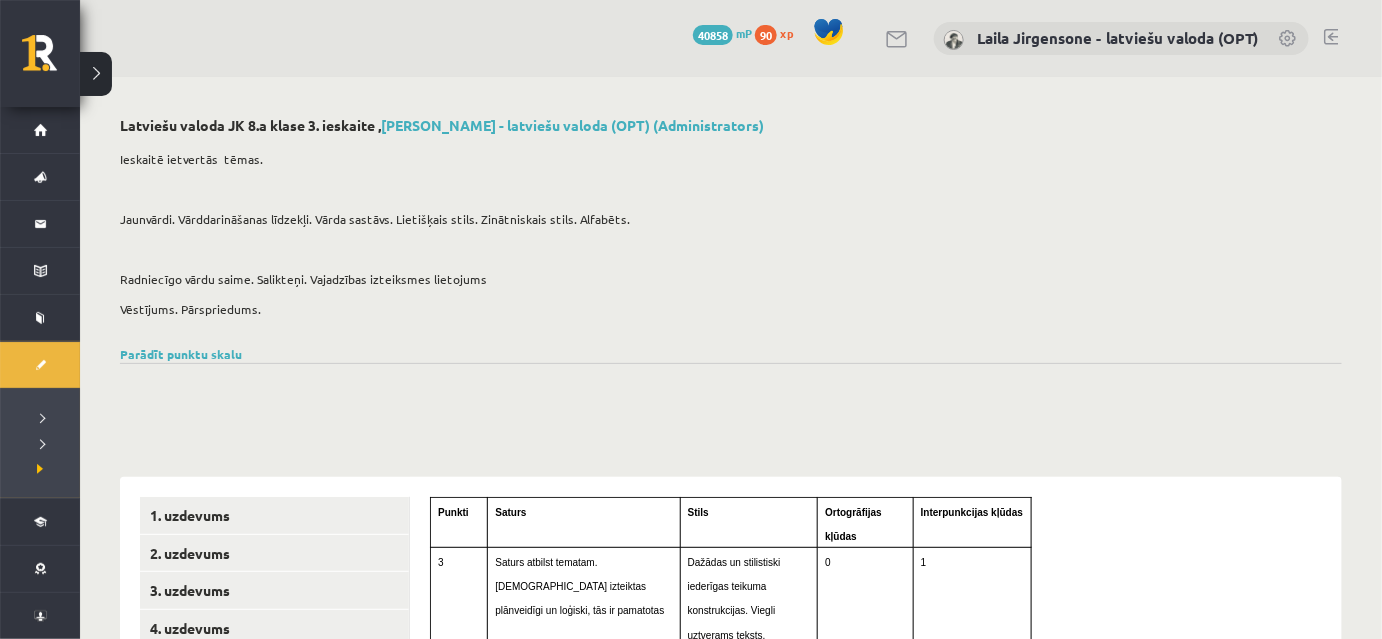 scroll, scrollTop: 0, scrollLeft: 0, axis: both 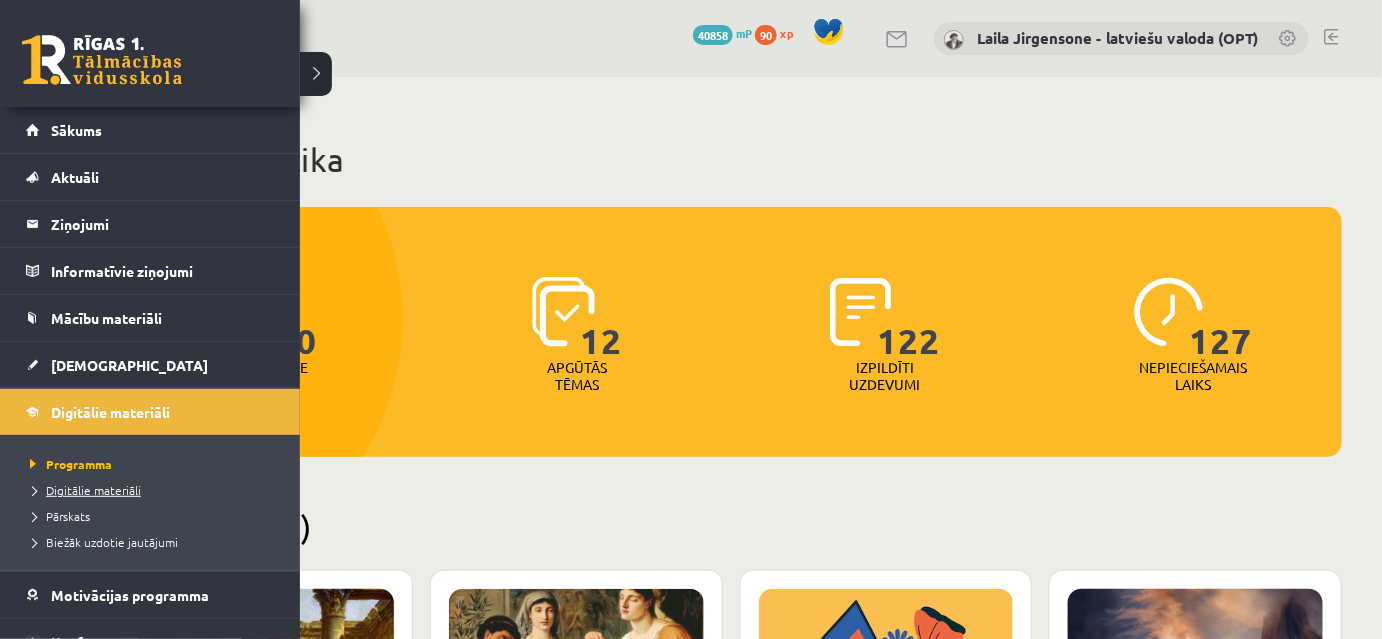 click on "Digitālie materiāli" at bounding box center [83, 490] 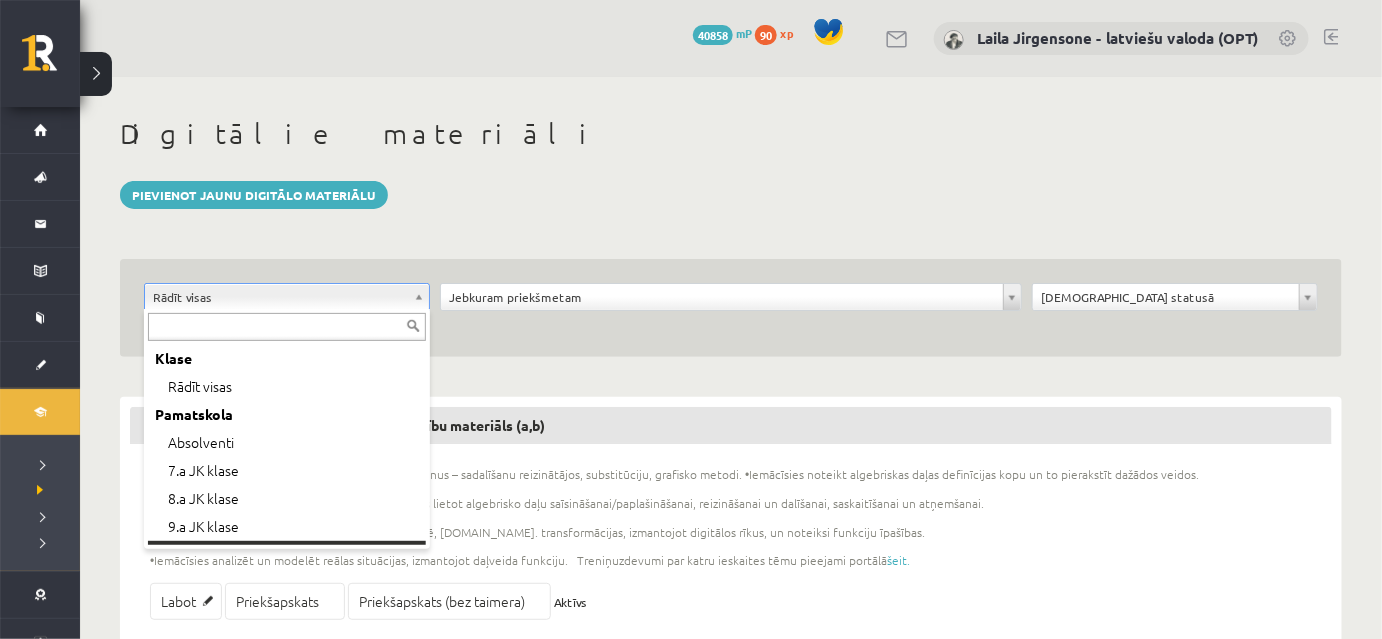 scroll, scrollTop: 24, scrollLeft: 0, axis: vertical 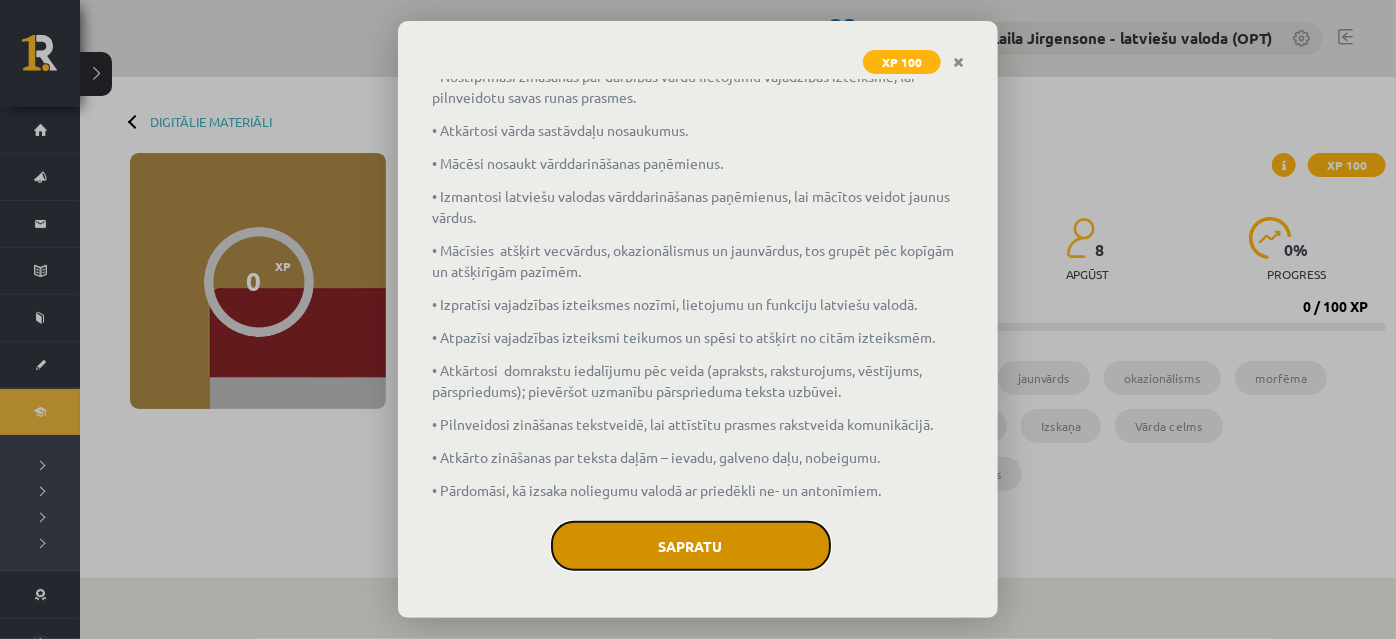 click on "Sapratu" 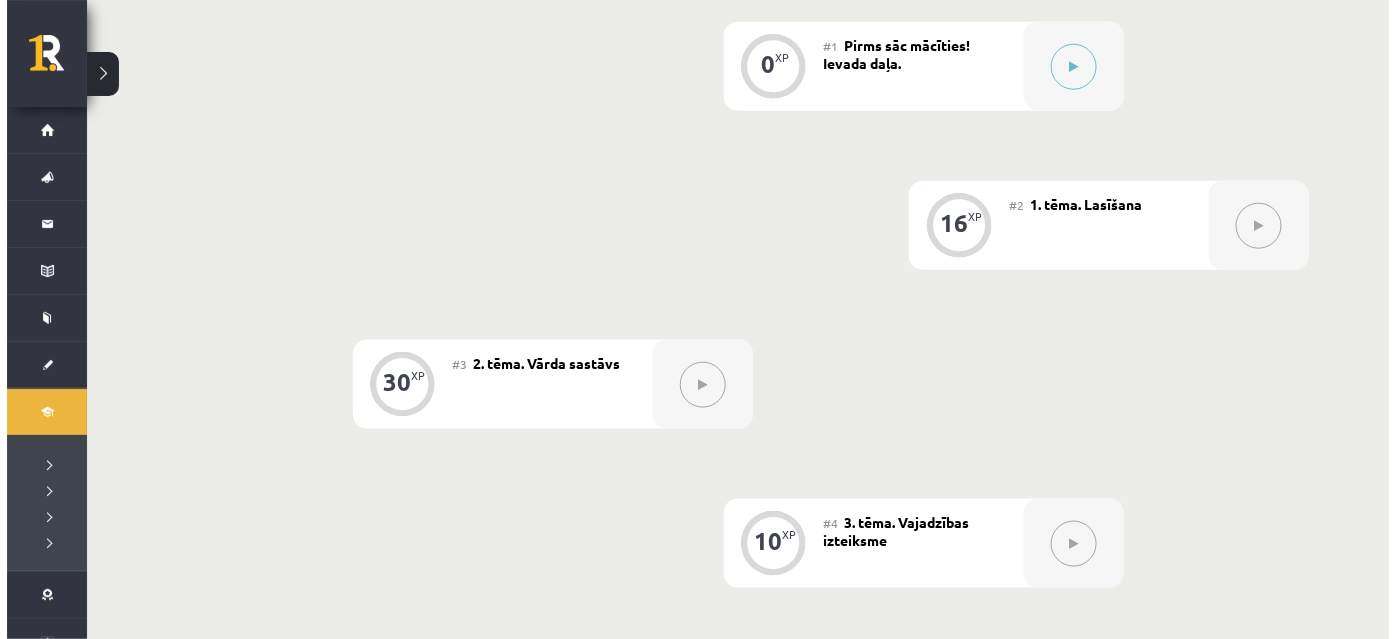 scroll, scrollTop: 454, scrollLeft: 0, axis: vertical 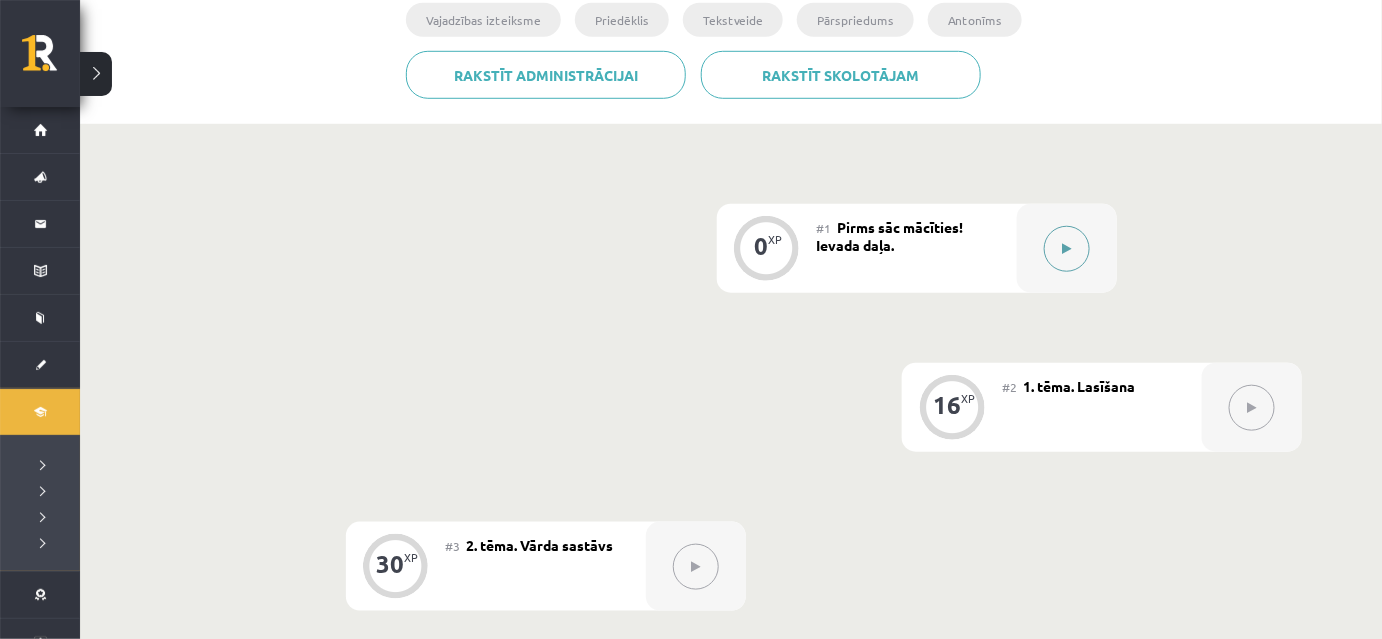 click 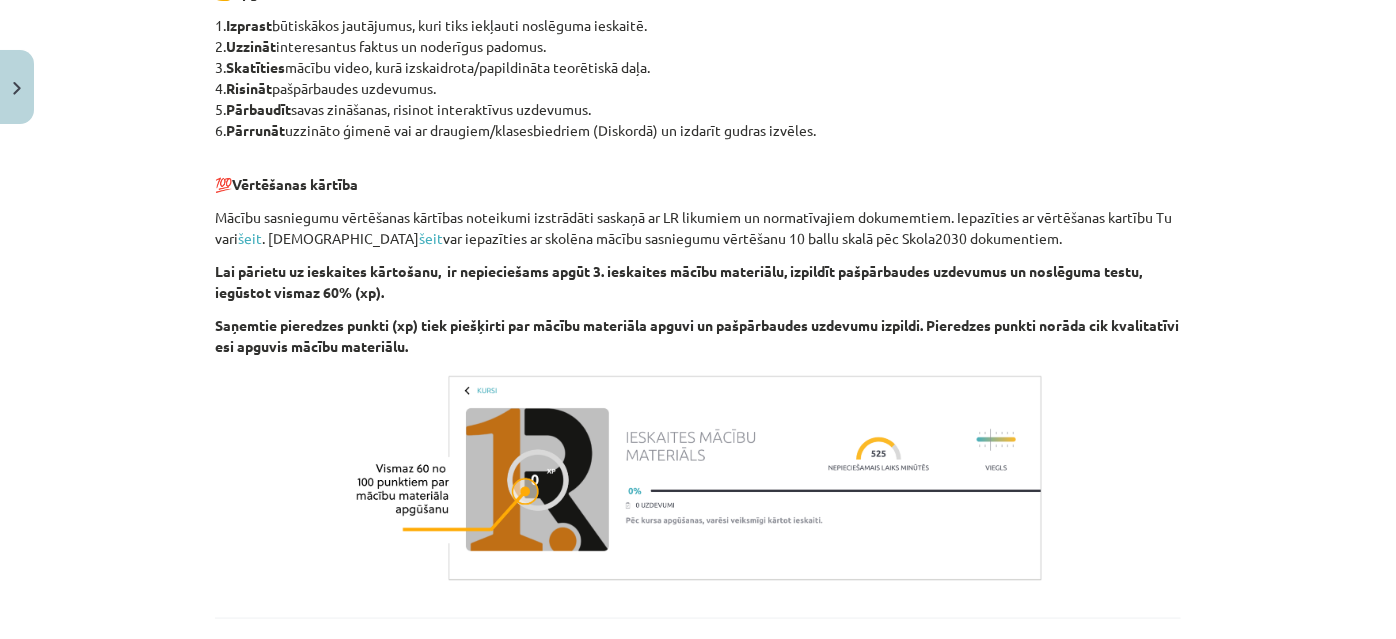scroll, scrollTop: 1269, scrollLeft: 0, axis: vertical 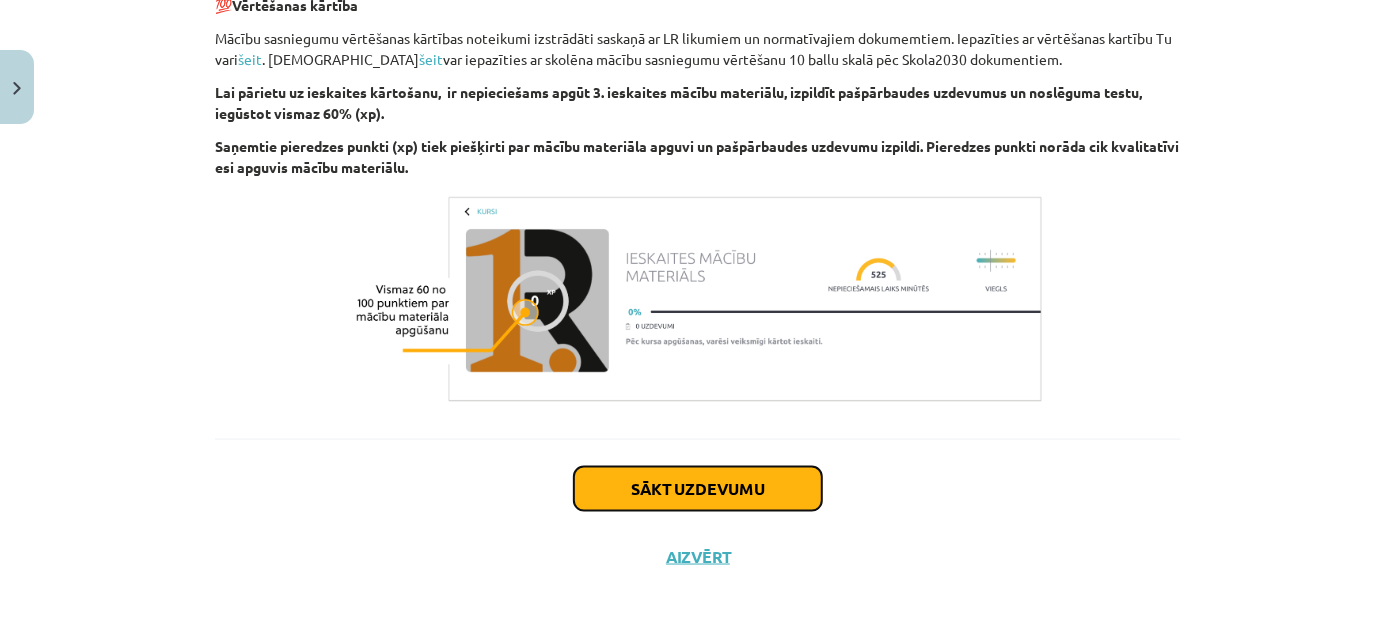 click on "Sākt uzdevumu" 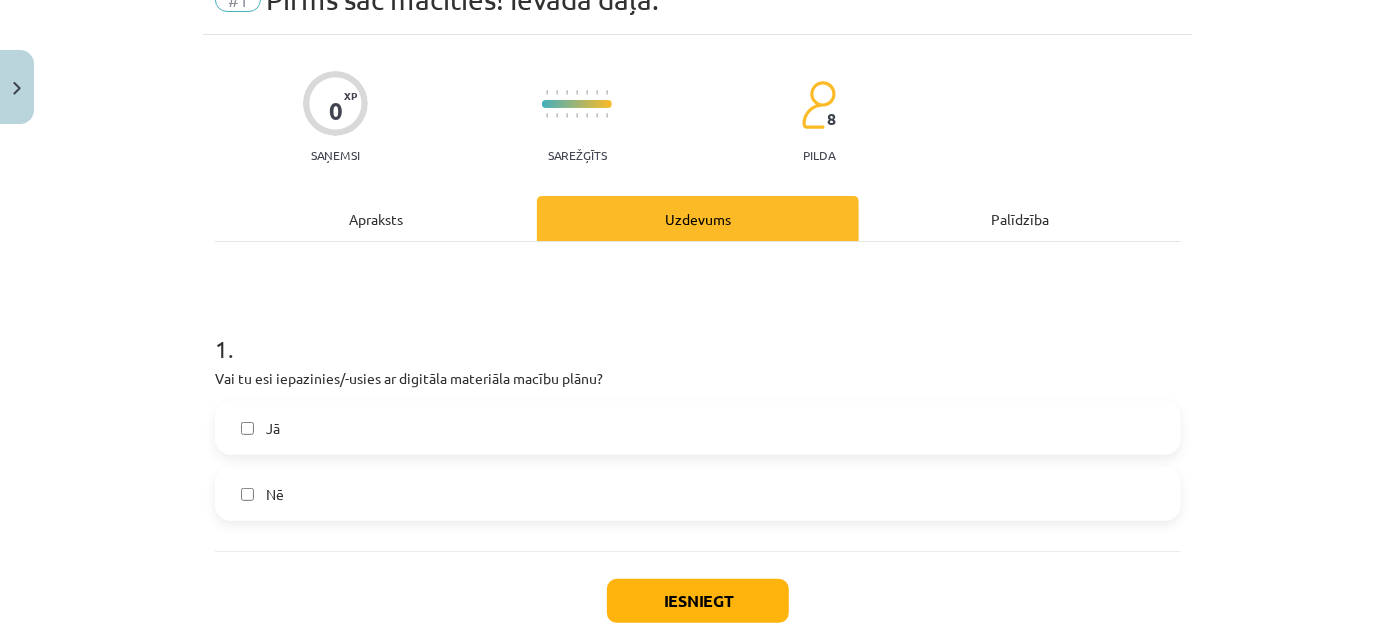 scroll, scrollTop: 141, scrollLeft: 0, axis: vertical 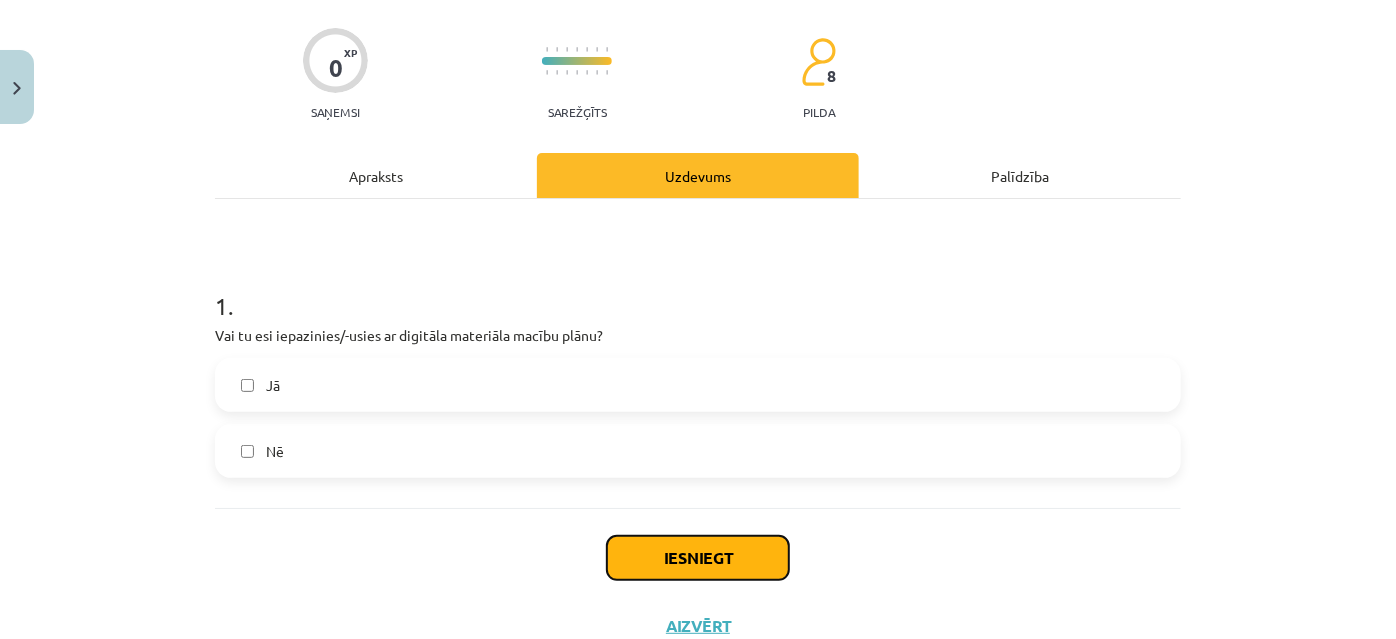click on "Iesniegt" 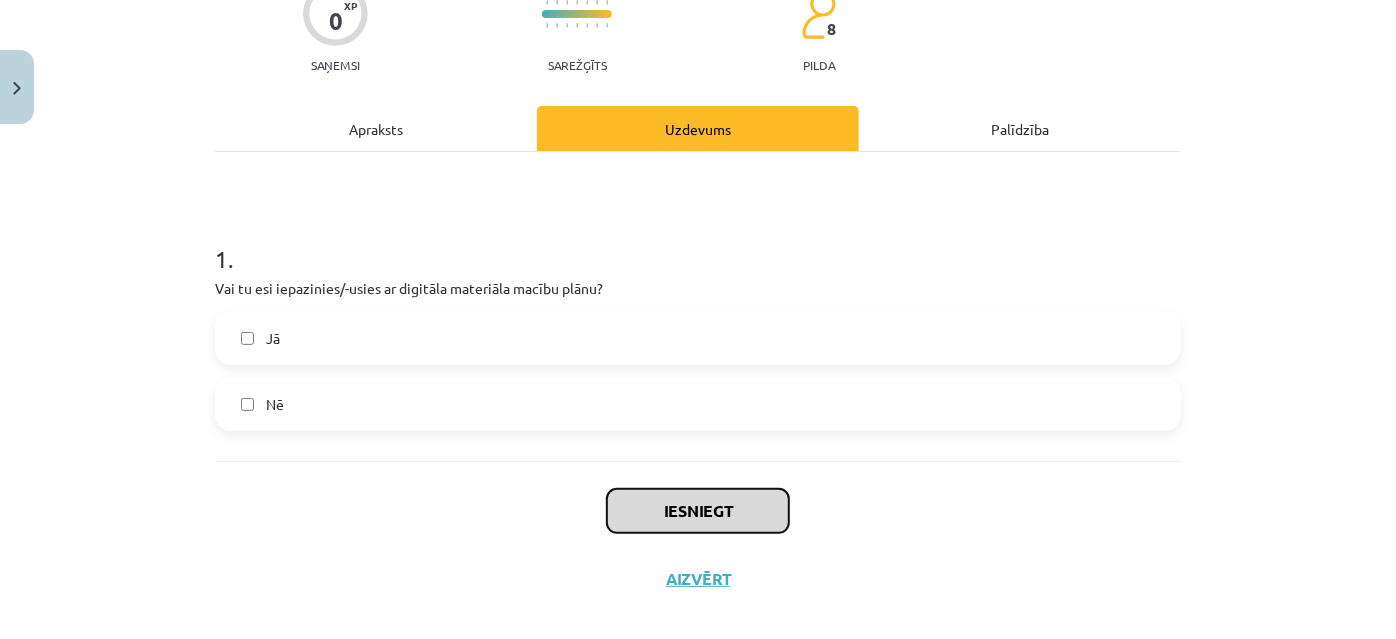 scroll, scrollTop: 210, scrollLeft: 0, axis: vertical 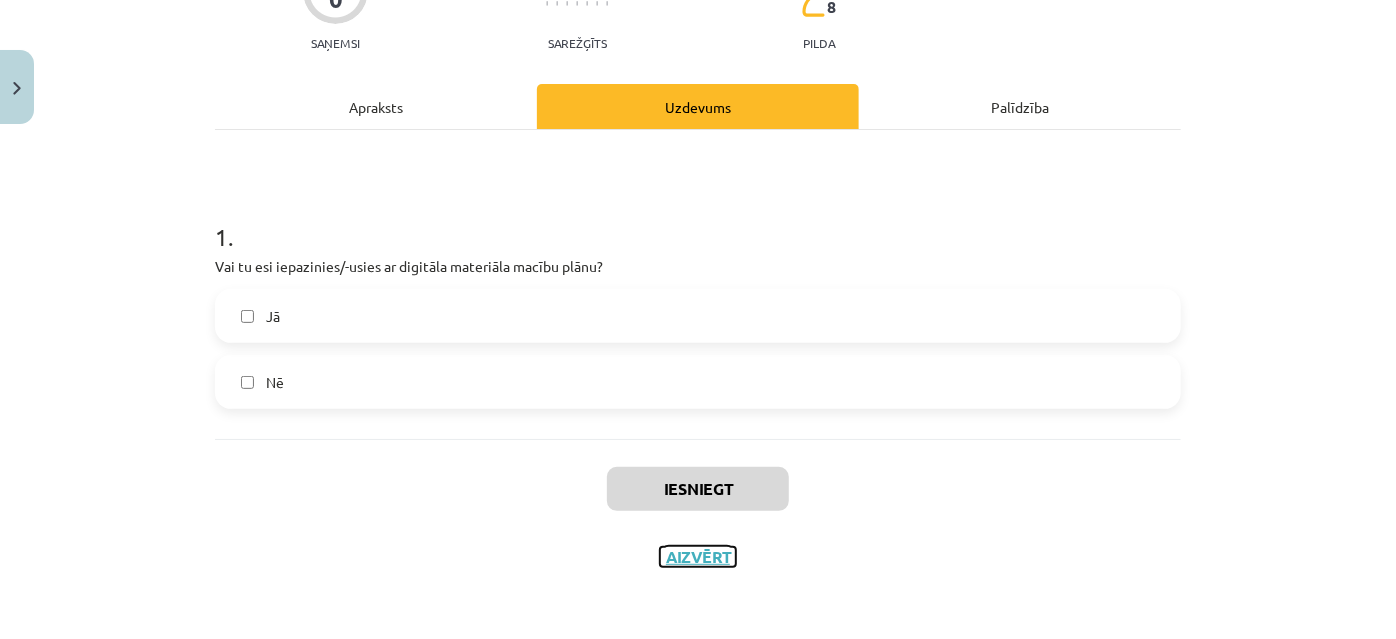 click on "Aizvērt" 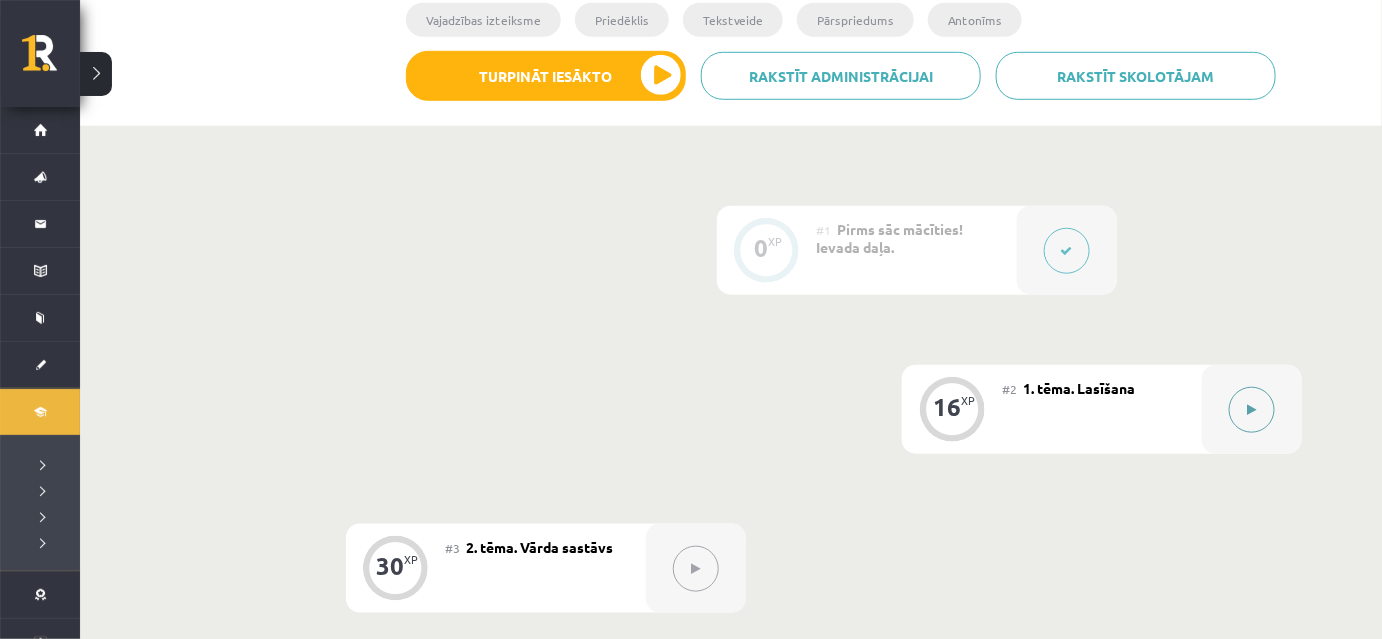 click 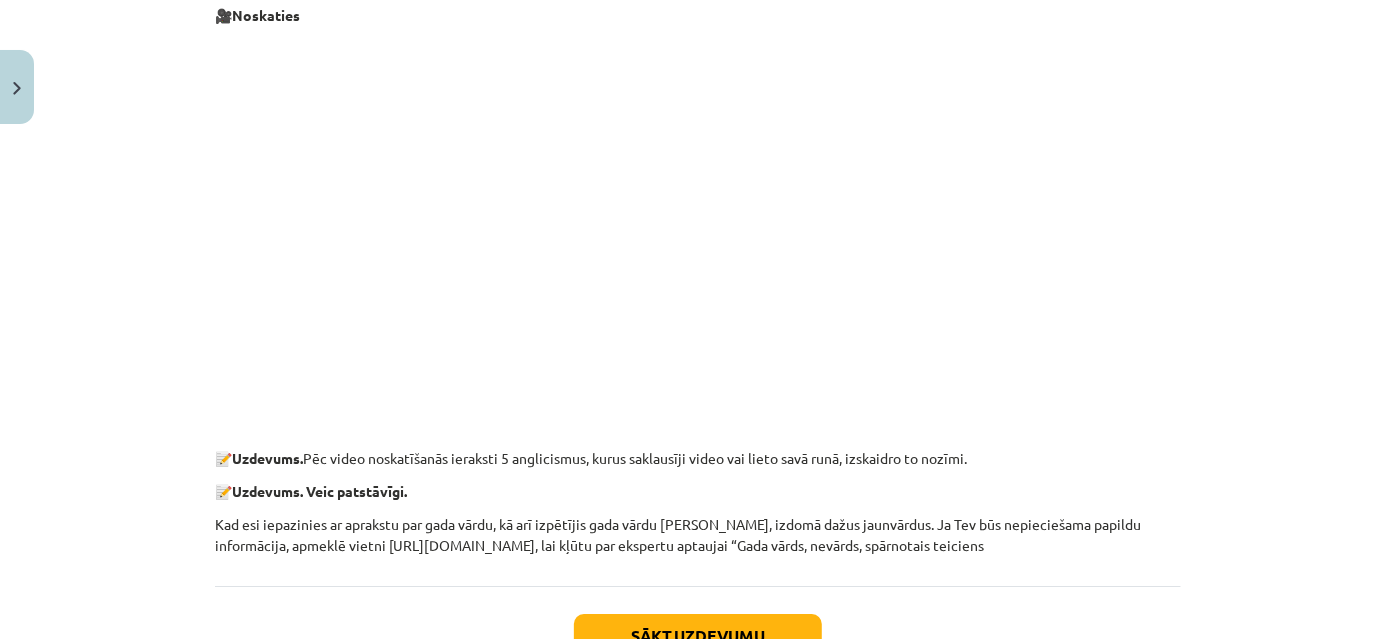 scroll, scrollTop: 3344, scrollLeft: 0, axis: vertical 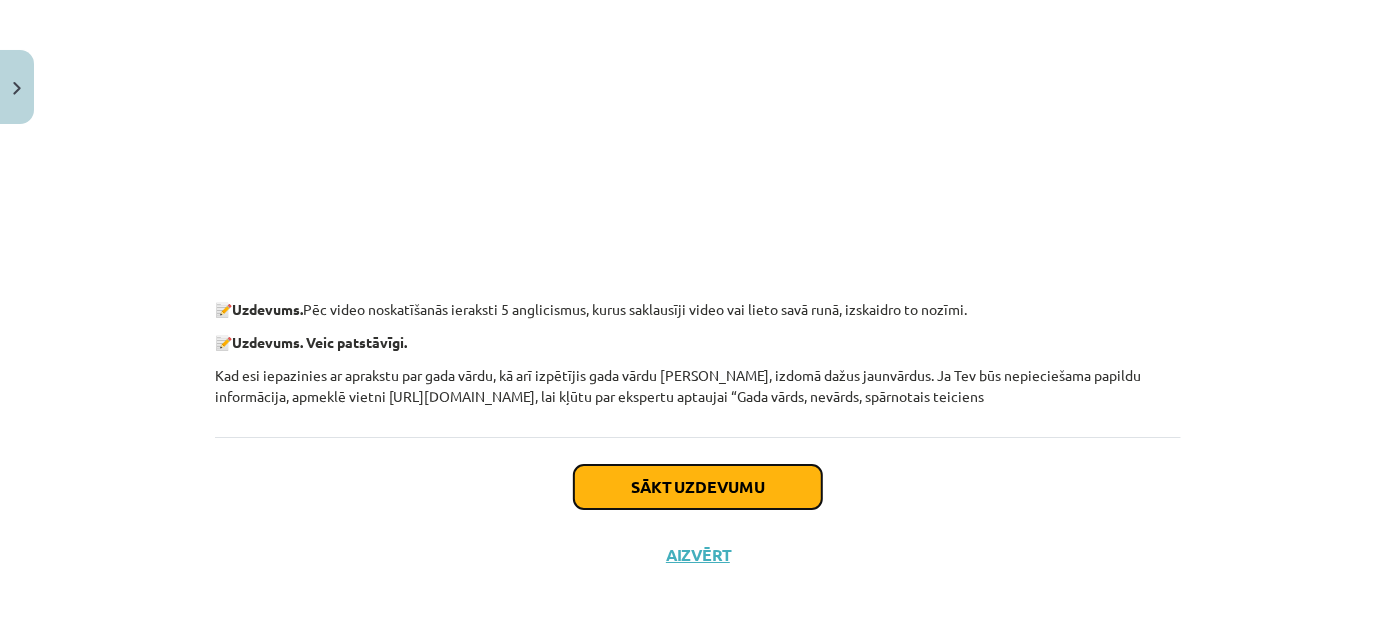 click on "Sākt uzdevumu" 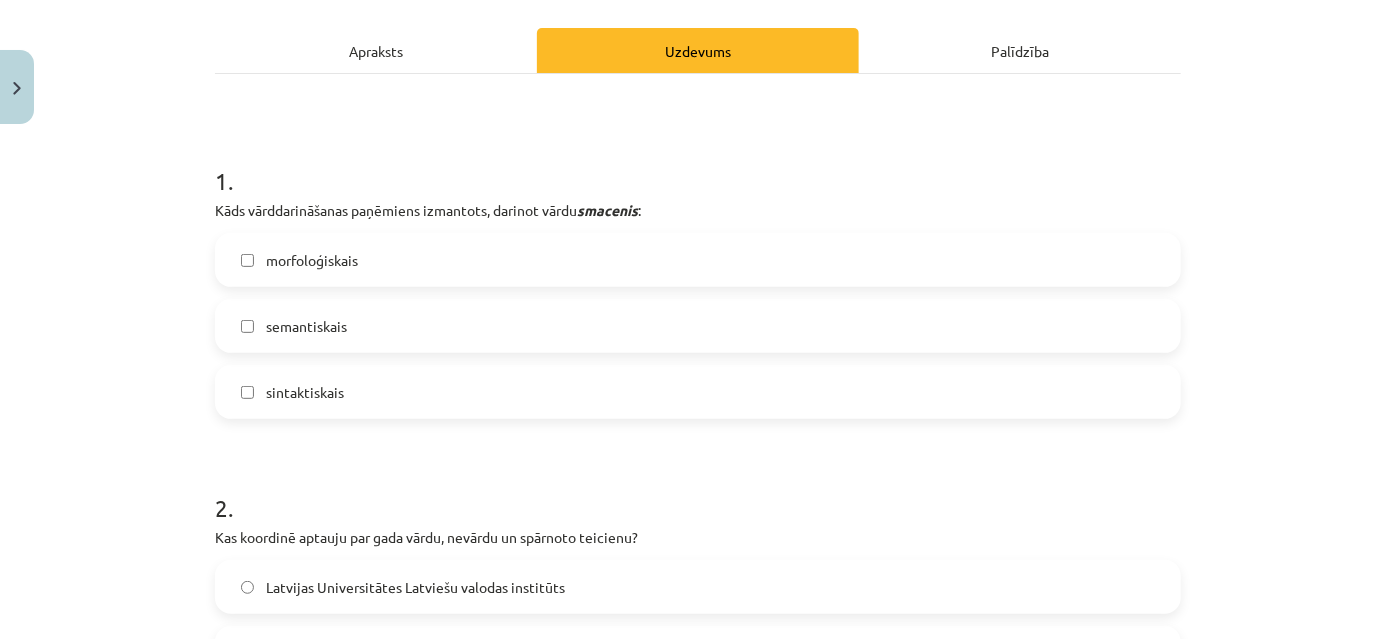 scroll, scrollTop: 50, scrollLeft: 0, axis: vertical 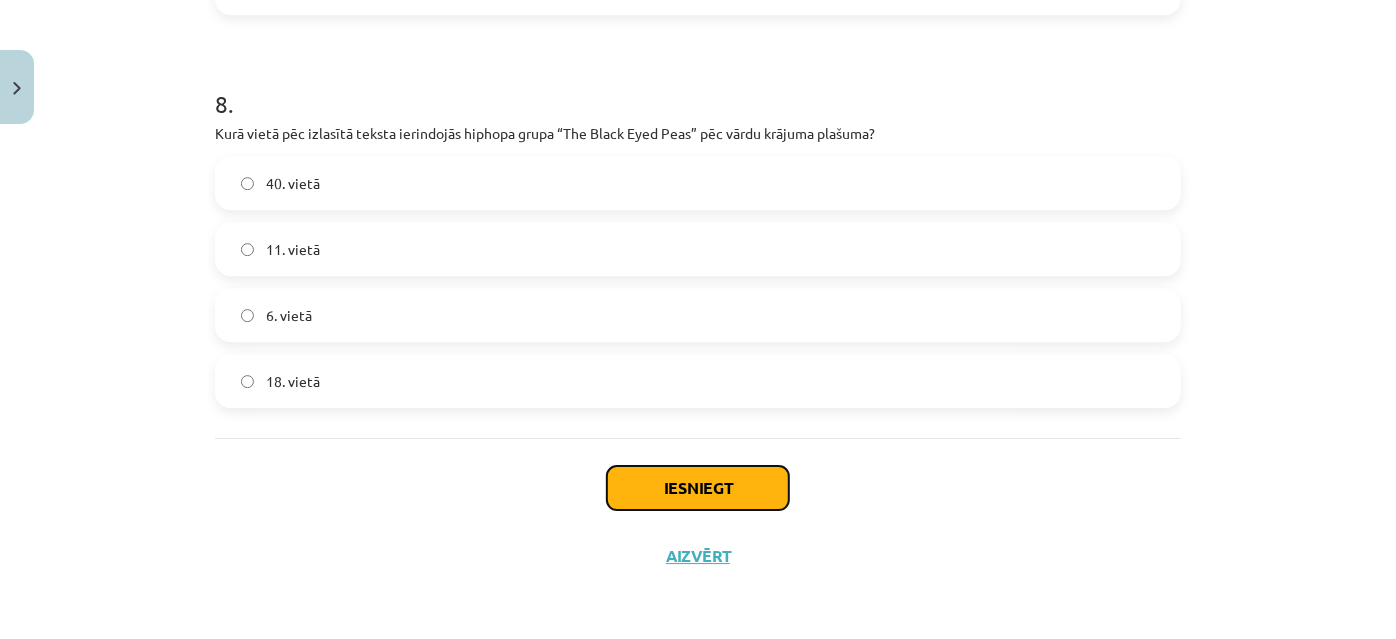 click on "Iesniegt" 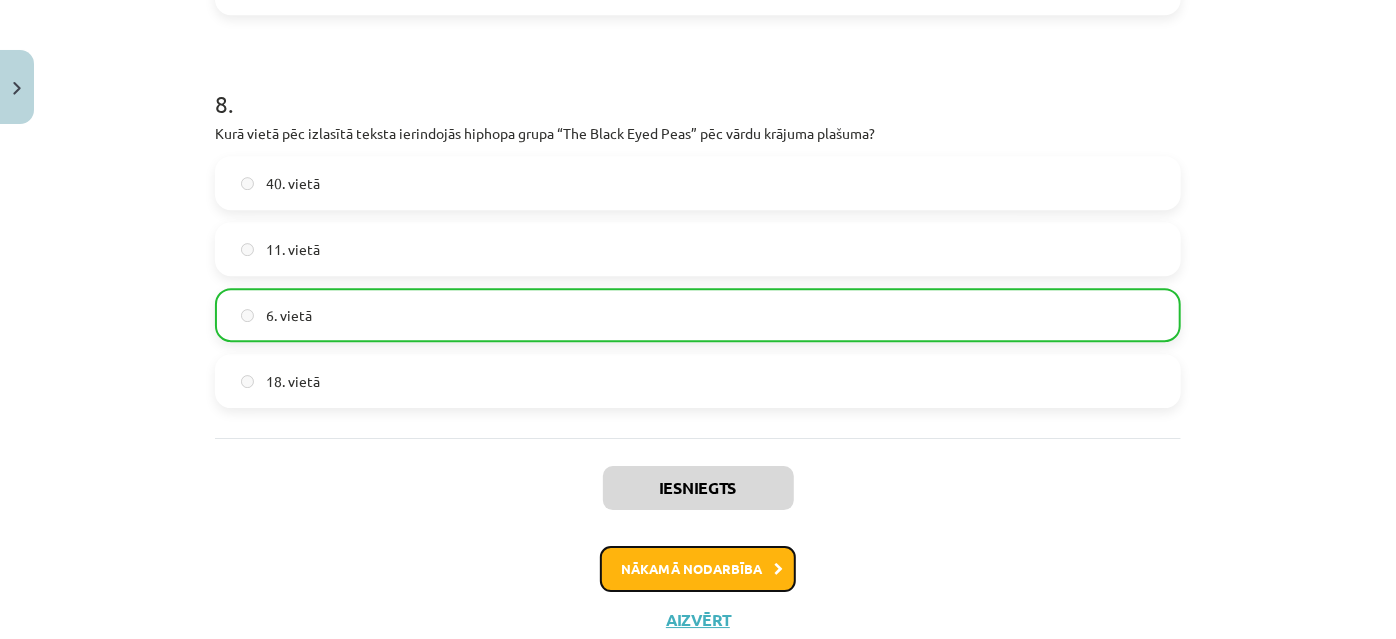 click on "Nākamā nodarbība" 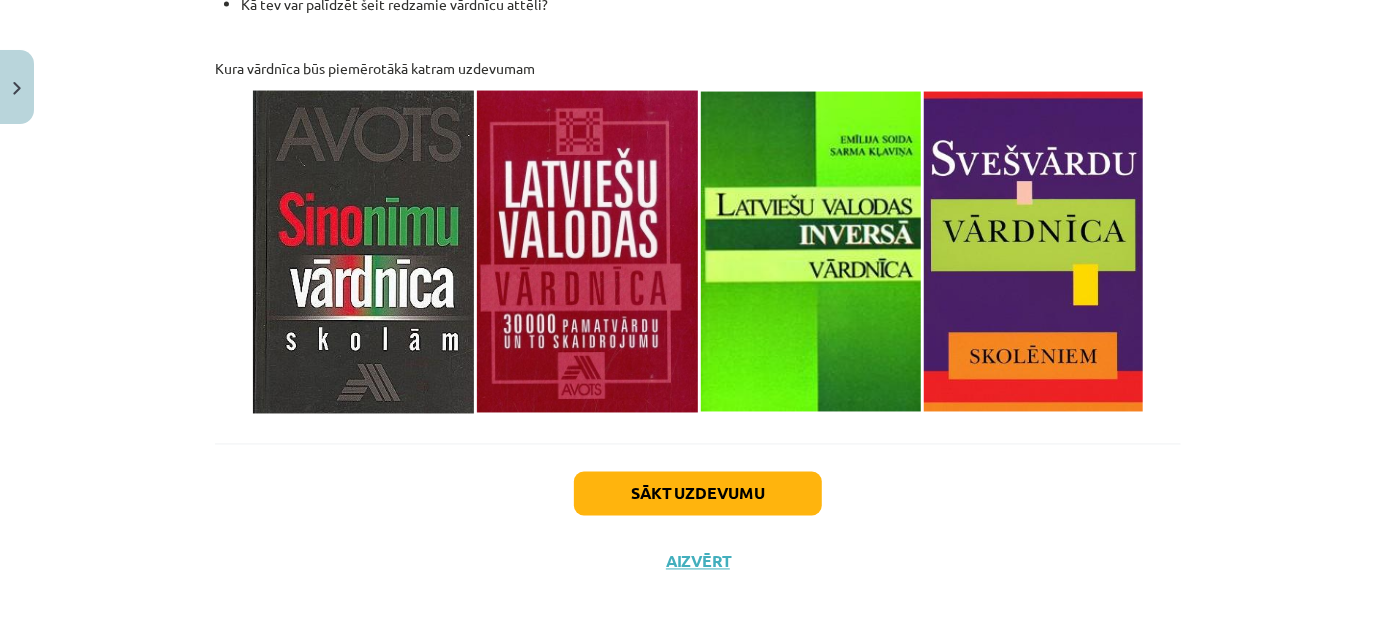 scroll, scrollTop: 5482, scrollLeft: 0, axis: vertical 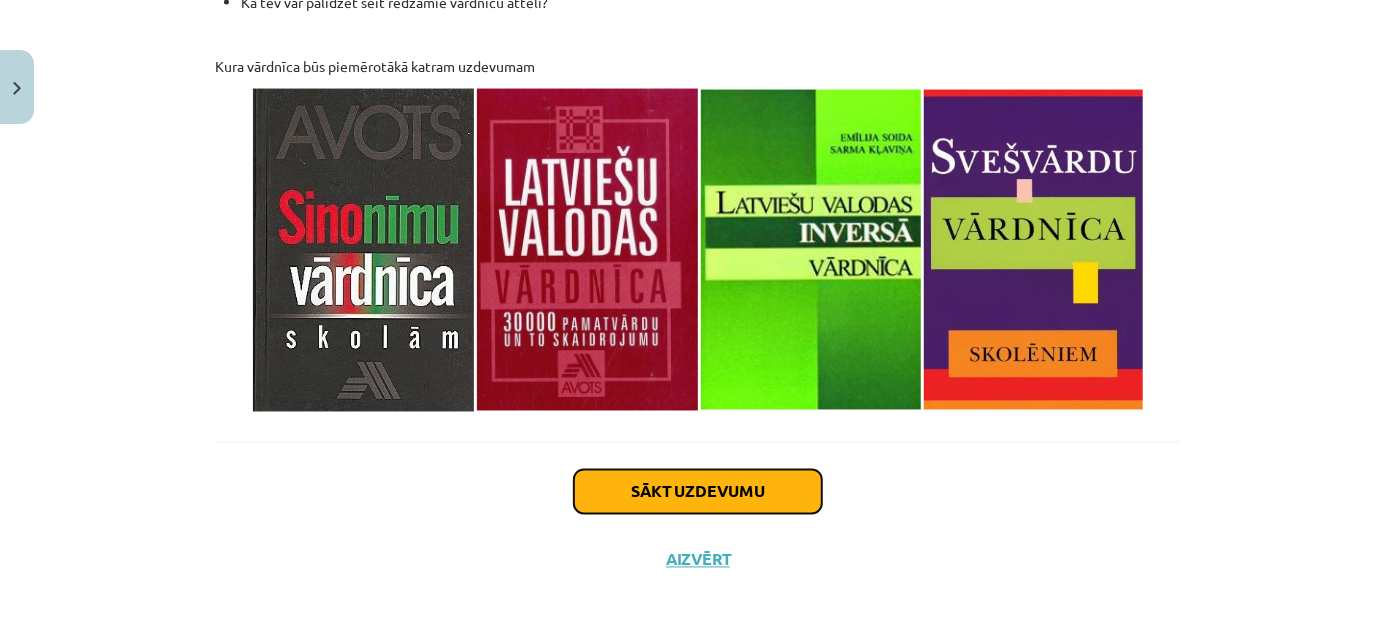 click on "Sākt uzdevumu" 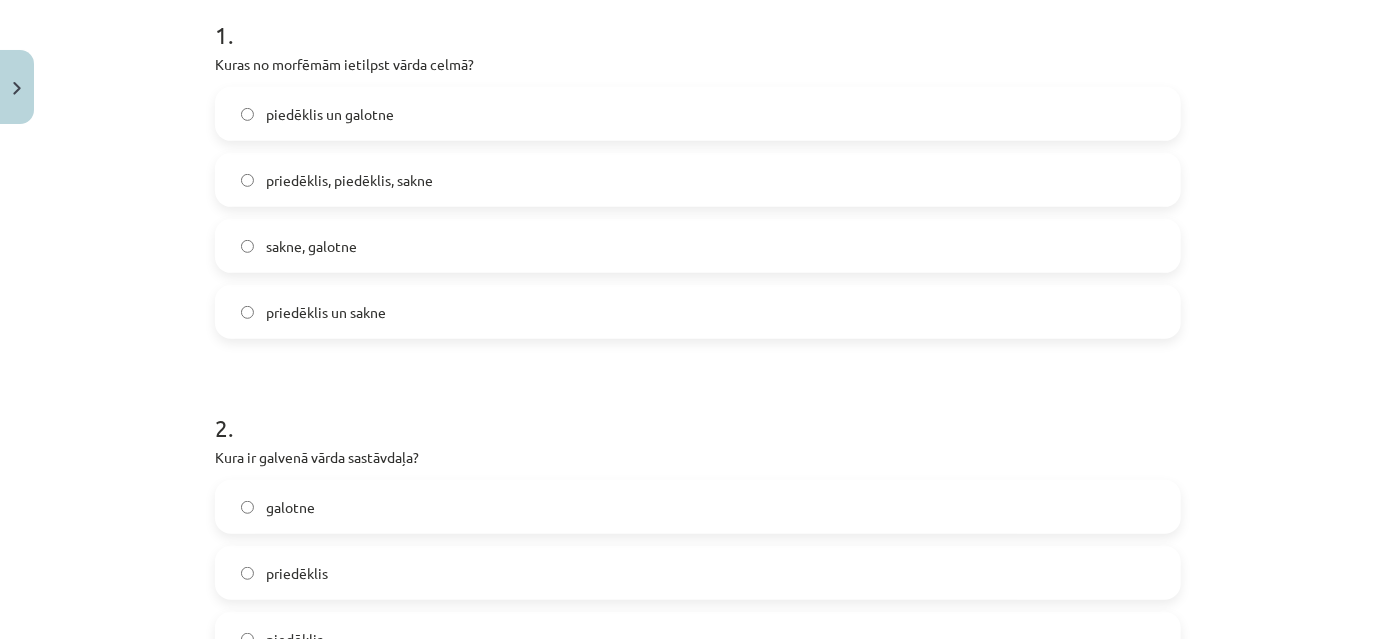 scroll, scrollTop: 413, scrollLeft: 0, axis: vertical 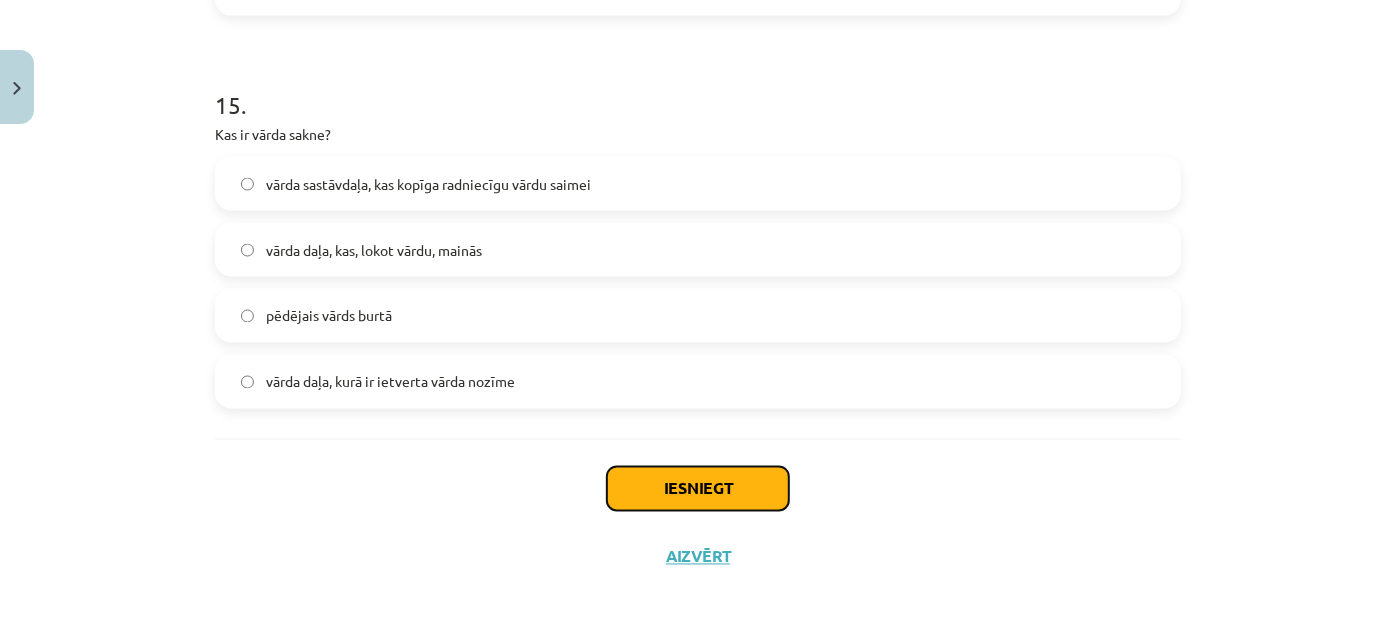 click on "Iesniegt" 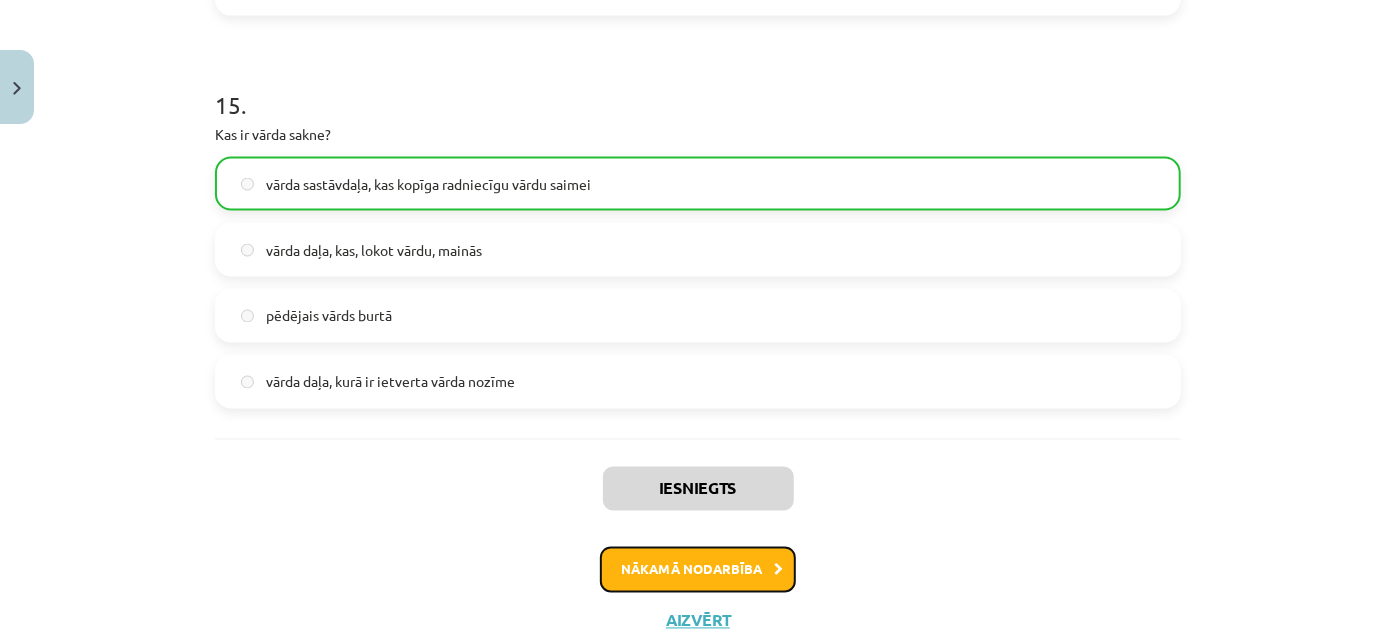 click on "Nākamā nodarbība" 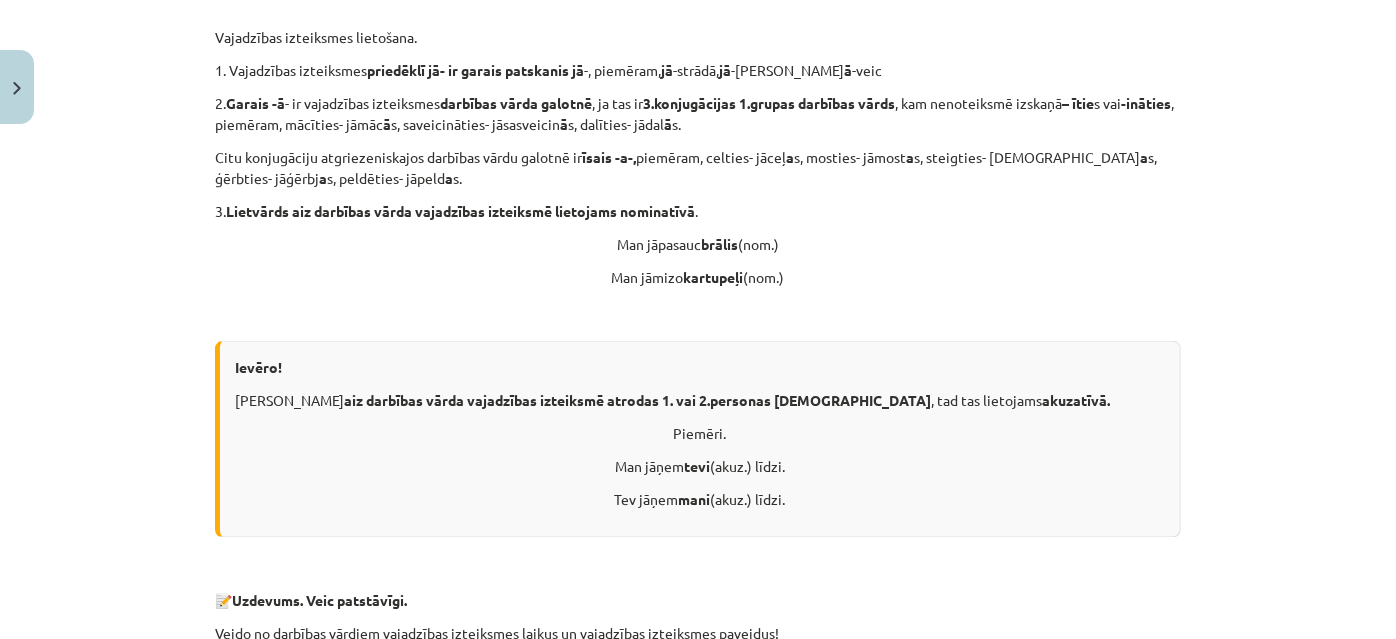 scroll, scrollTop: 1837, scrollLeft: 0, axis: vertical 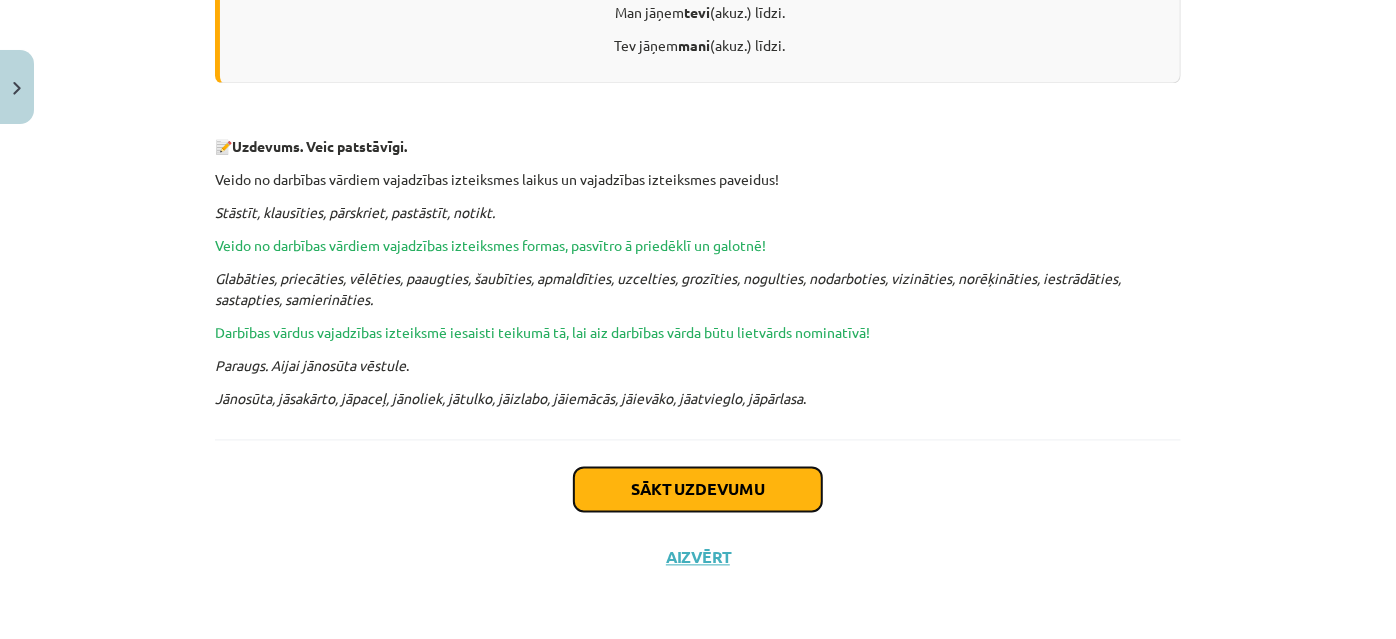 click on "Sākt uzdevumu" 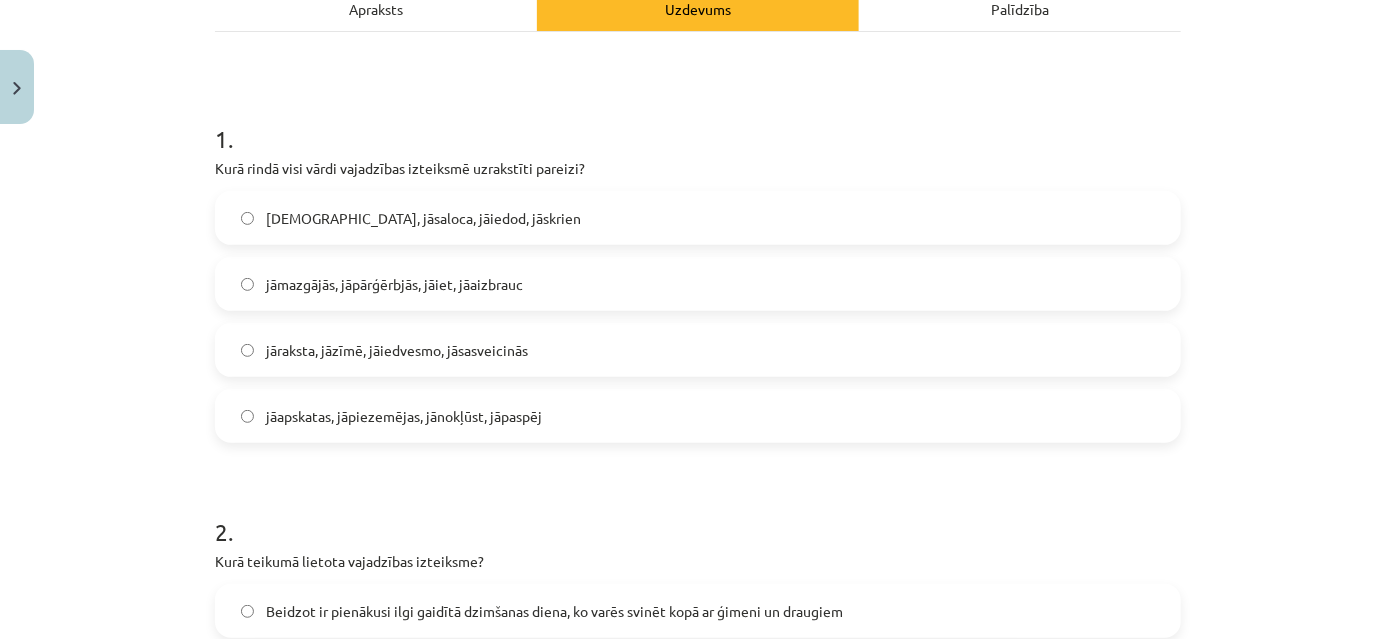 scroll, scrollTop: 322, scrollLeft: 0, axis: vertical 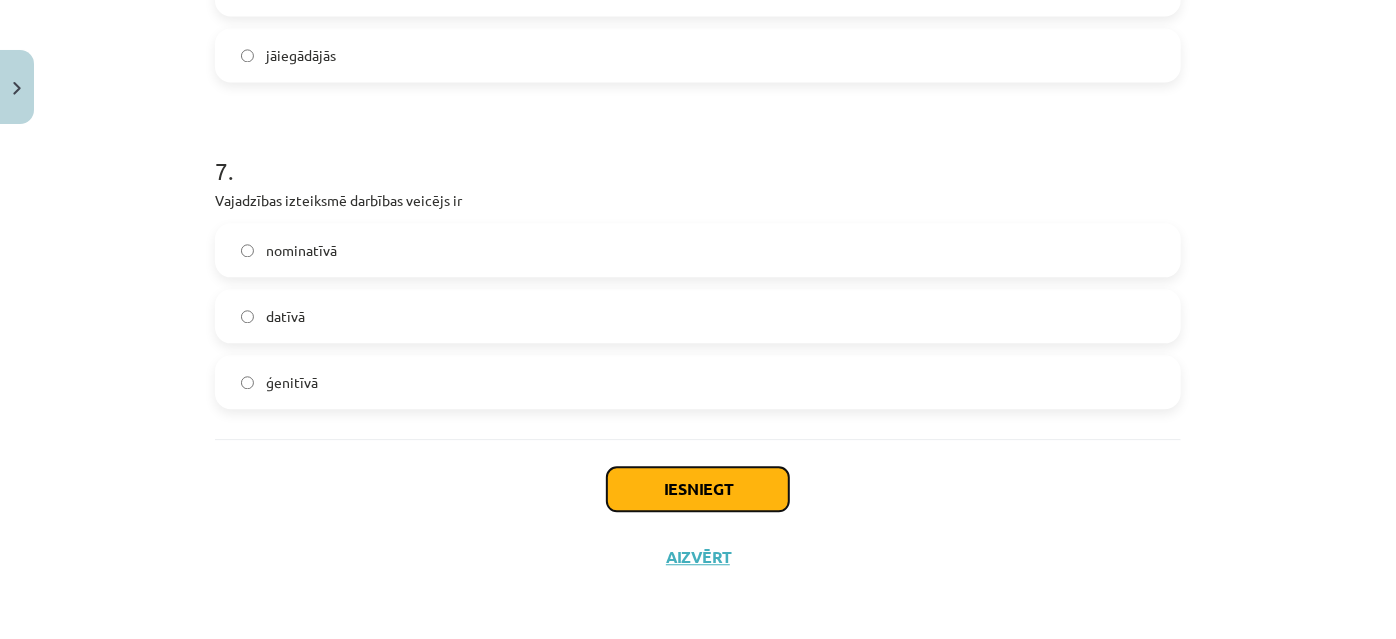 click on "Iesniegt" 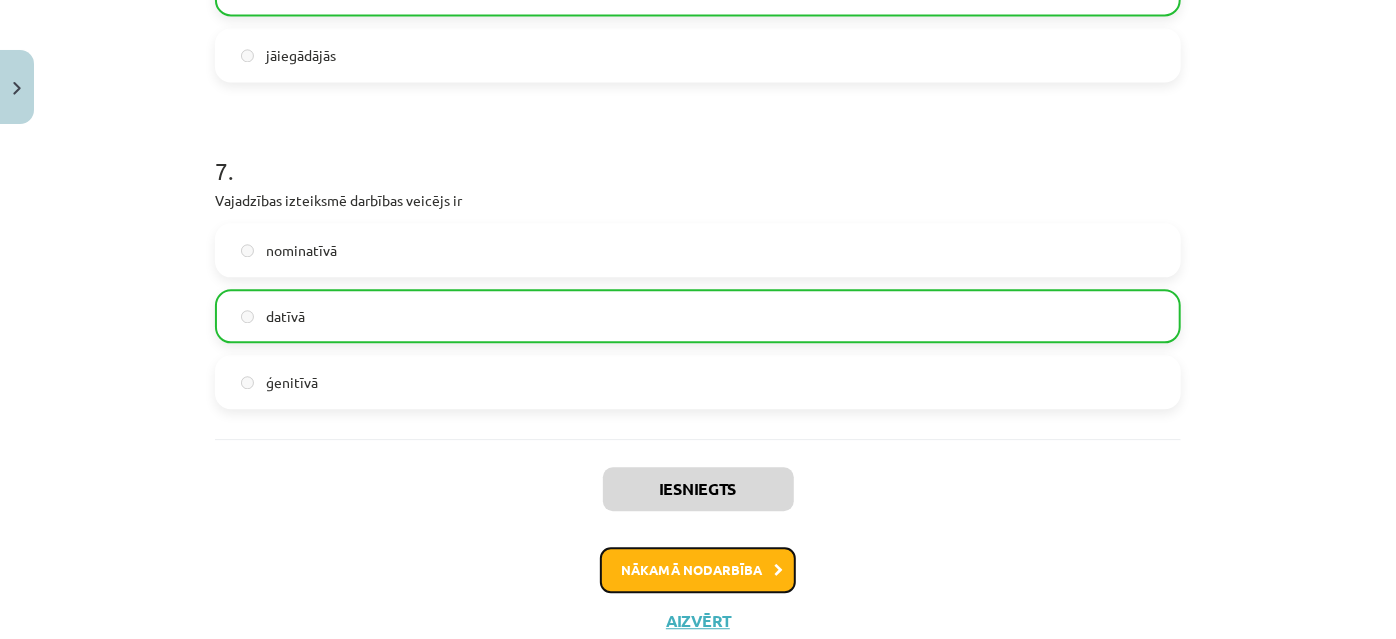 click on "Nākamā nodarbība" 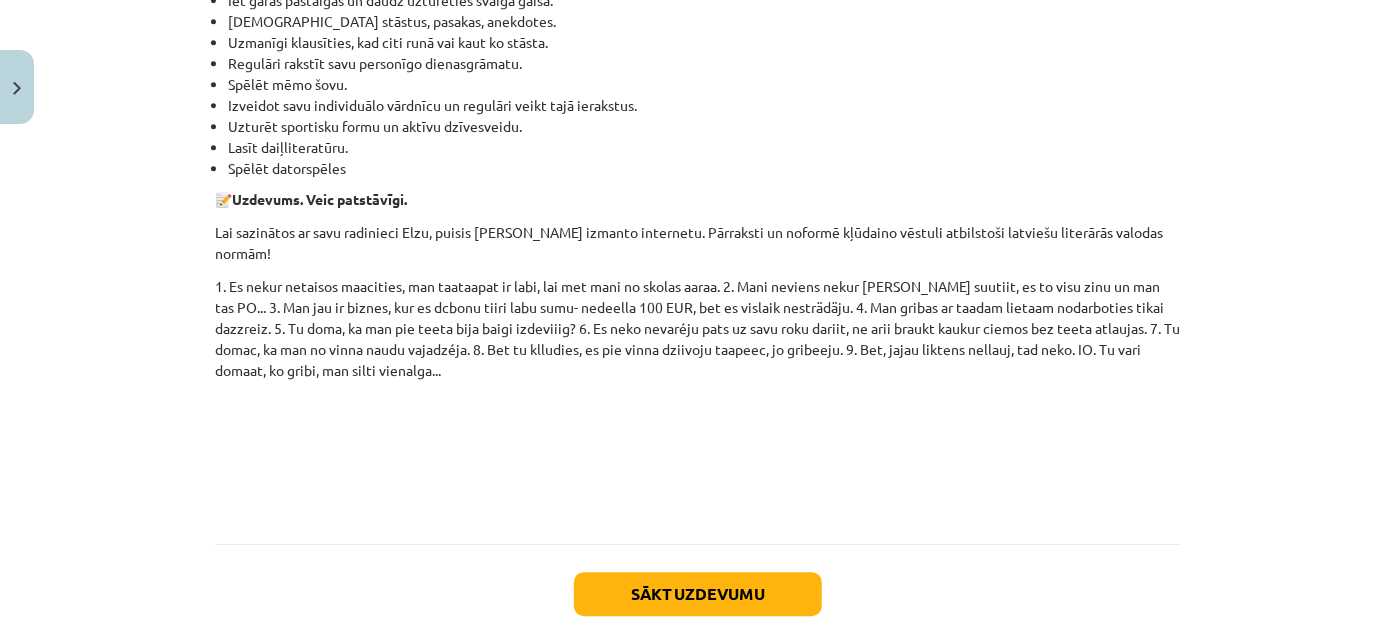 scroll, scrollTop: 14237, scrollLeft: 0, axis: vertical 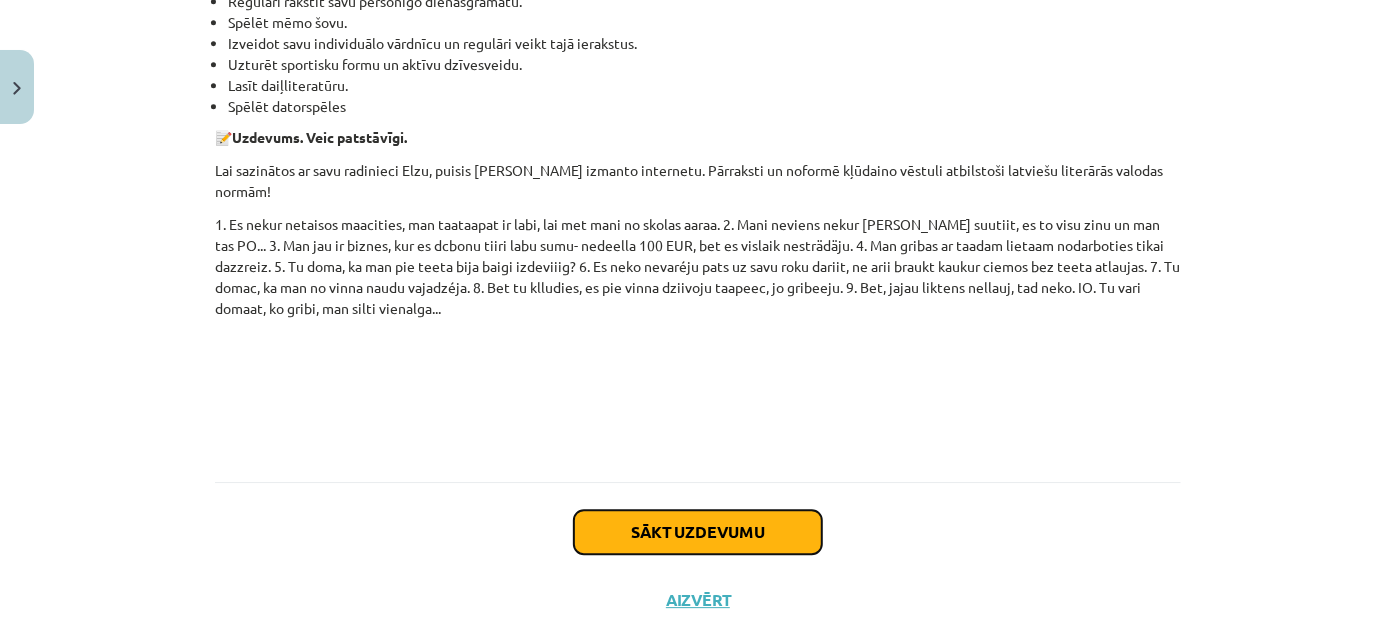 click on "Sākt uzdevumu" 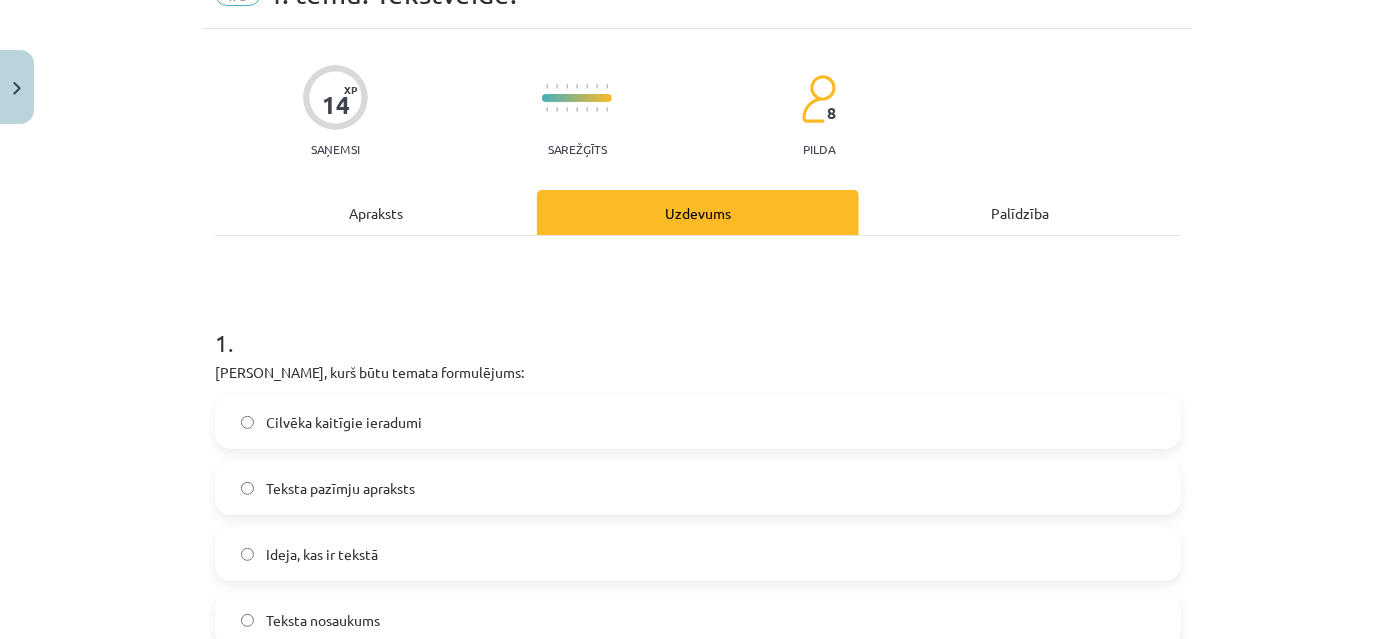 scroll, scrollTop: 50, scrollLeft: 0, axis: vertical 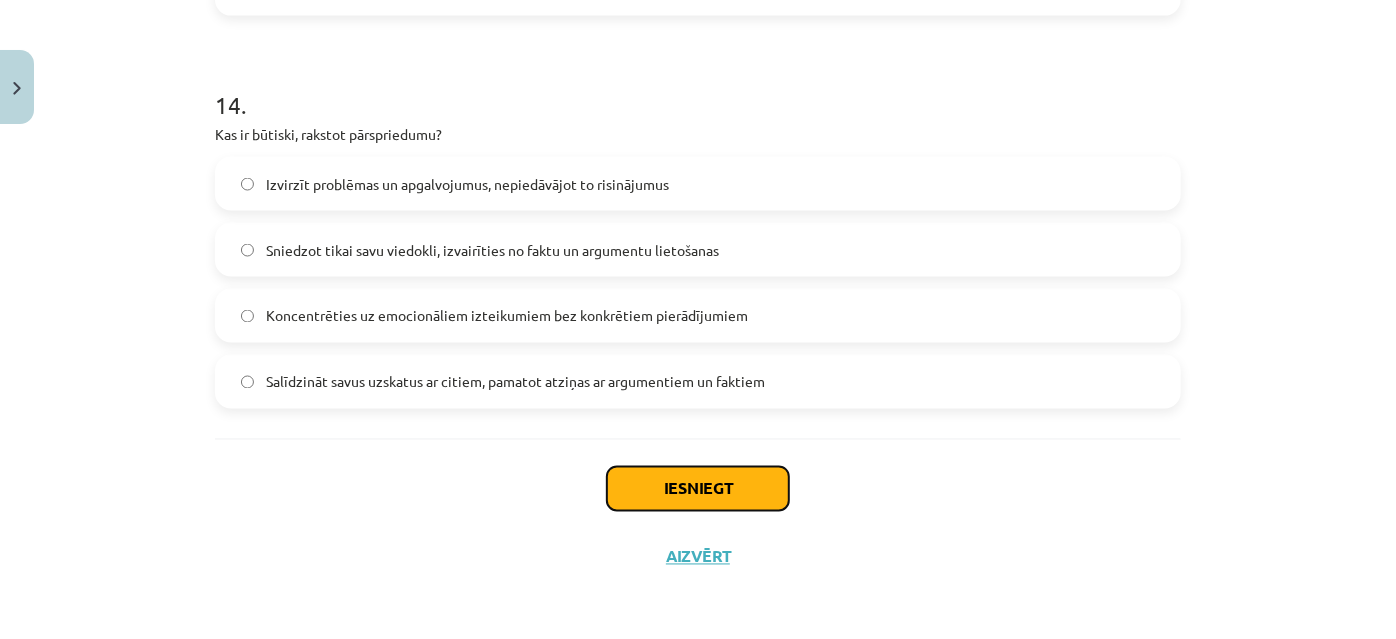 click on "Iesniegt" 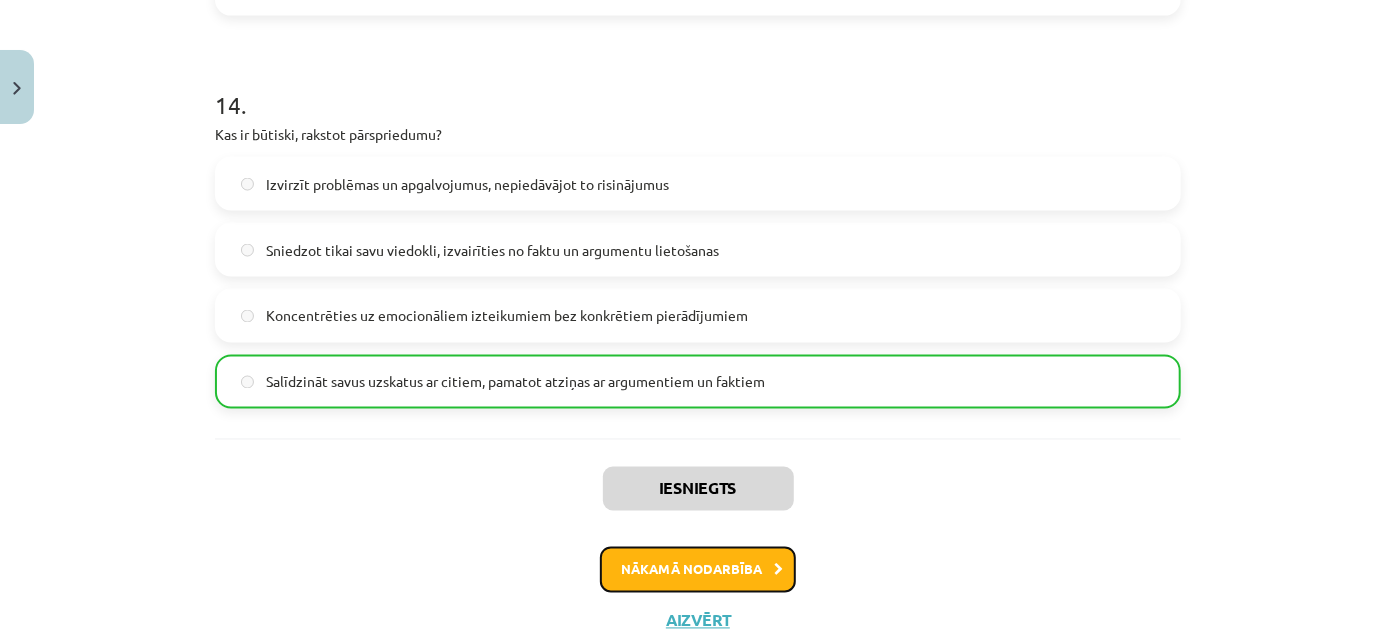 click on "Nākamā nodarbība" 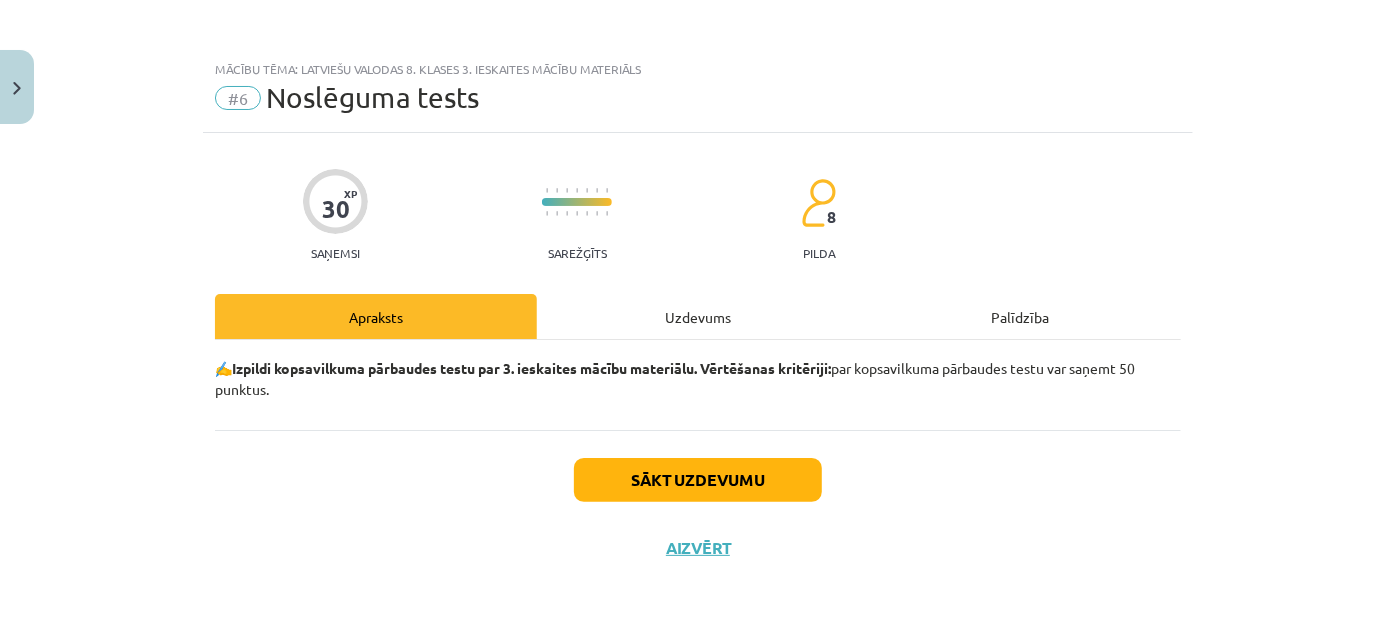 scroll, scrollTop: 0, scrollLeft: 0, axis: both 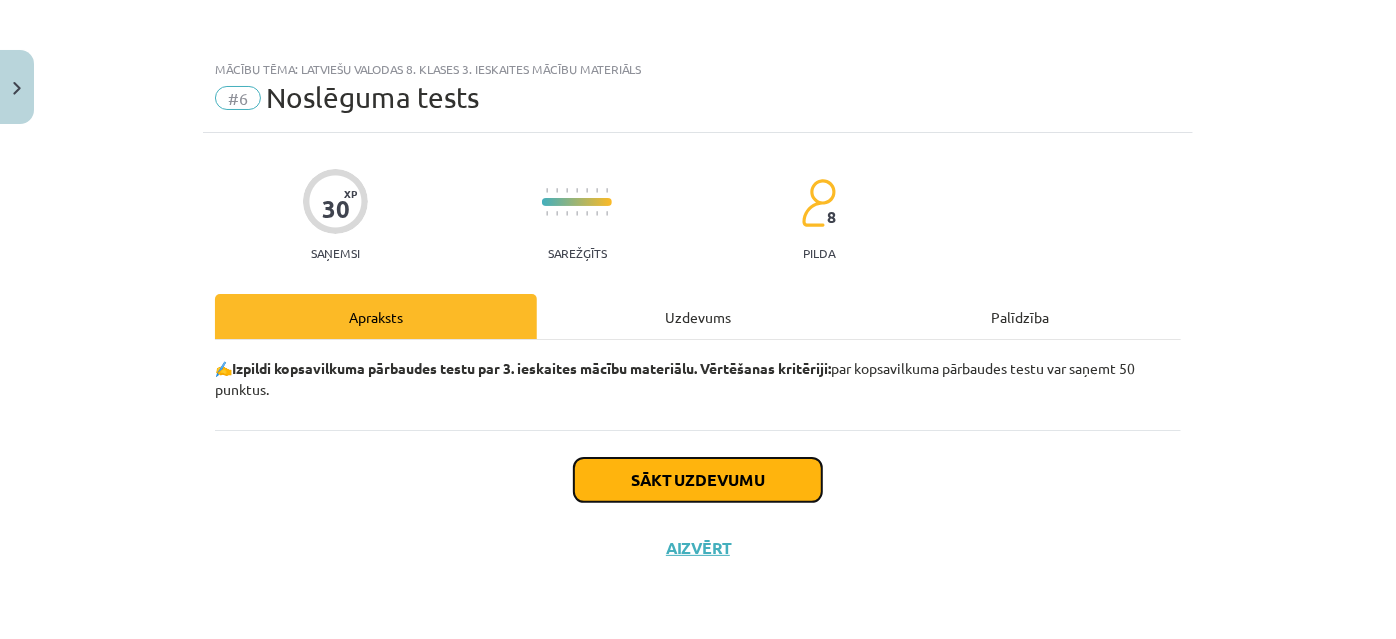 click on "Sākt uzdevumu" 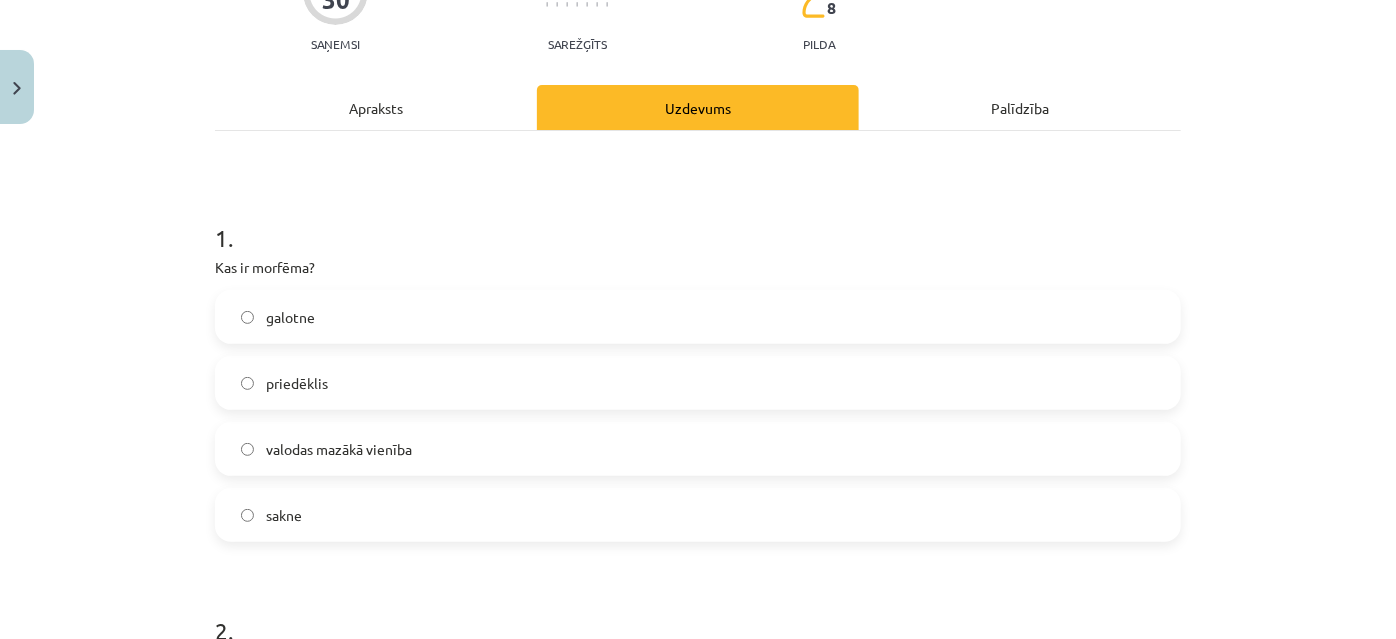 scroll, scrollTop: 363, scrollLeft: 0, axis: vertical 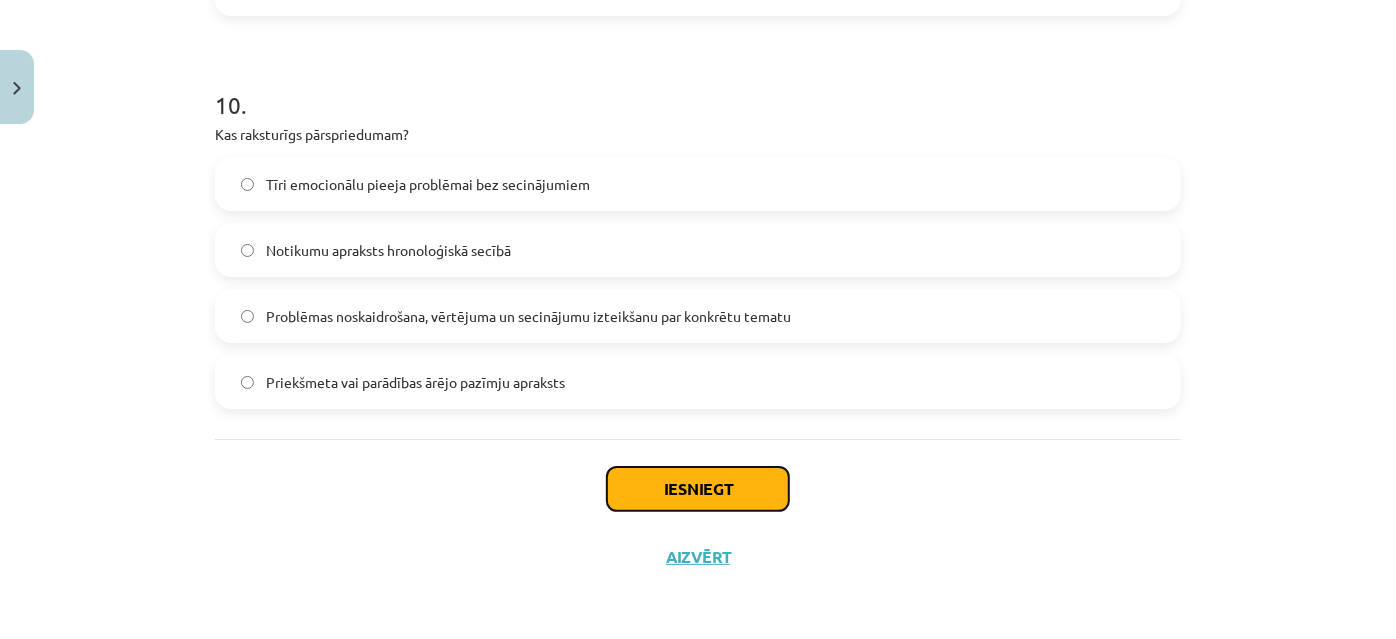 click on "Iesniegt" 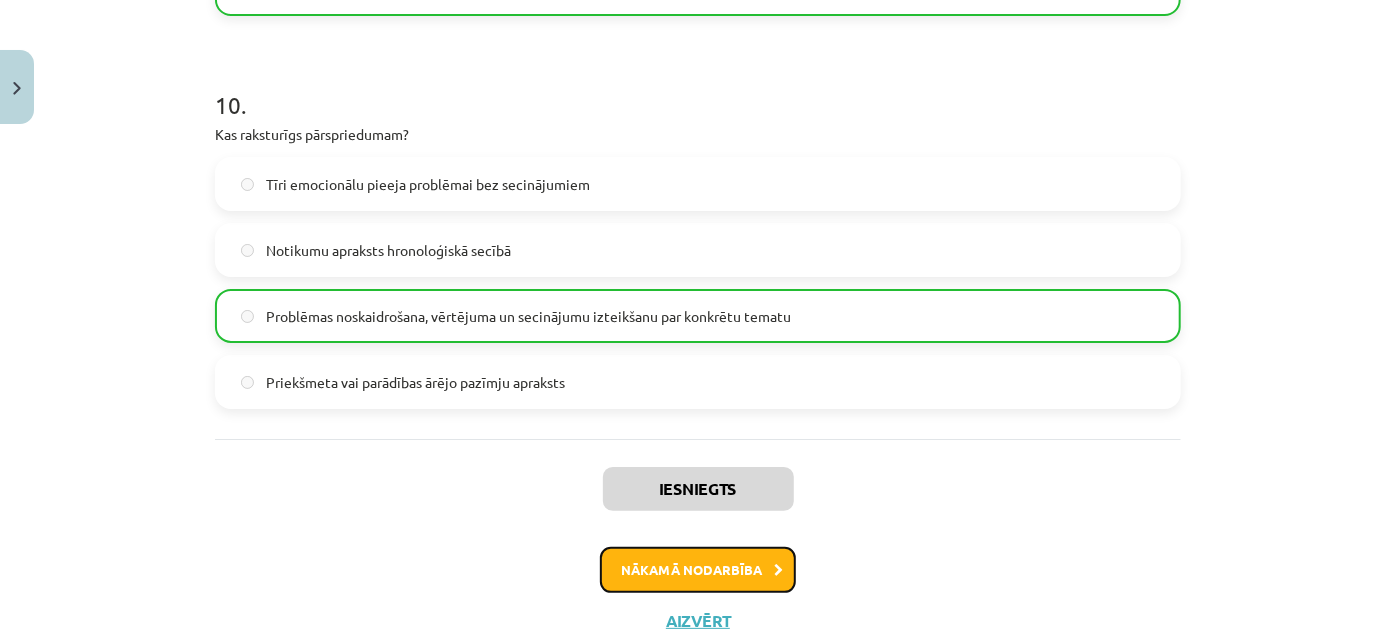 click on "Nākamā nodarbība" 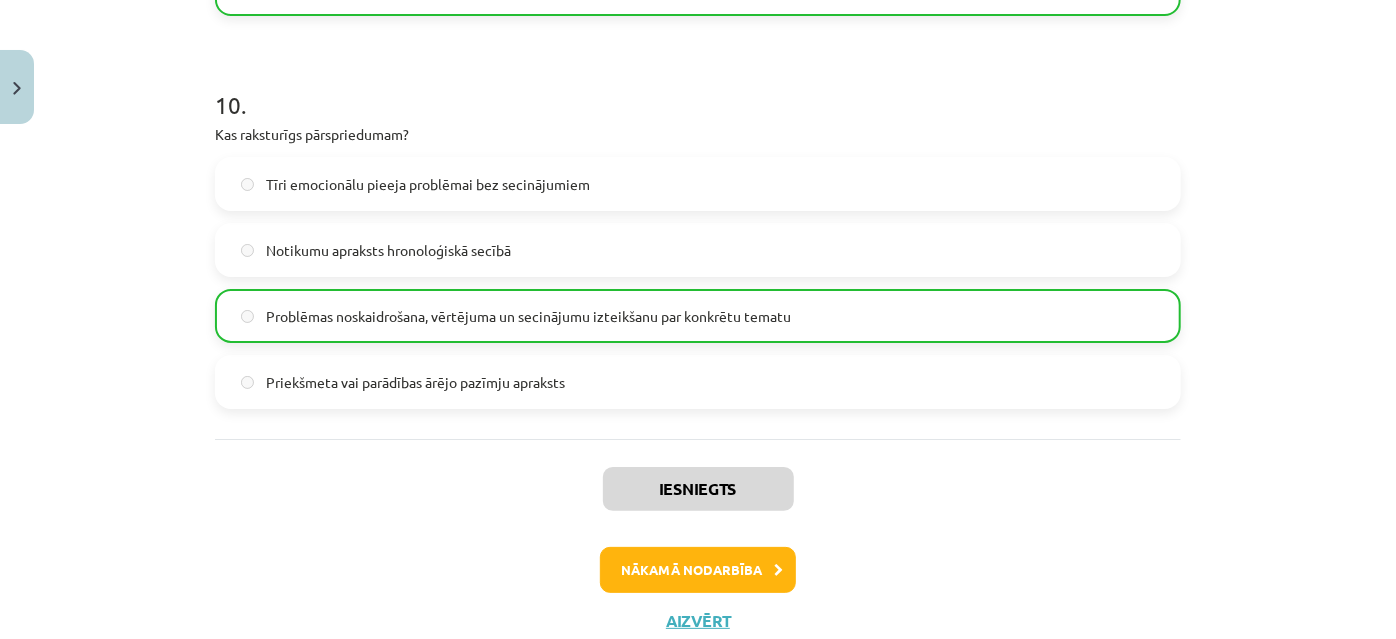 scroll, scrollTop: 0, scrollLeft: 0, axis: both 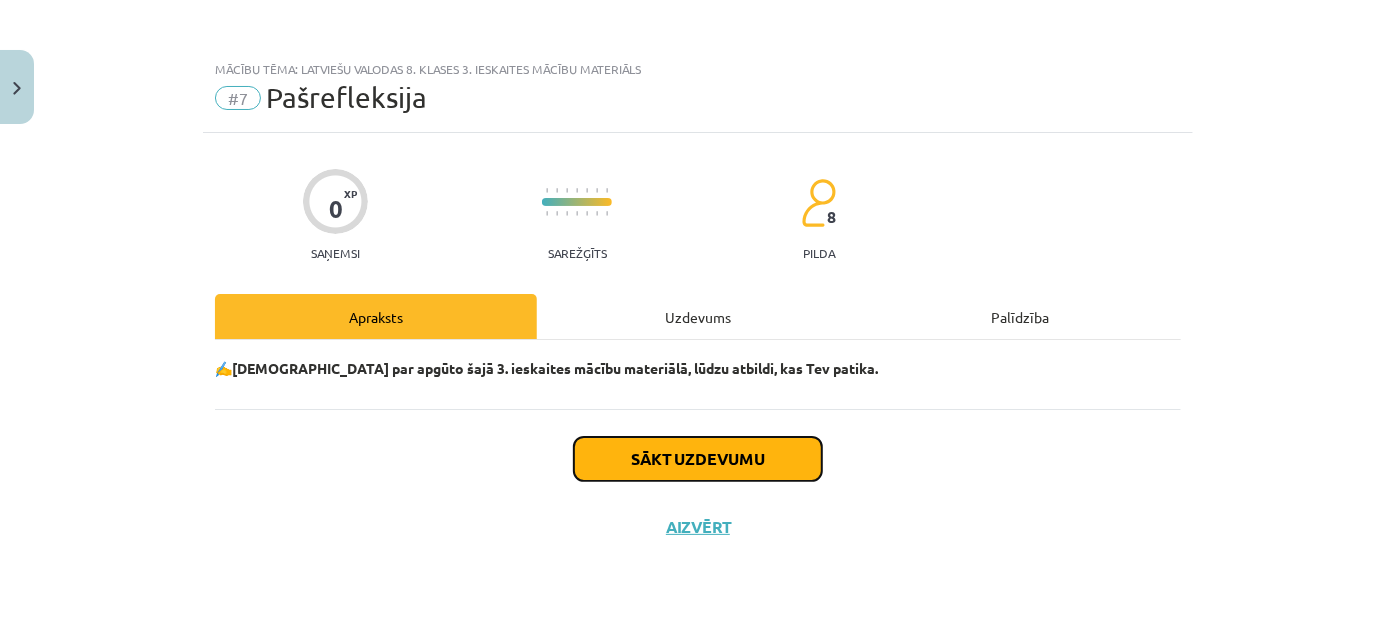 click on "Sākt uzdevumu" 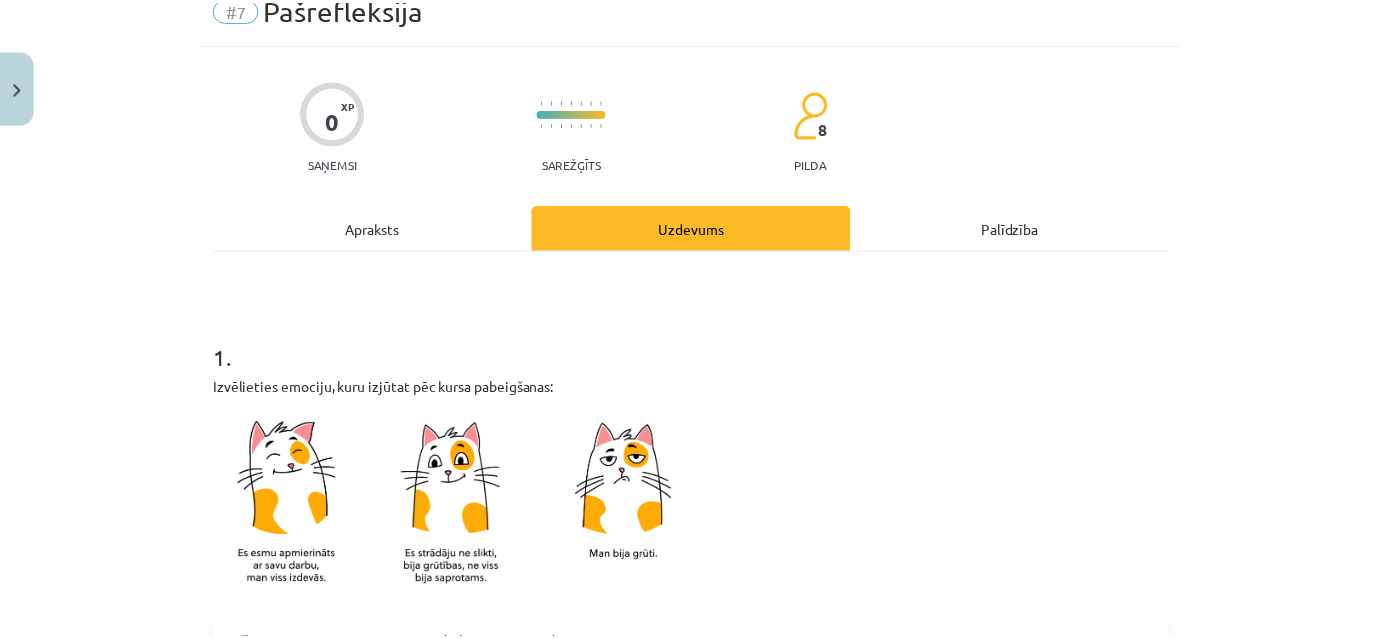 scroll, scrollTop: 484, scrollLeft: 0, axis: vertical 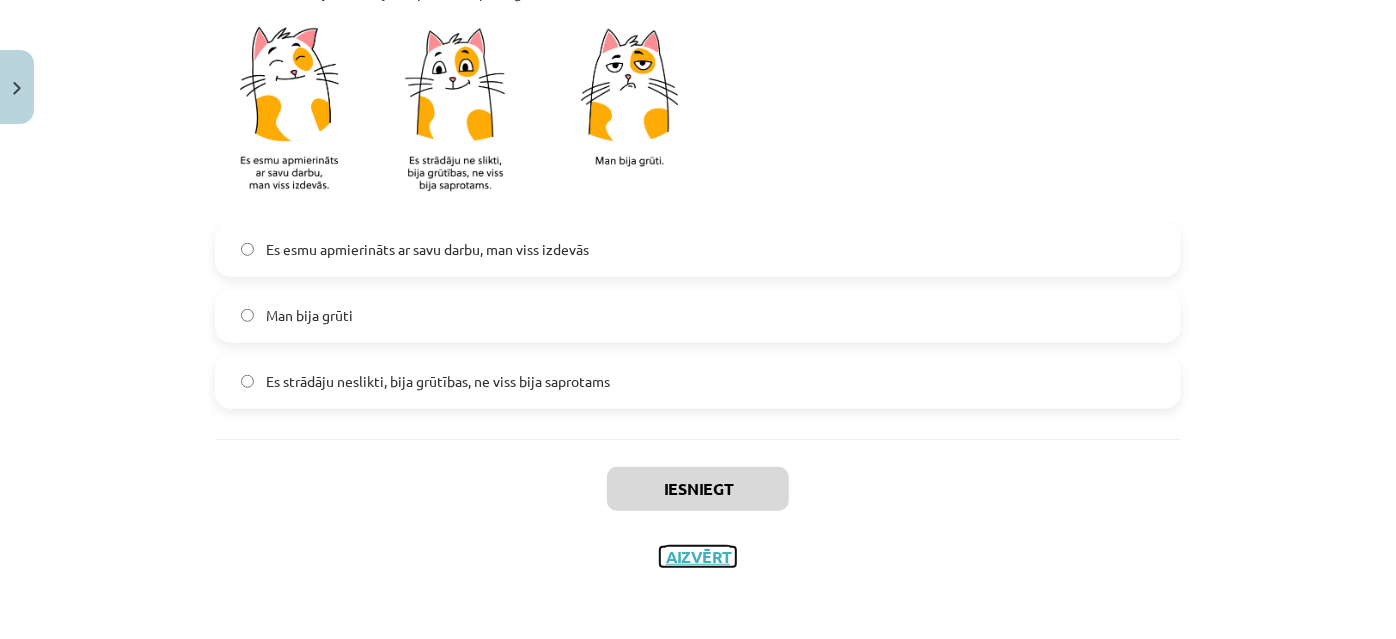 click on "Aizvērt" 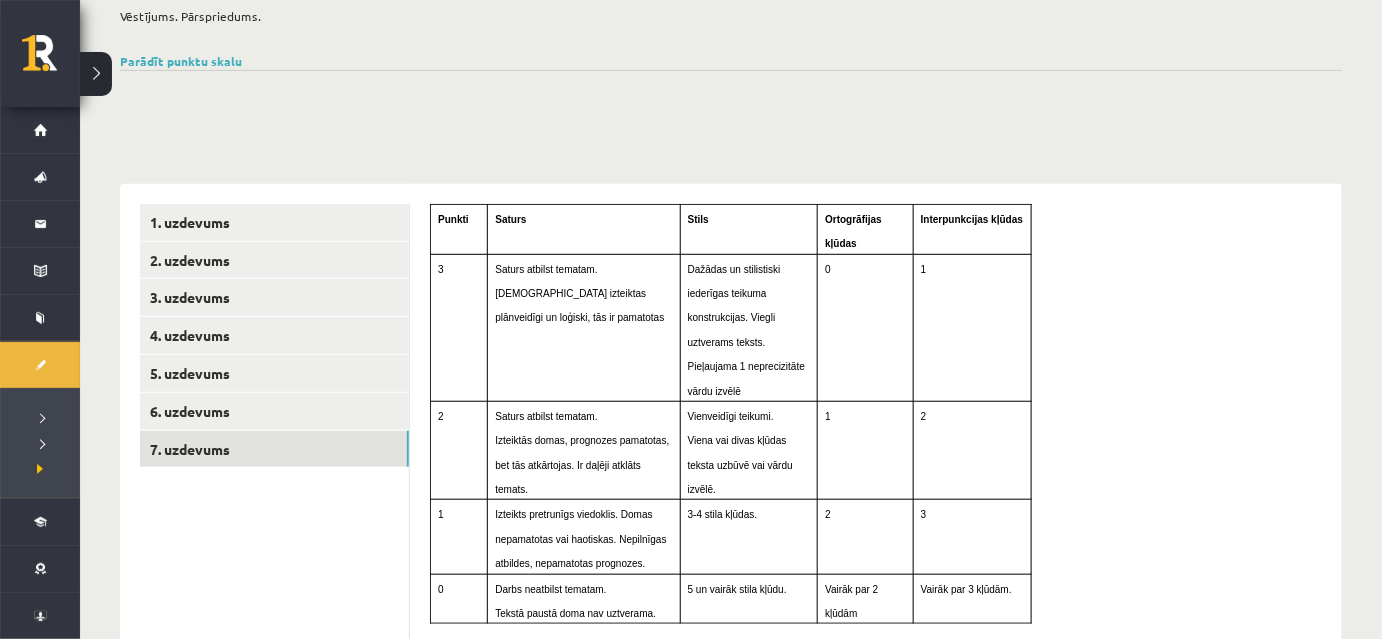 scroll, scrollTop: 90, scrollLeft: 0, axis: vertical 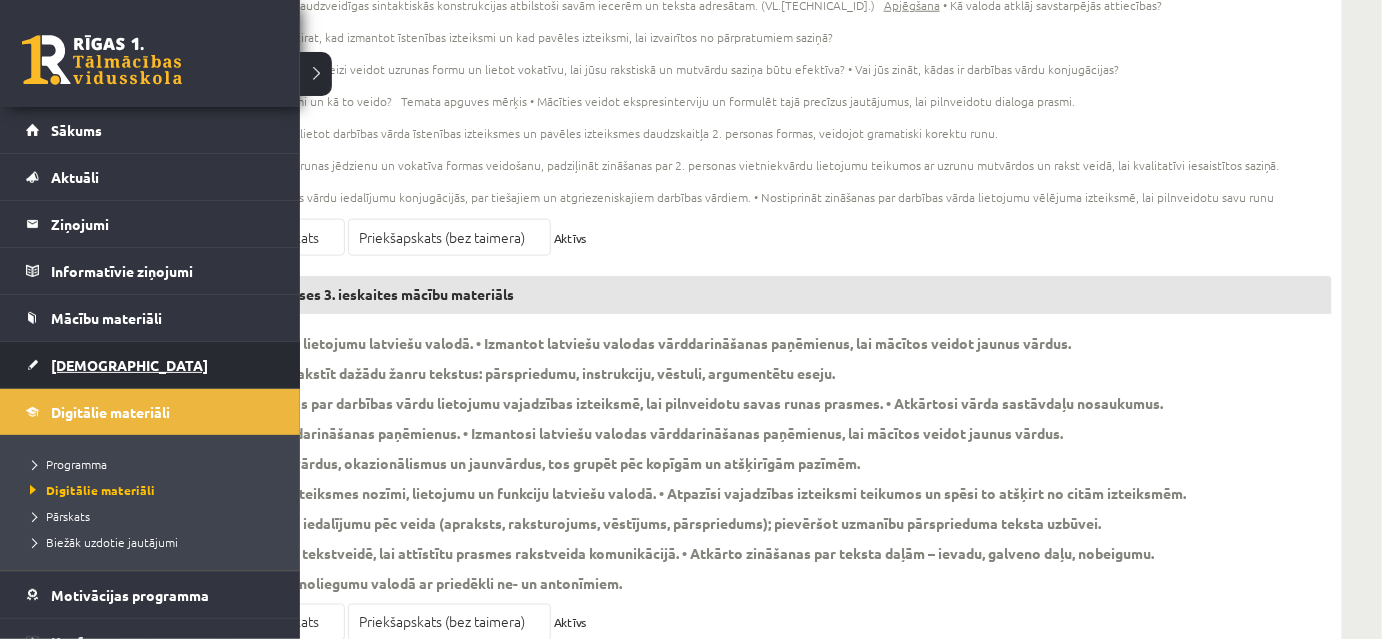 click on "[DEMOGRAPHIC_DATA]" at bounding box center [129, 365] 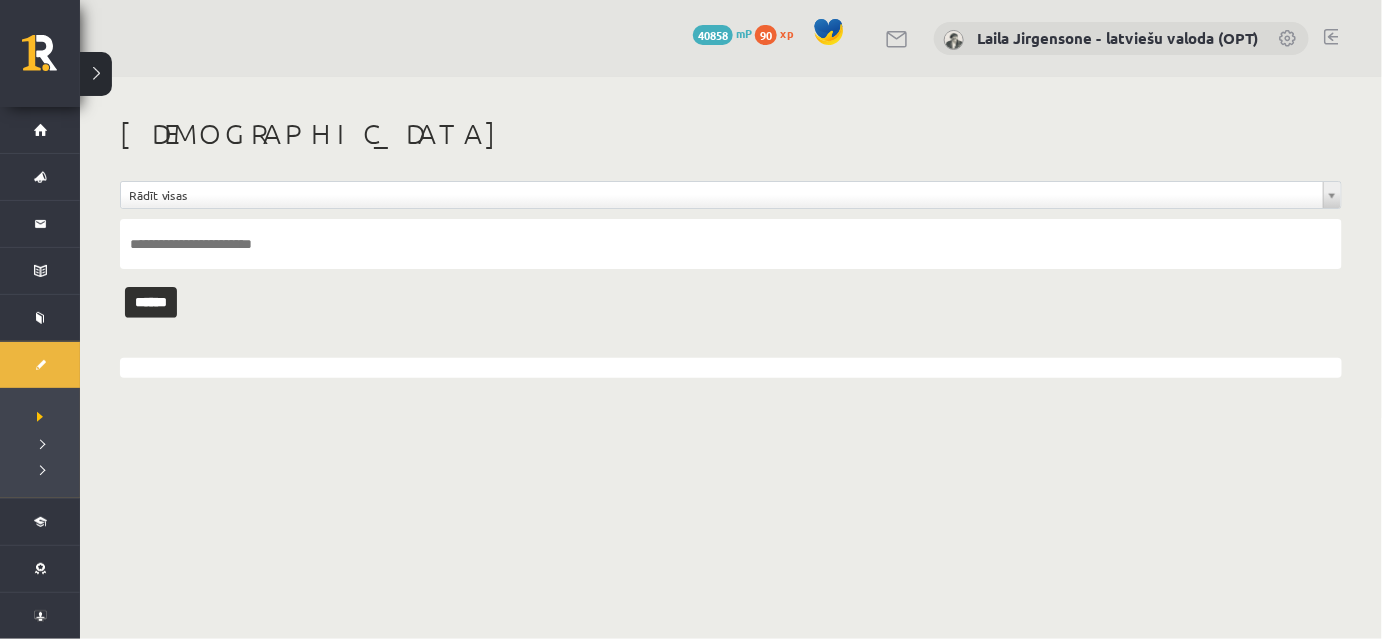 scroll, scrollTop: 0, scrollLeft: 0, axis: both 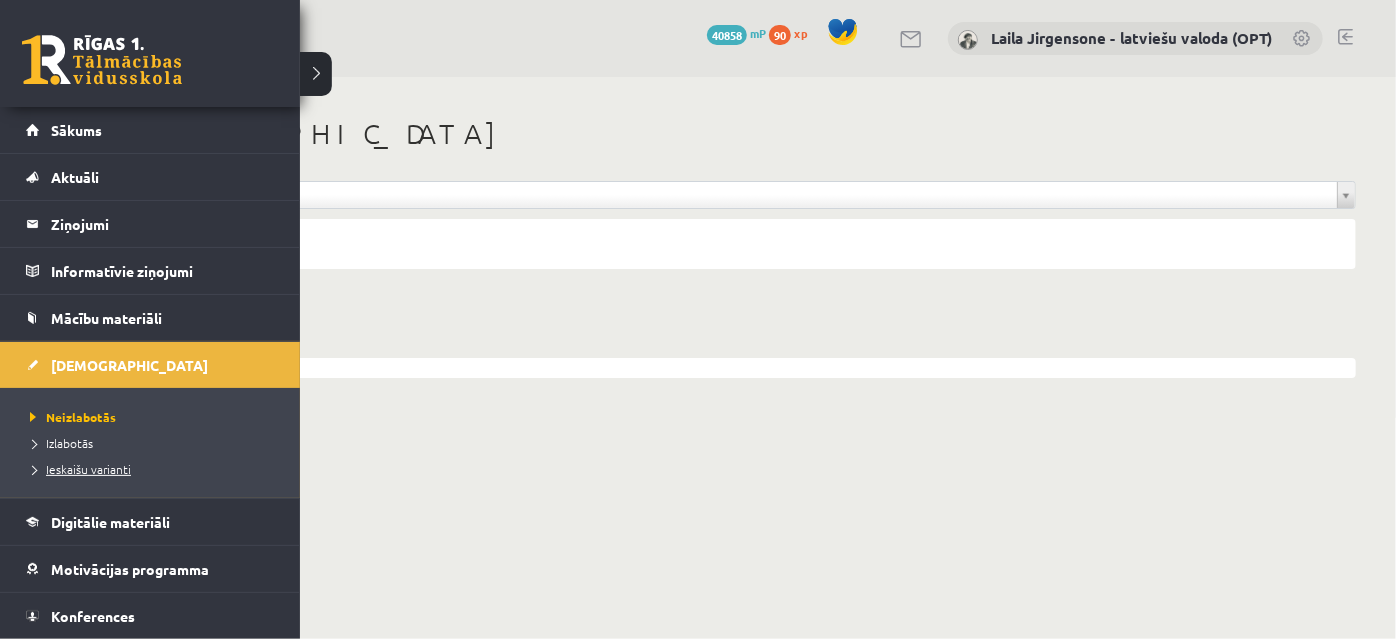 click on "Ieskaišu varianti" at bounding box center [78, 469] 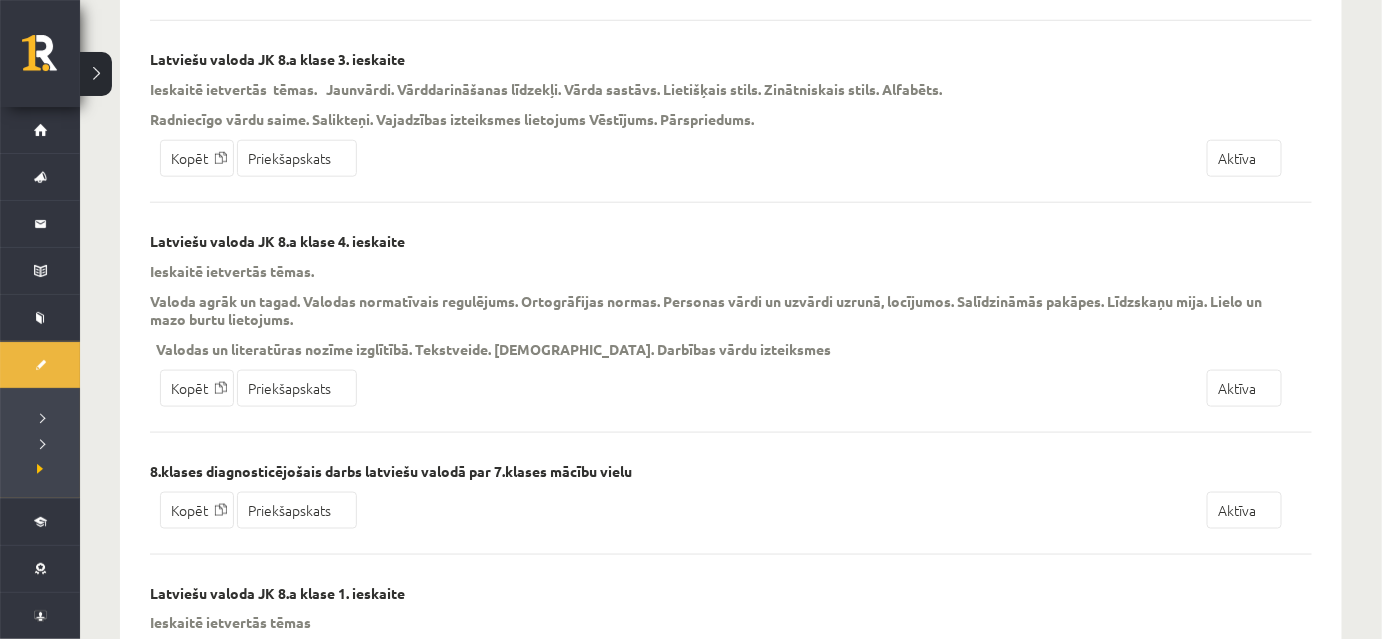 scroll, scrollTop: 636, scrollLeft: 0, axis: vertical 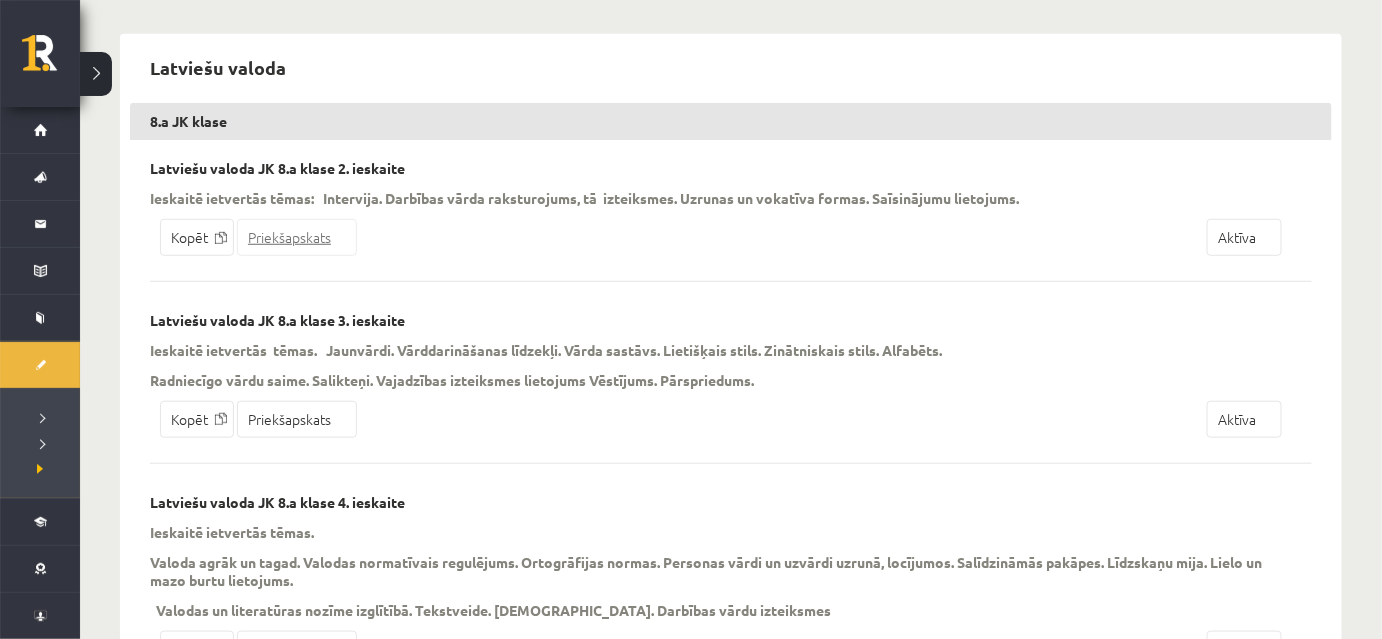 click on "Priekšapskats" at bounding box center [297, 237] 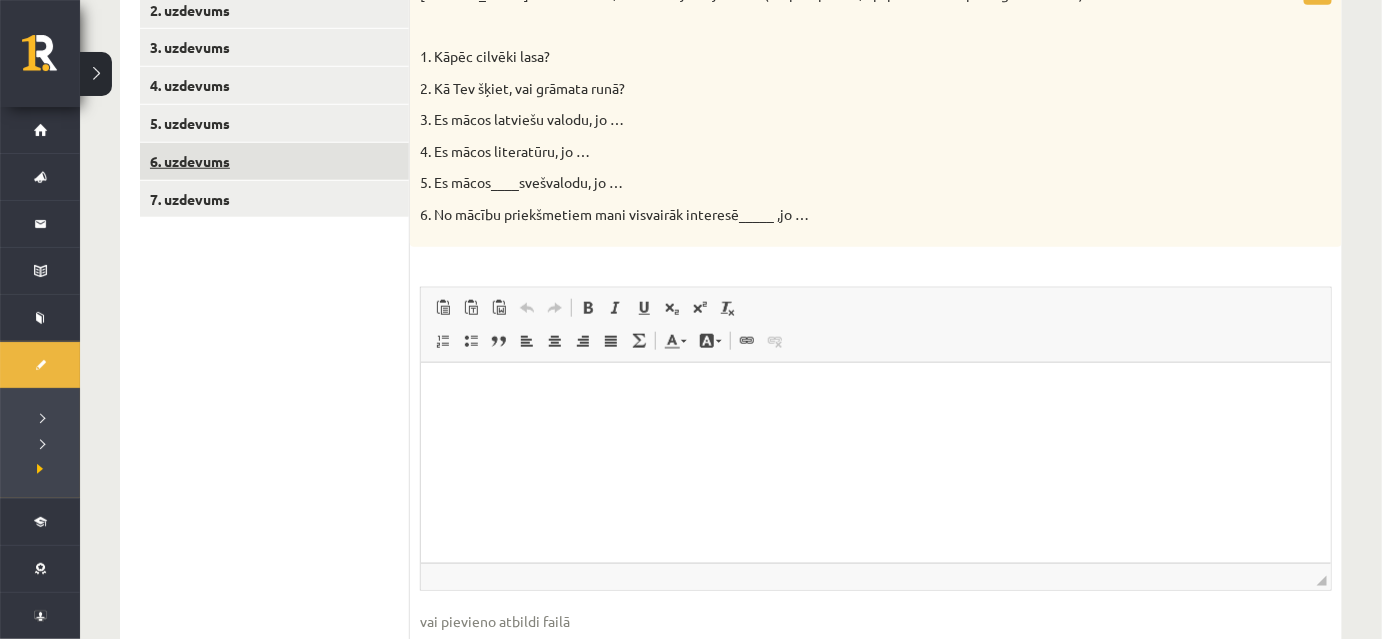 scroll, scrollTop: 362, scrollLeft: 0, axis: vertical 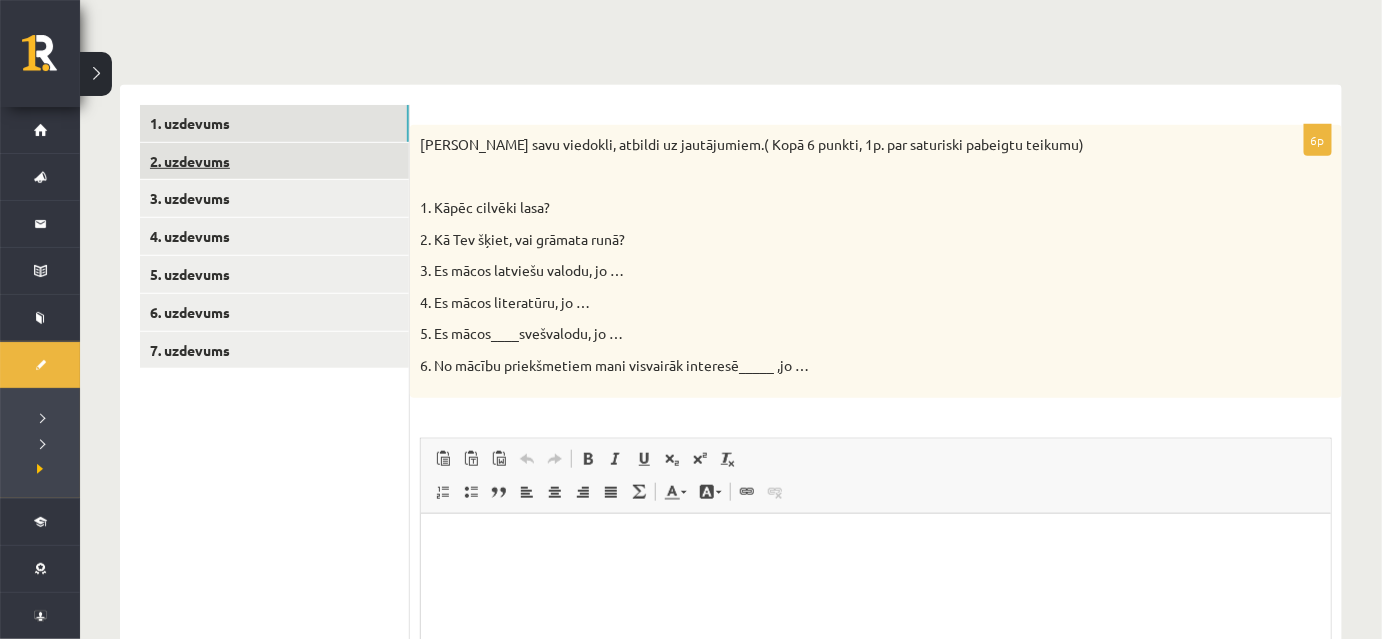 click on "2. uzdevums" at bounding box center [274, 161] 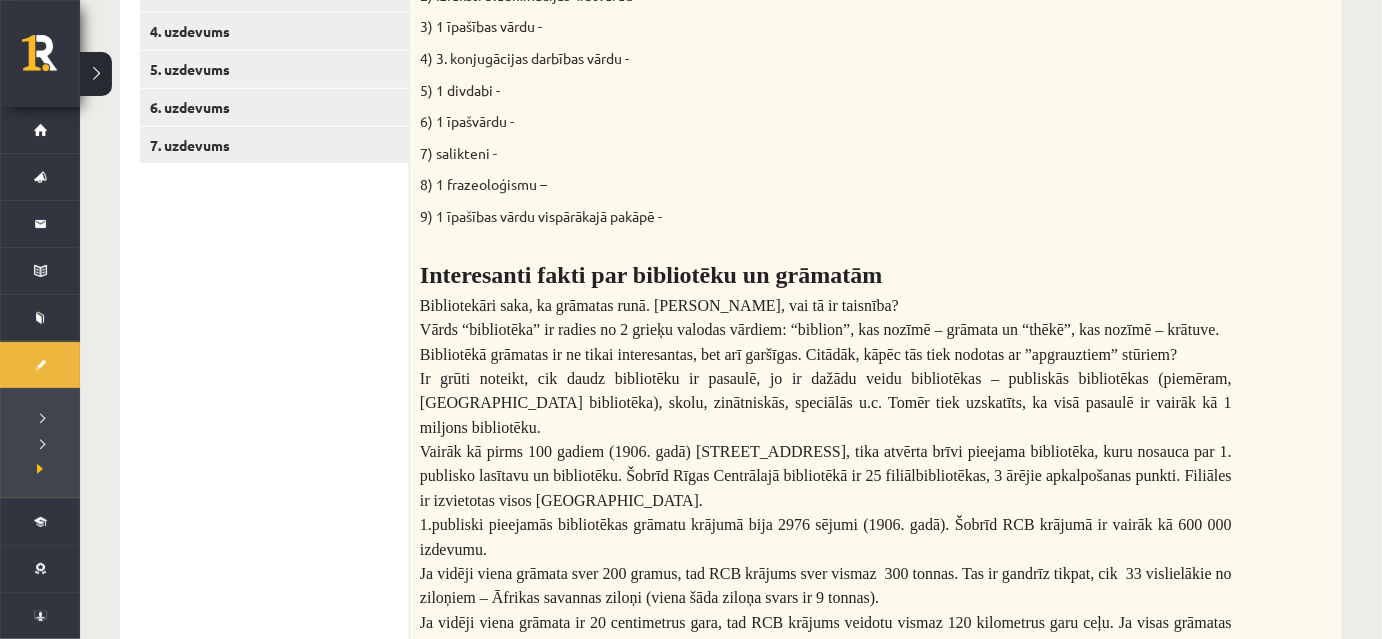 scroll, scrollTop: 453, scrollLeft: 0, axis: vertical 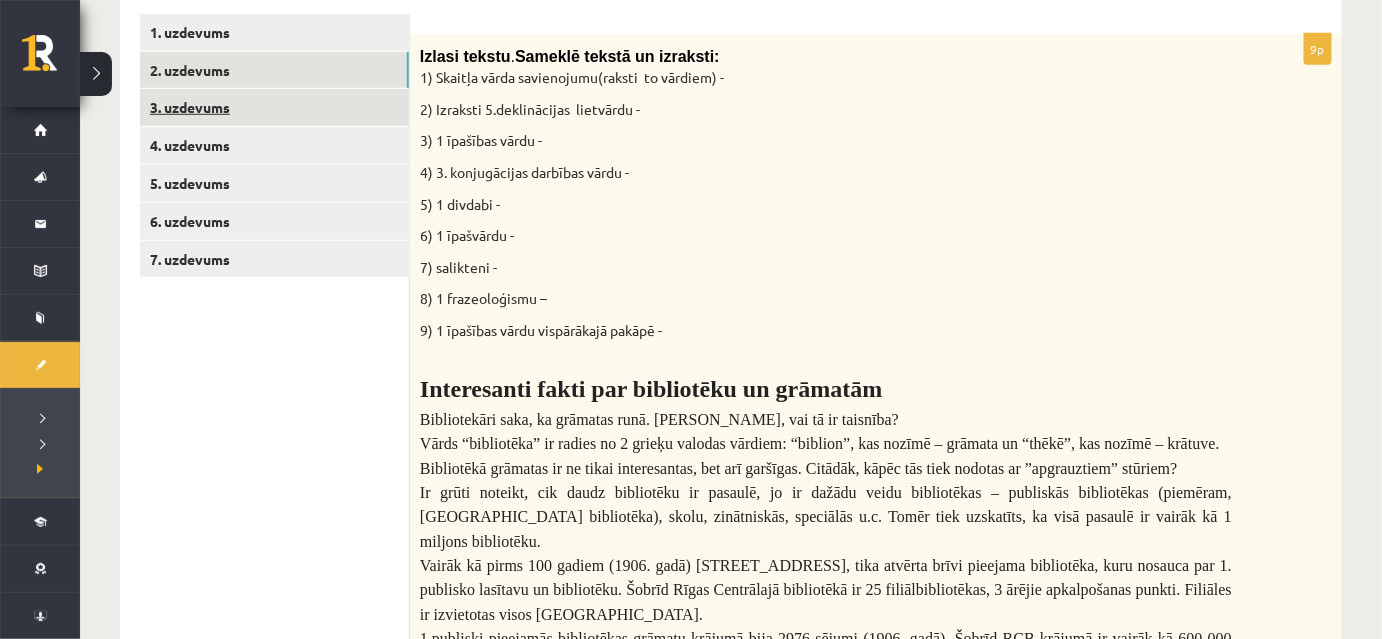 click on "3. uzdevums" at bounding box center [274, 107] 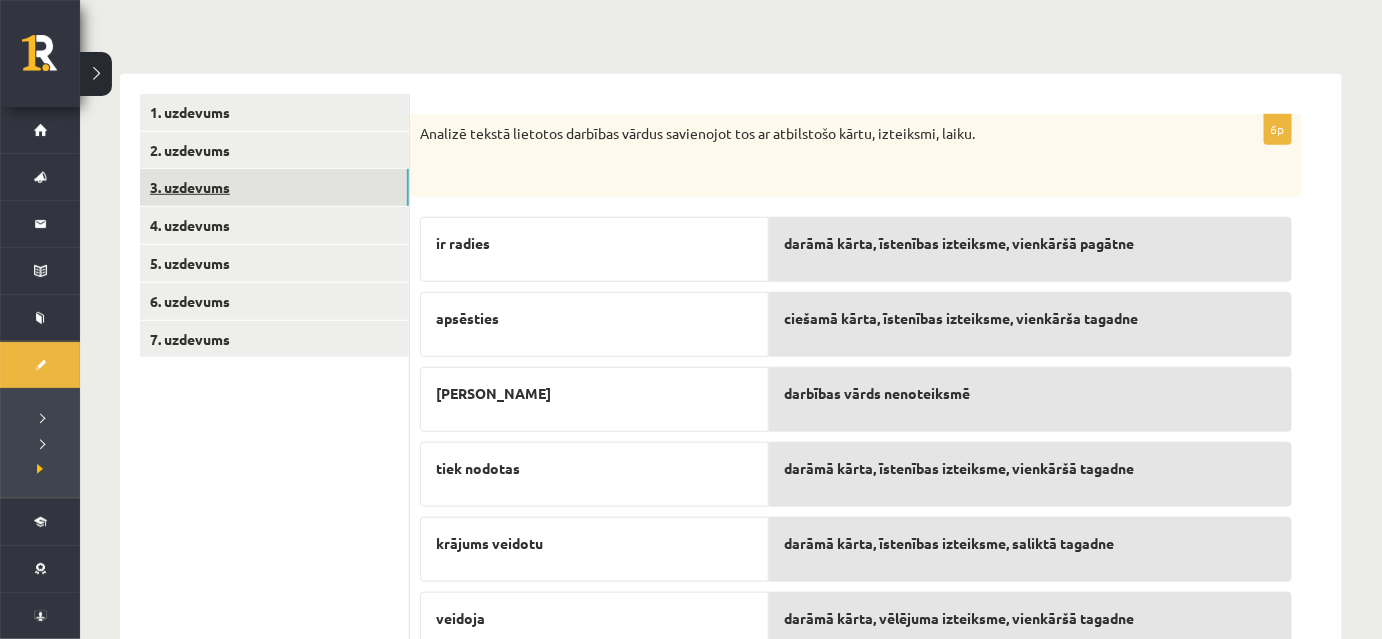scroll, scrollTop: 277, scrollLeft: 0, axis: vertical 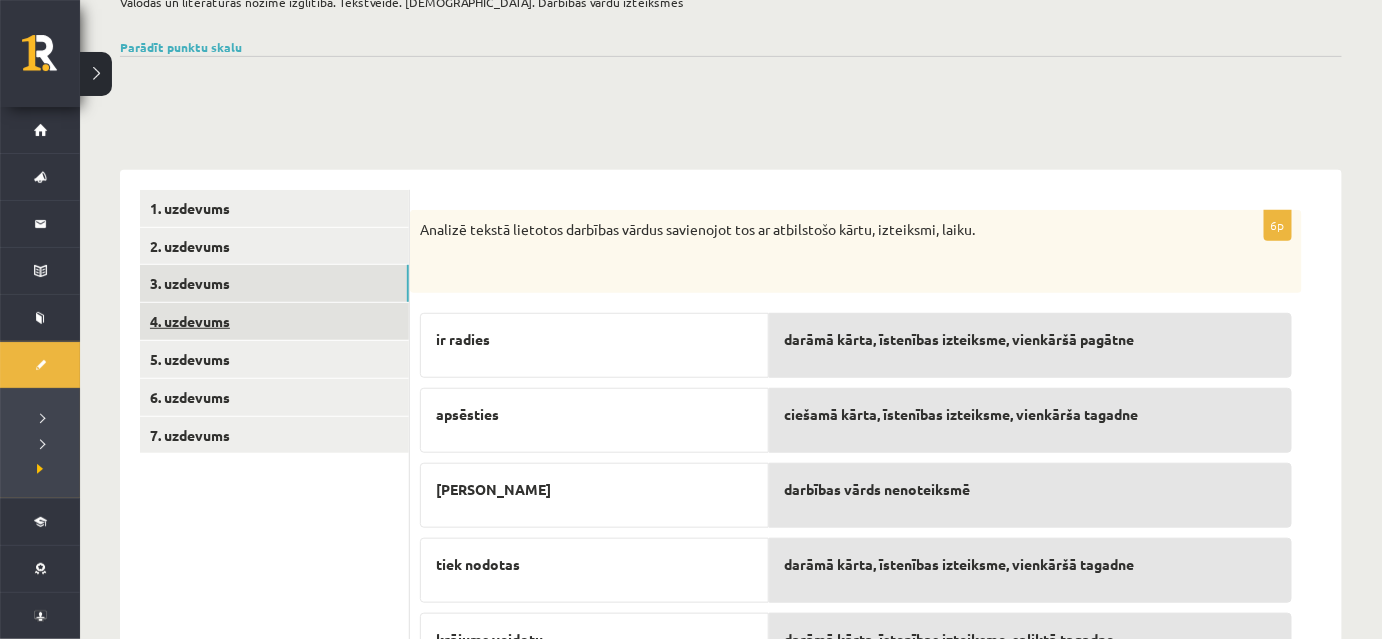 click on "4. uzdevums" at bounding box center [274, 321] 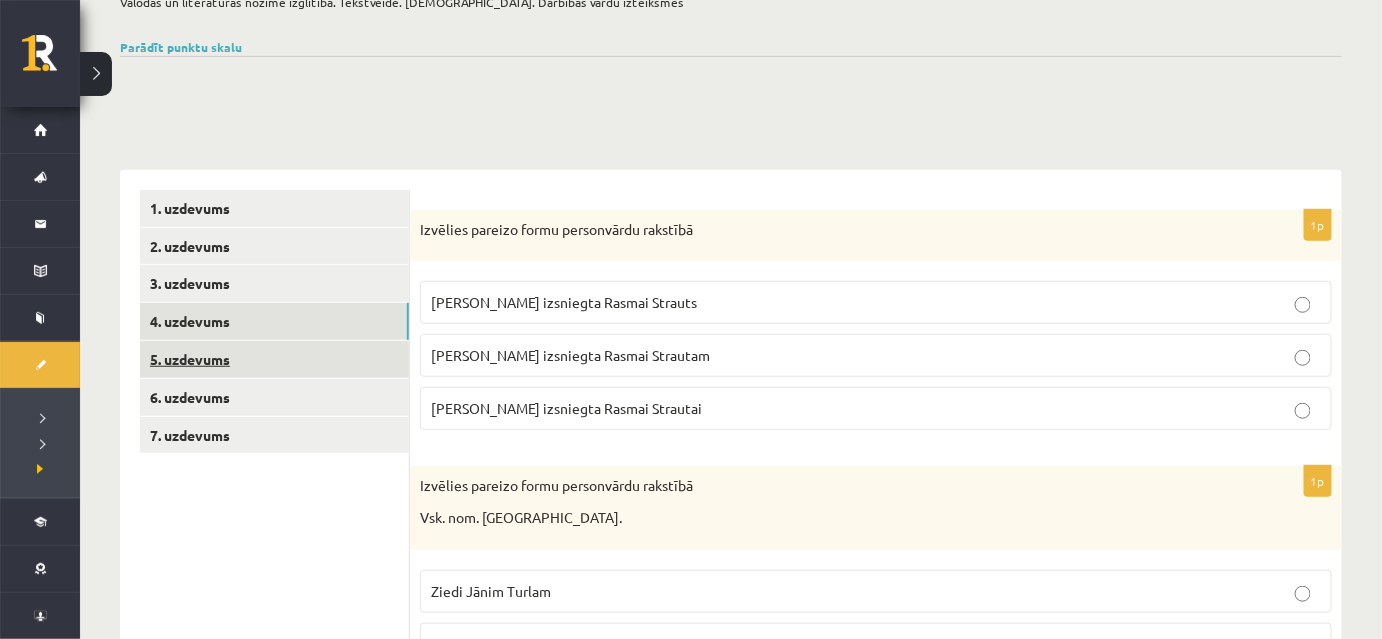 click on "5. uzdevums" at bounding box center [274, 359] 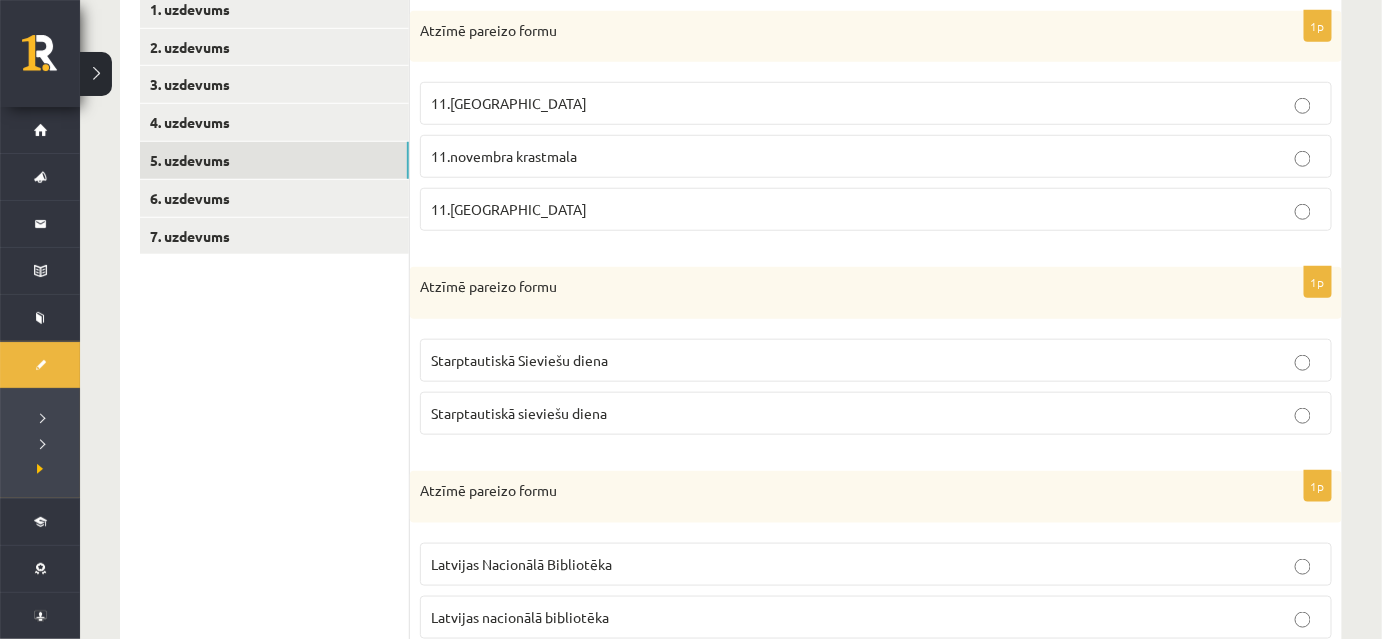 scroll, scrollTop: 385, scrollLeft: 0, axis: vertical 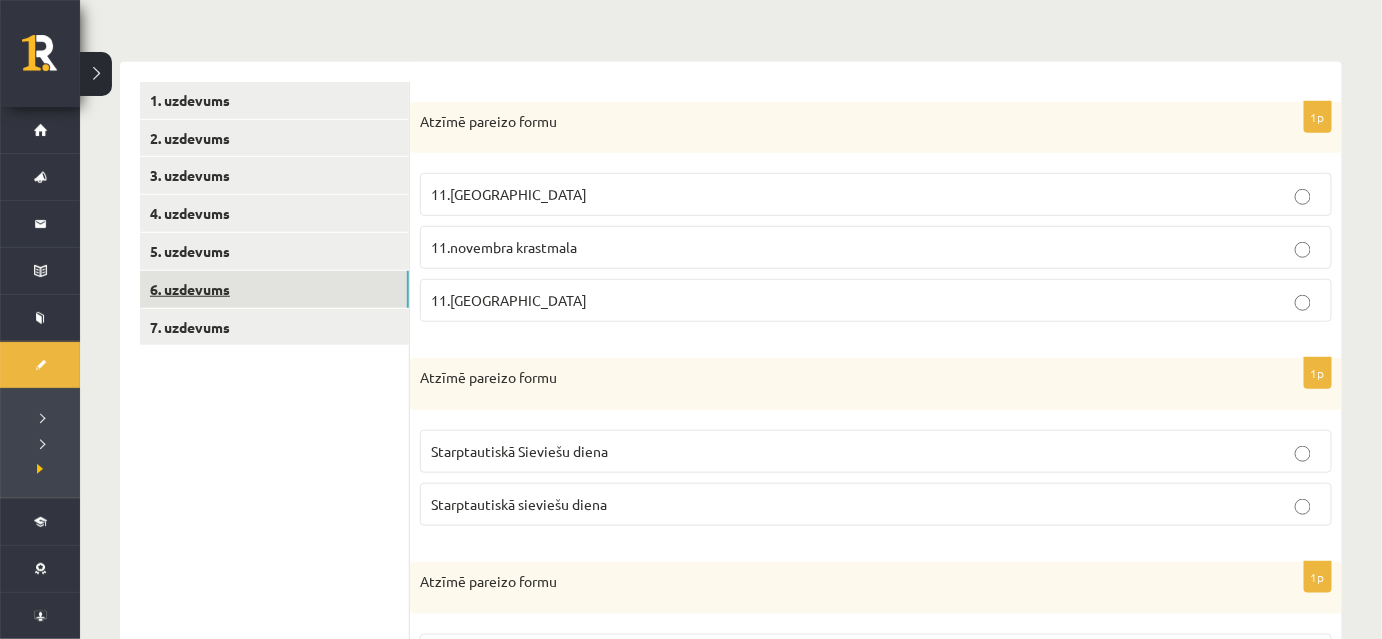 click on "6. uzdevums" at bounding box center [274, 289] 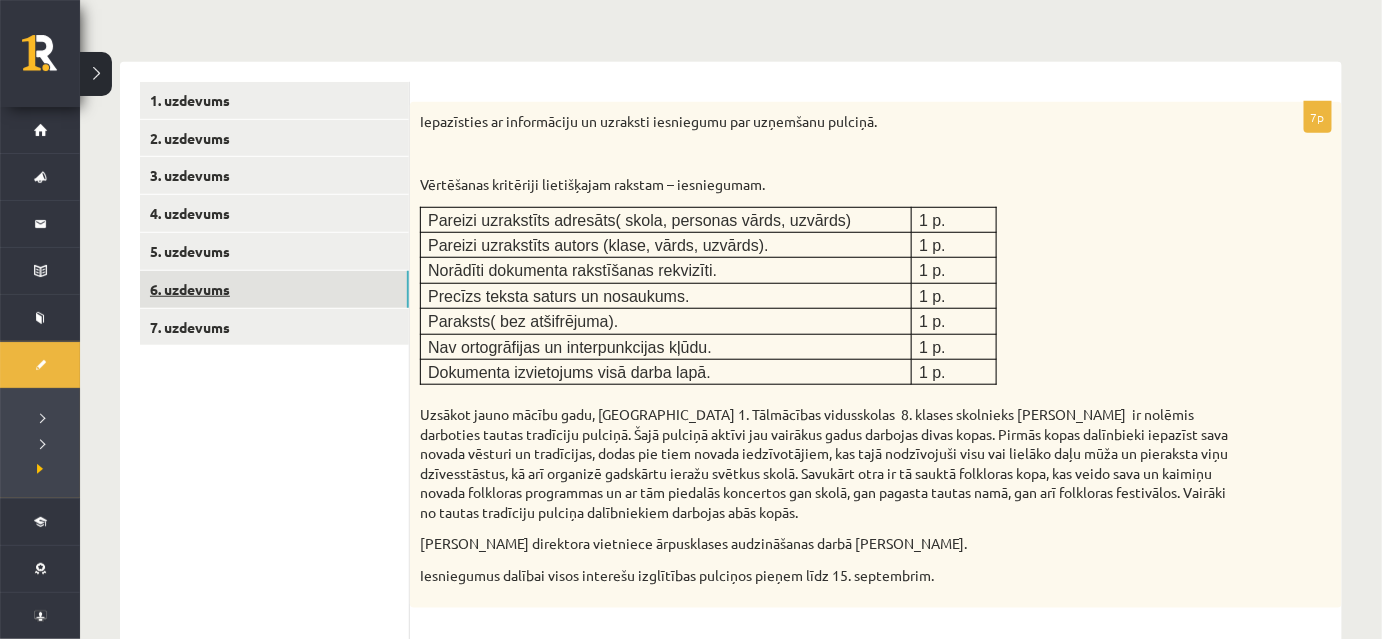 scroll, scrollTop: 0, scrollLeft: 0, axis: both 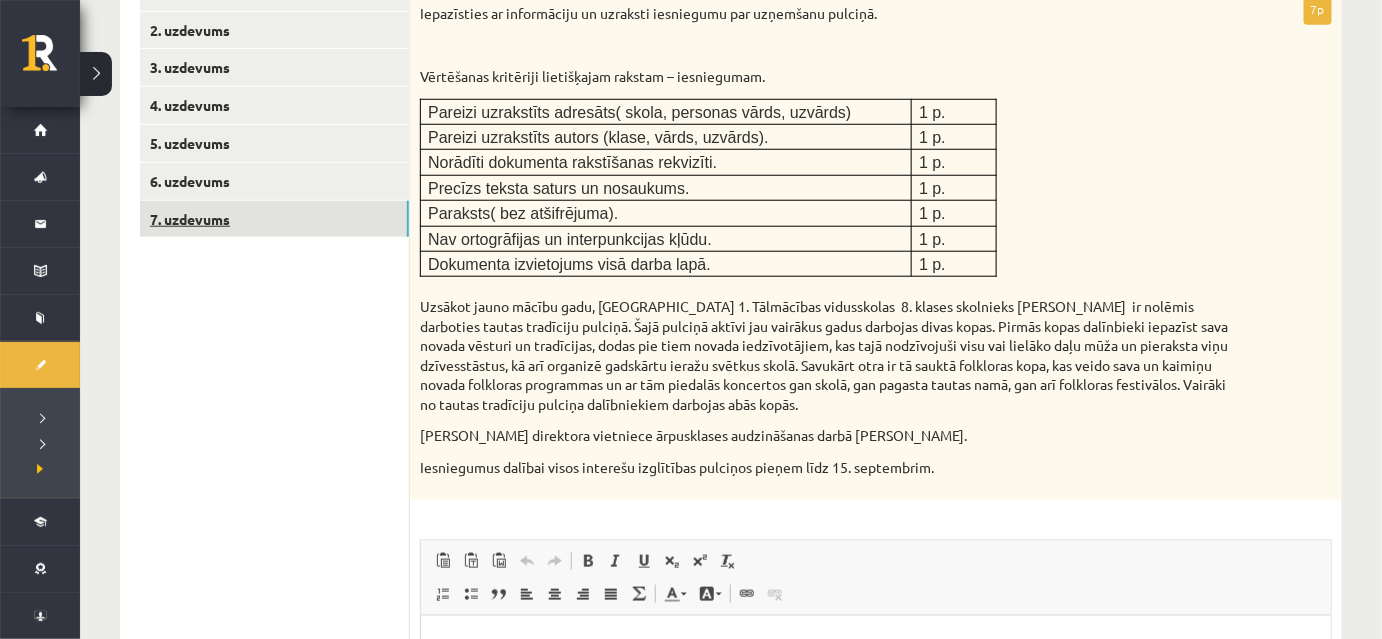 click on "7. uzdevums" at bounding box center (274, 219) 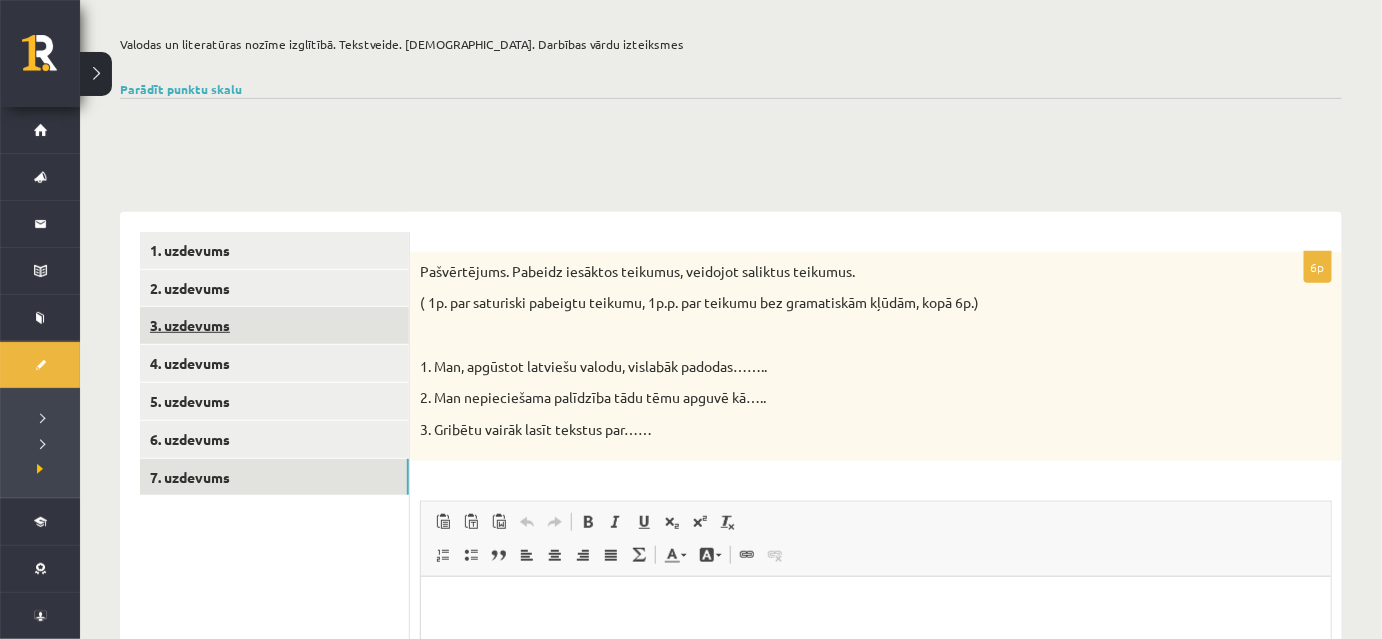 scroll, scrollTop: 10, scrollLeft: 0, axis: vertical 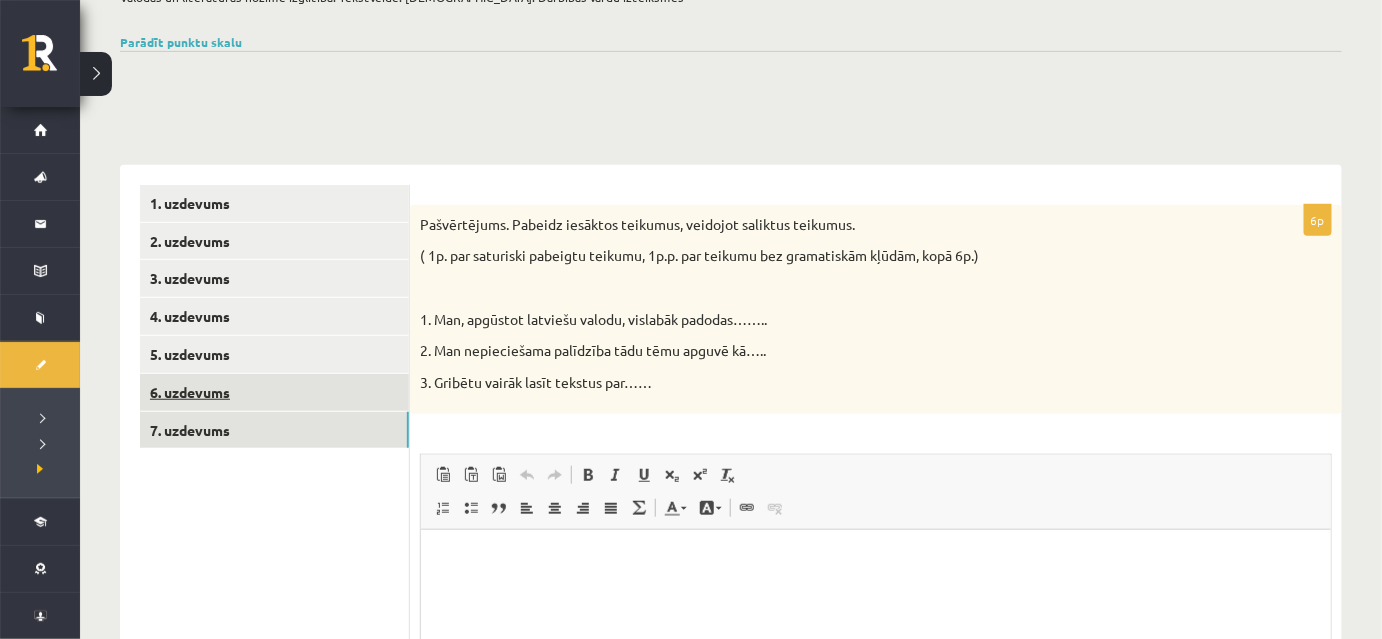 click on "6. uzdevums" at bounding box center [274, 392] 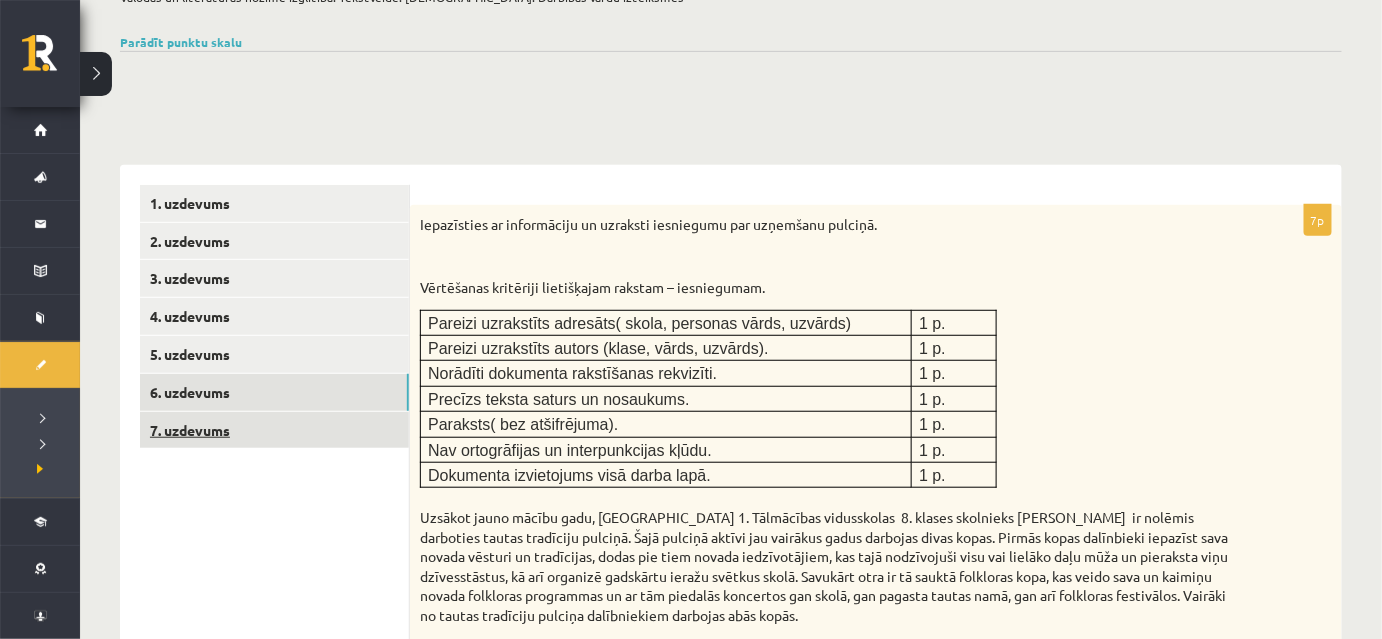 scroll, scrollTop: 0, scrollLeft: 0, axis: both 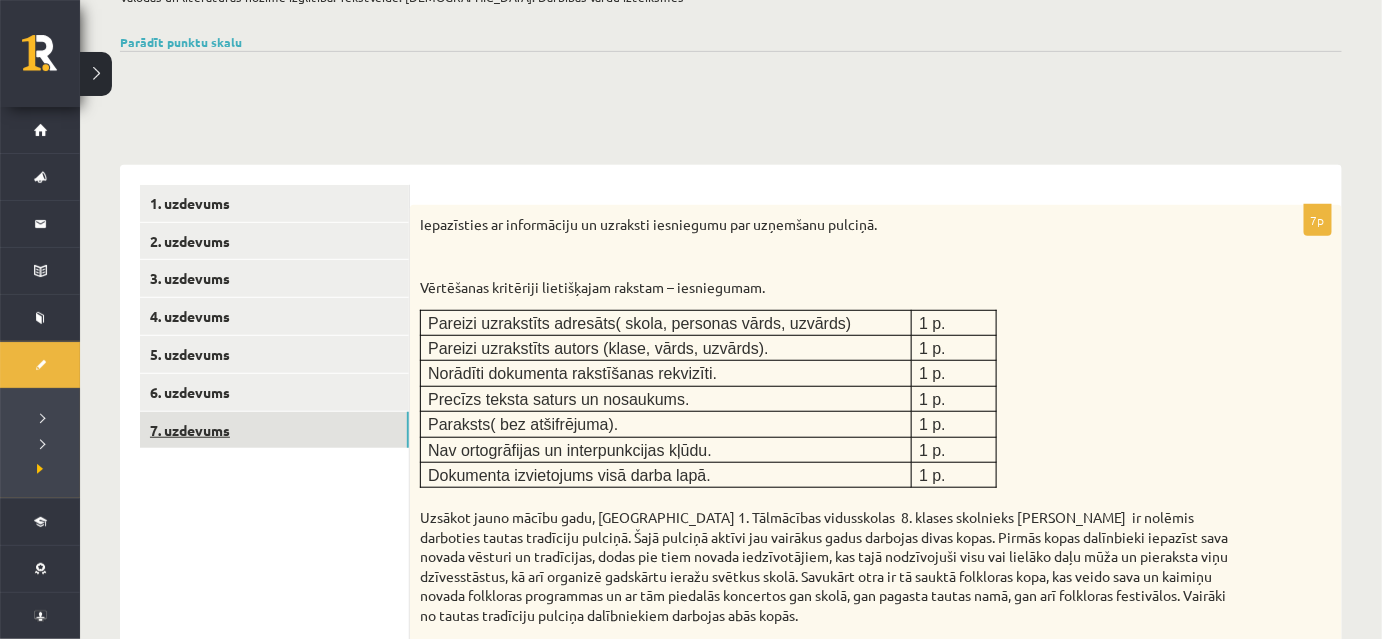 click on "7. uzdevums" at bounding box center (274, 430) 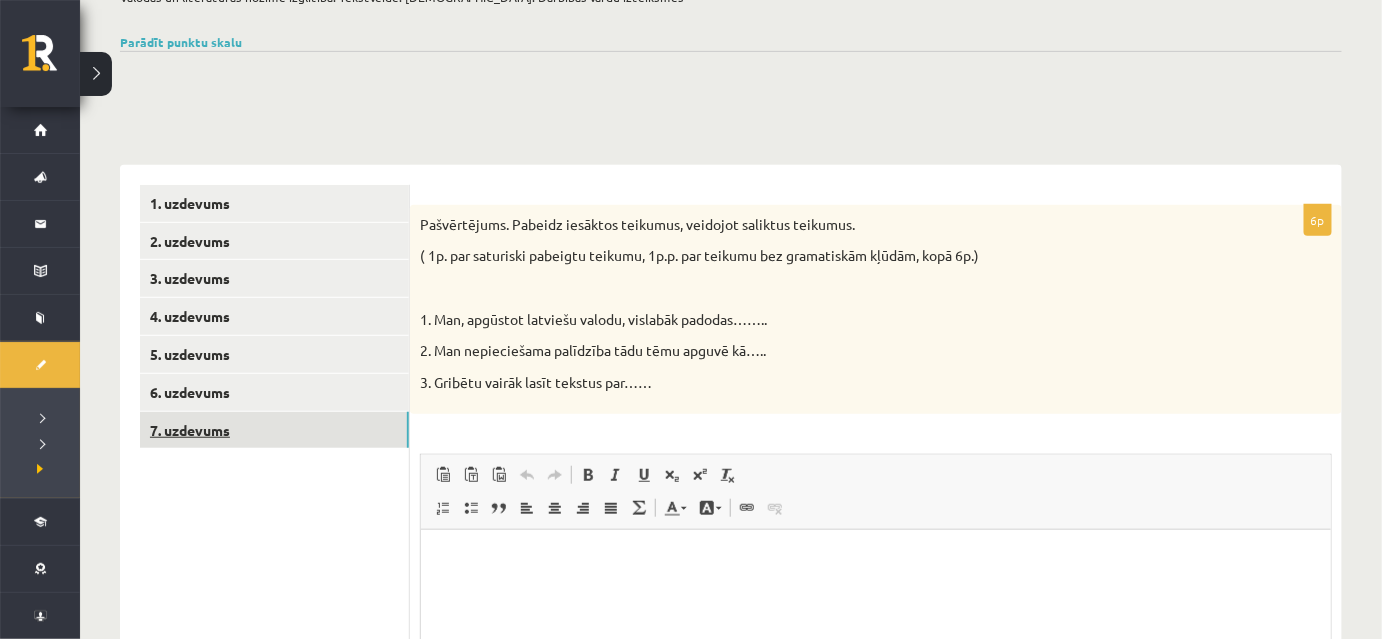scroll, scrollTop: 0, scrollLeft: 0, axis: both 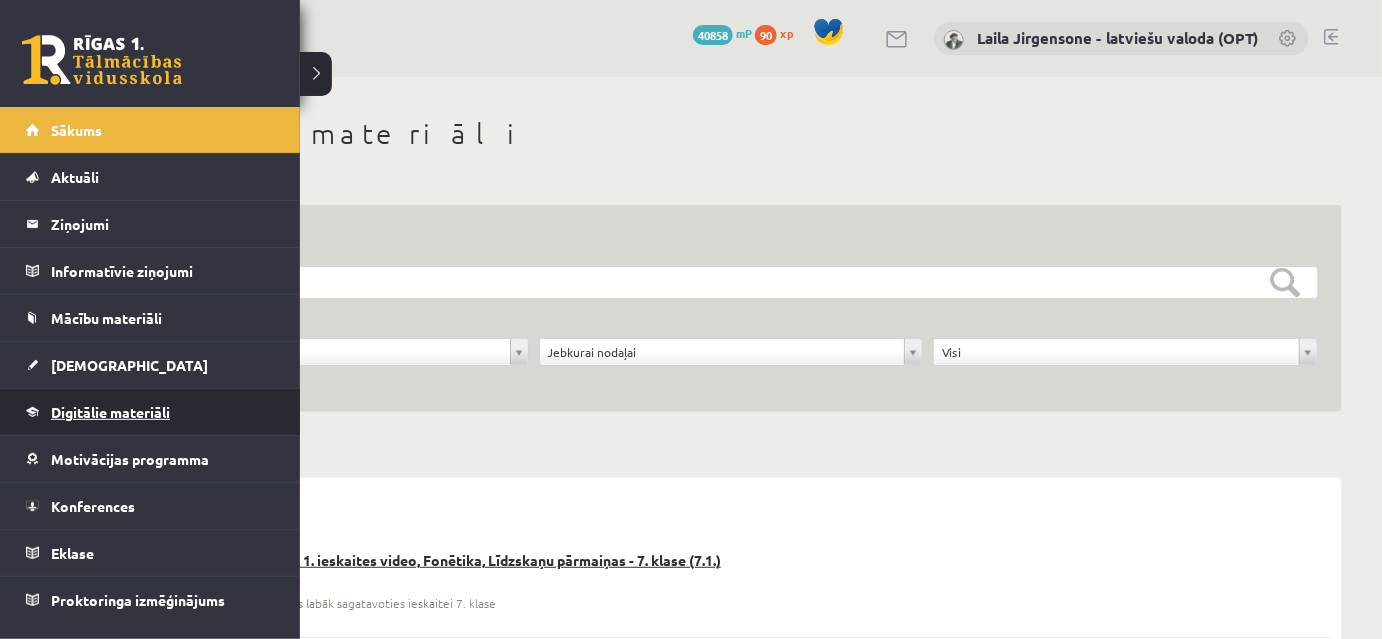 click on "Digitālie materiāli" at bounding box center [110, 412] 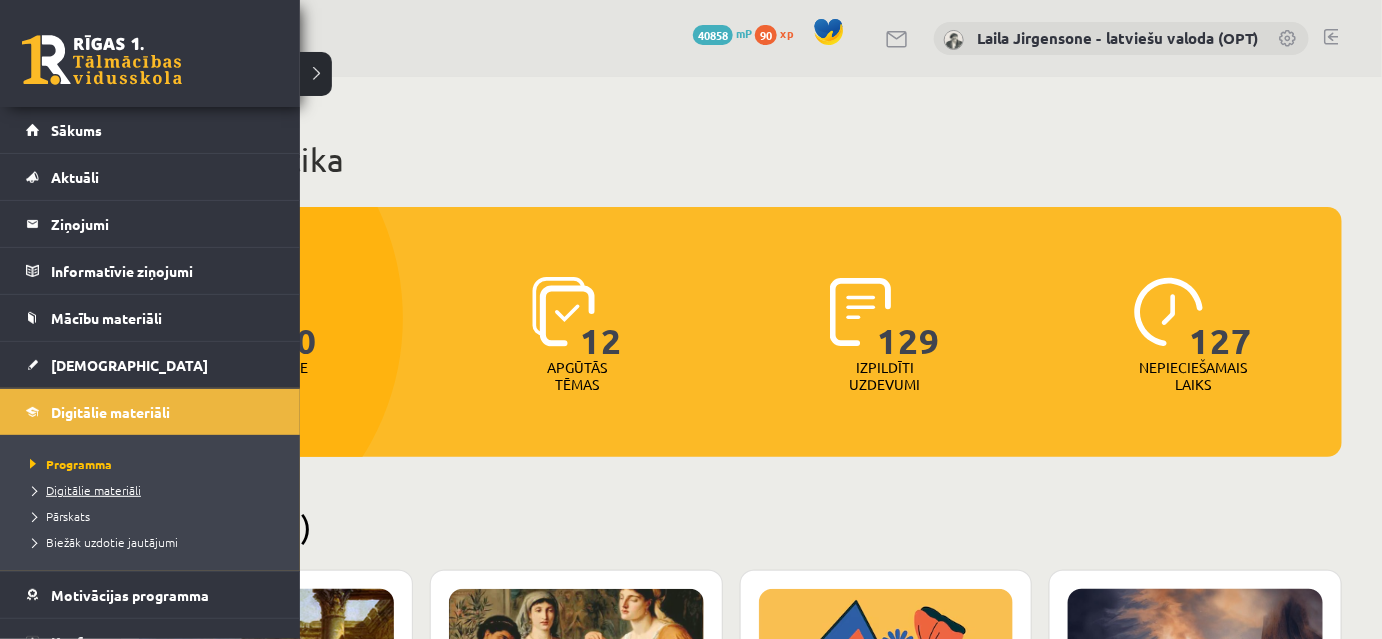 click on "Digitālie materiāli" at bounding box center [83, 490] 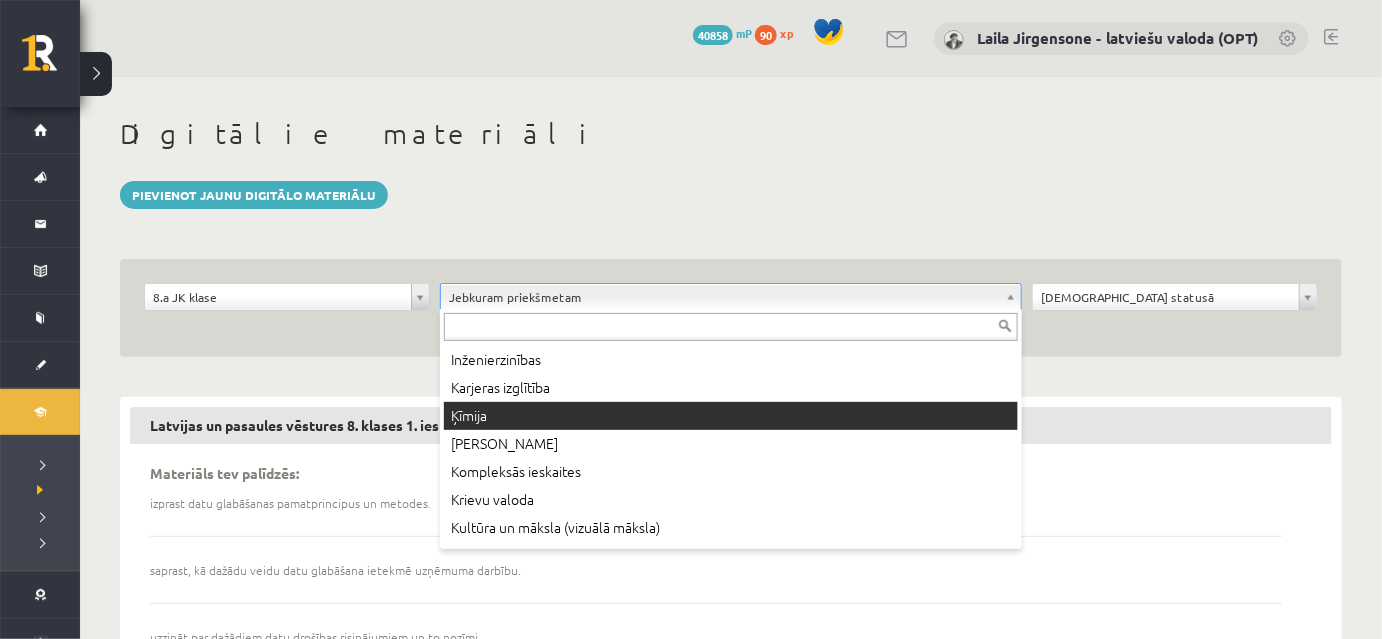scroll, scrollTop: 454, scrollLeft: 0, axis: vertical 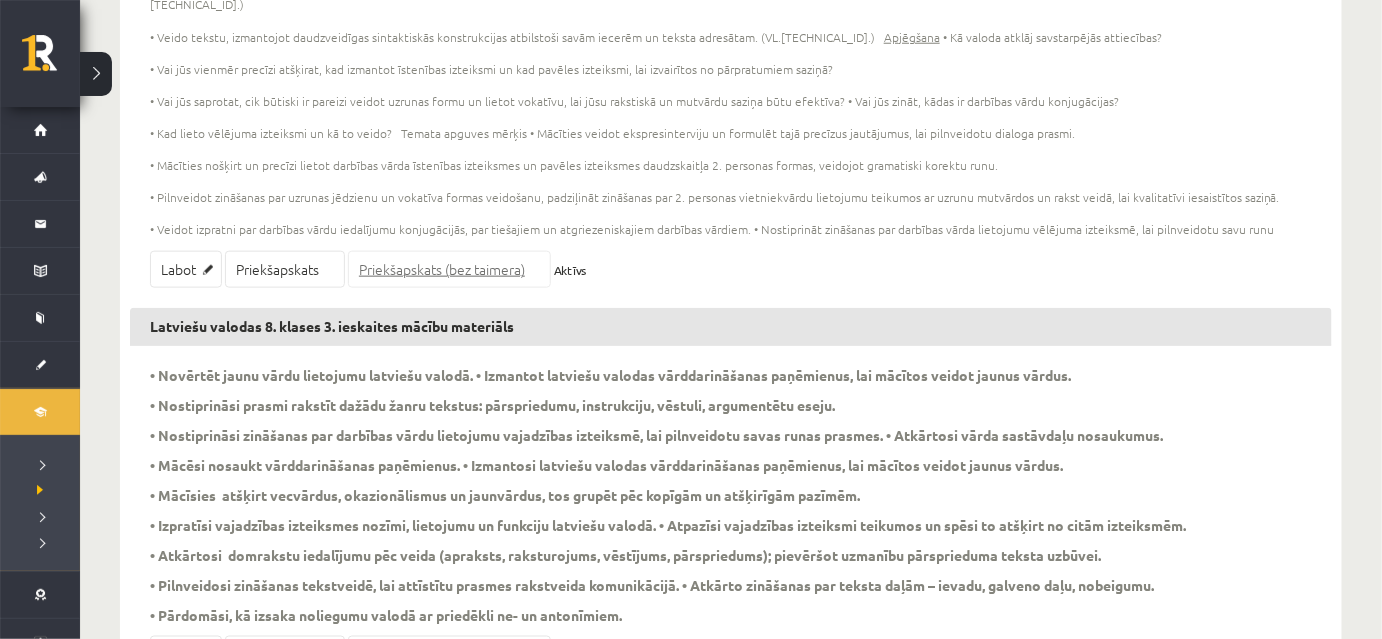 click on "Priekšapskats (bez taimera)" at bounding box center (449, 269) 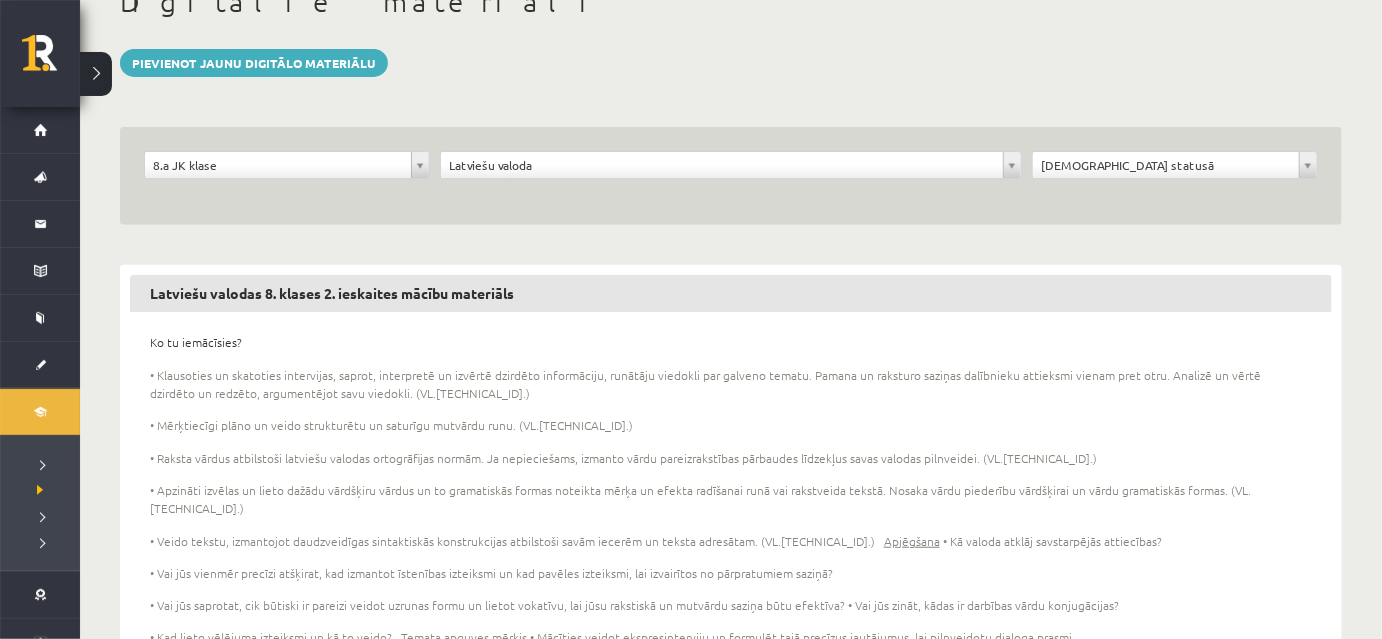 scroll, scrollTop: 0, scrollLeft: 0, axis: both 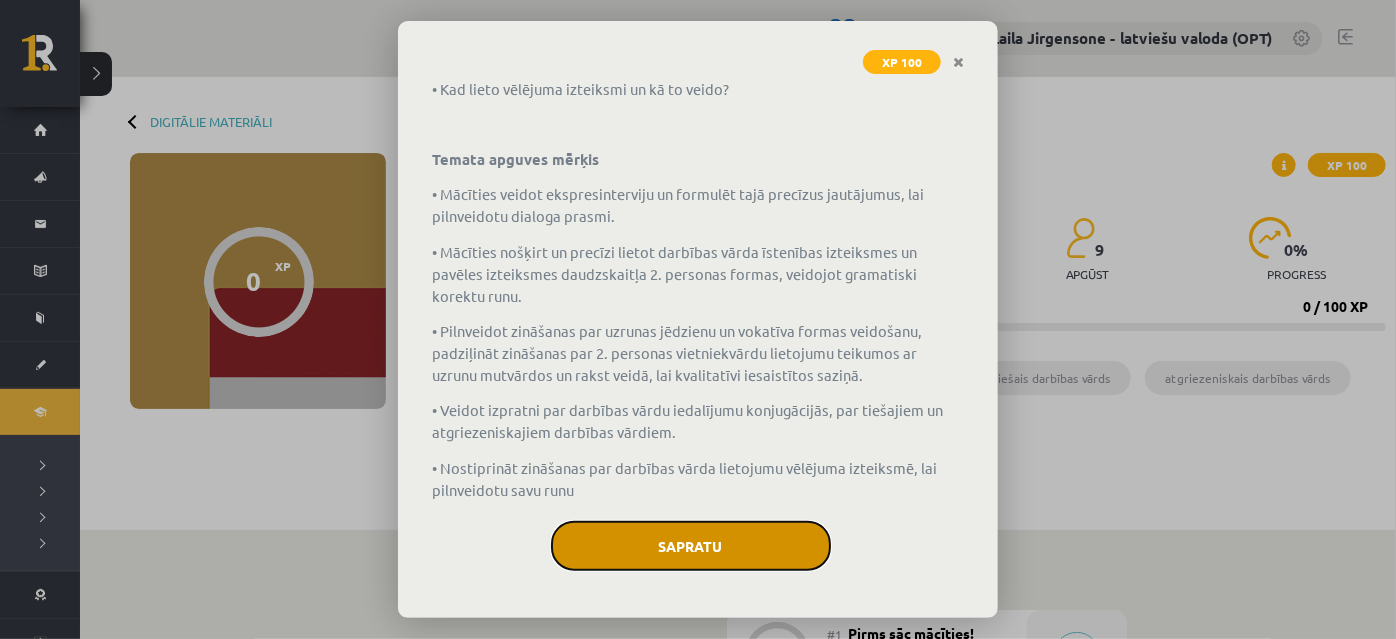 click on "Sapratu" 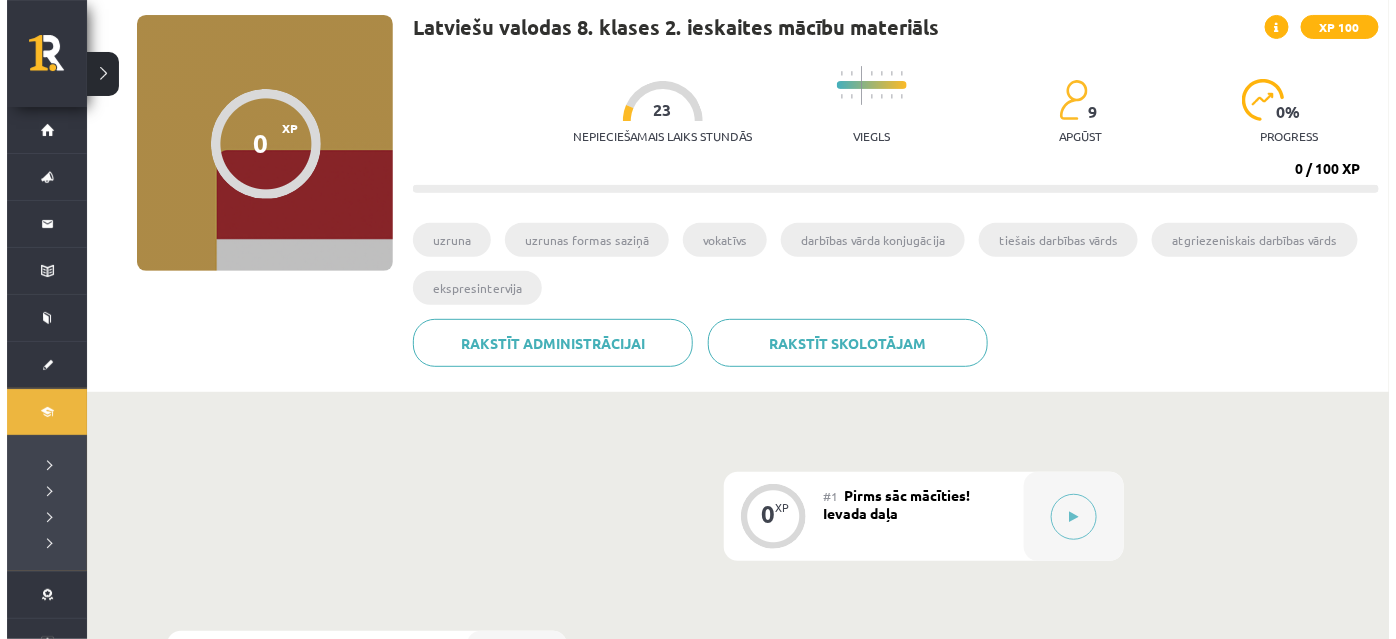 scroll, scrollTop: 454, scrollLeft: 0, axis: vertical 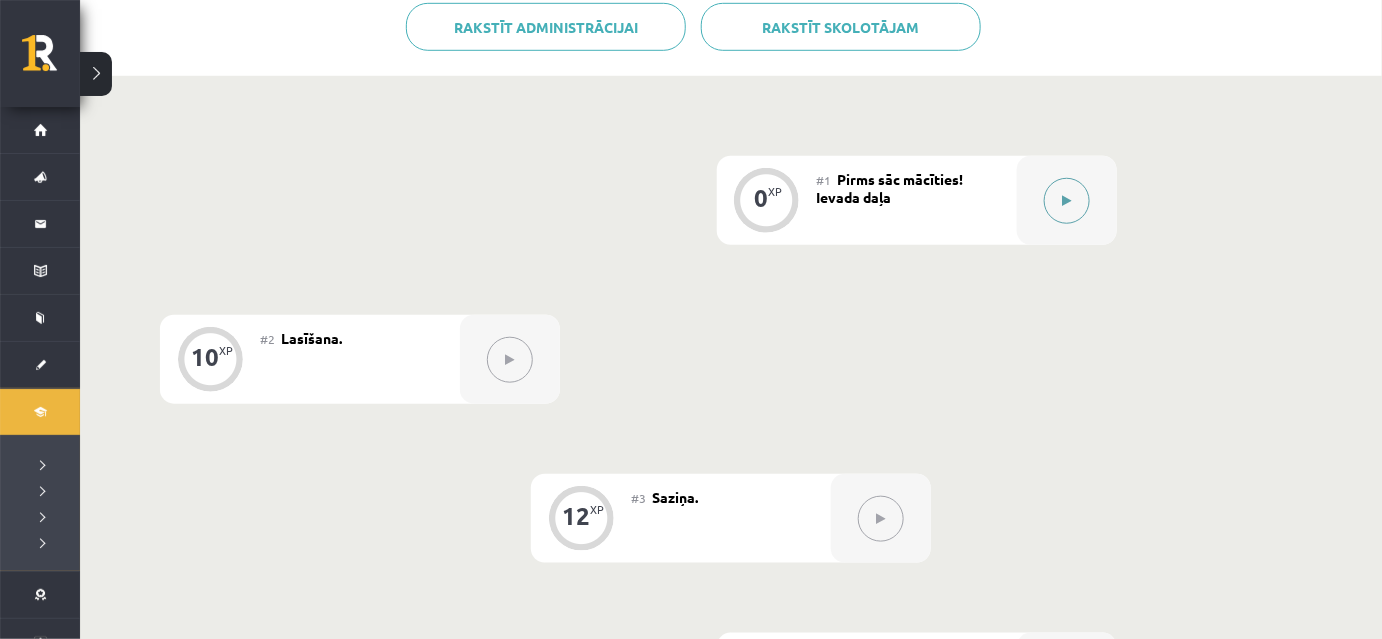 click 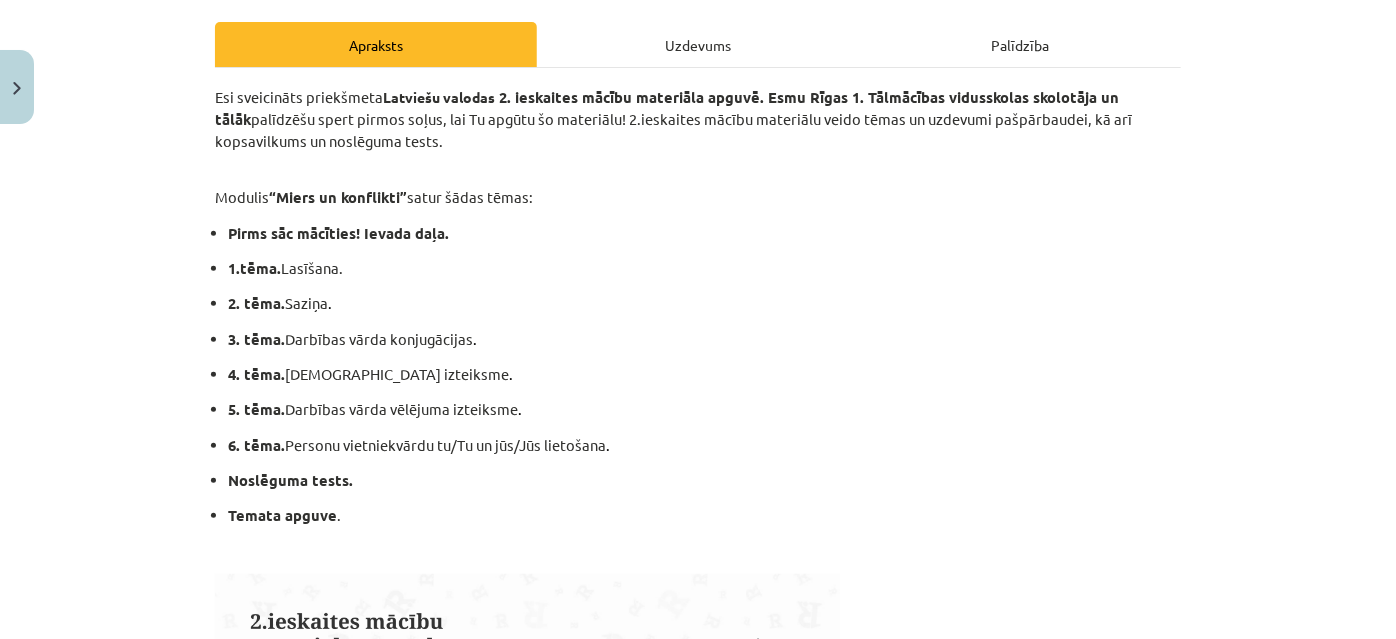 scroll, scrollTop: 363, scrollLeft: 0, axis: vertical 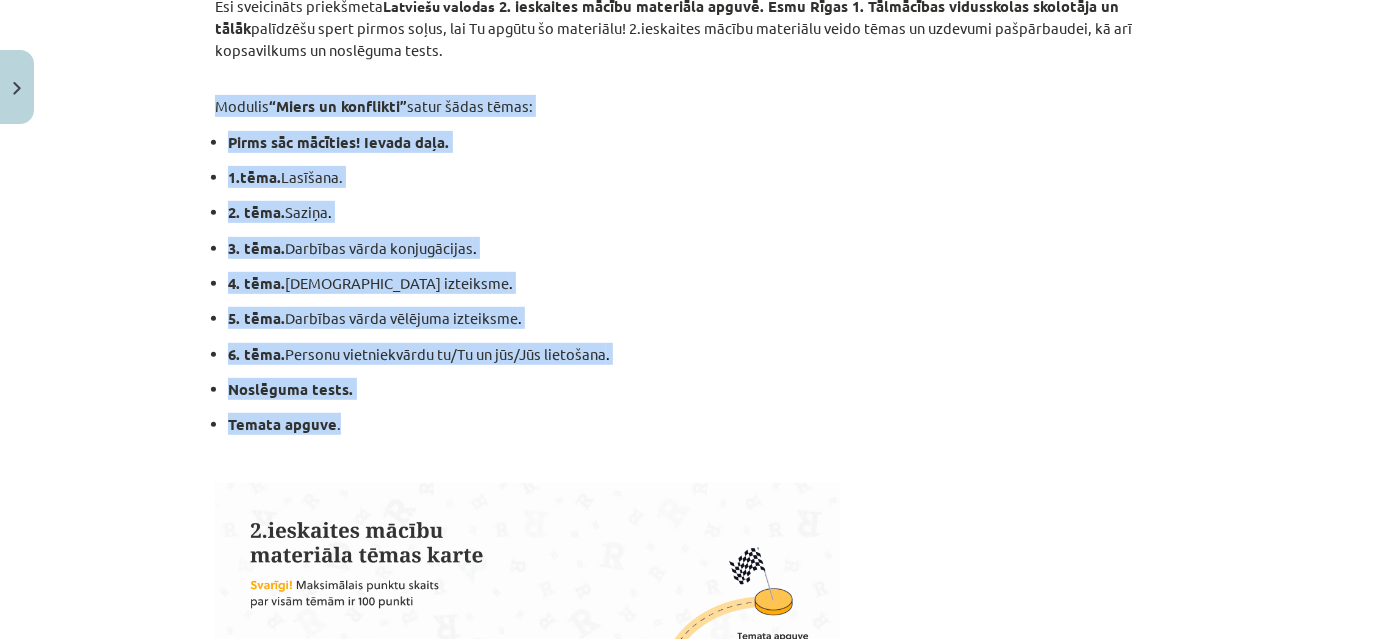 drag, startPoint x: 197, startPoint y: 102, endPoint x: 570, endPoint y: 409, distance: 483.09213 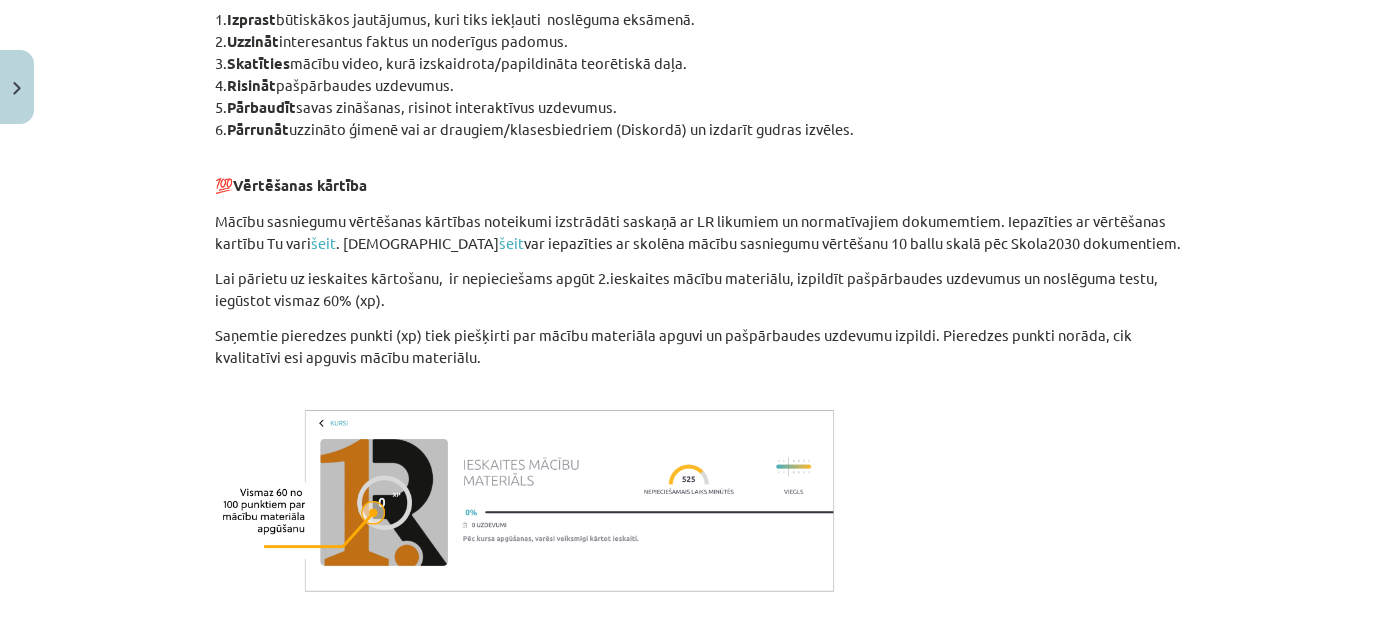 scroll, scrollTop: 1498, scrollLeft: 0, axis: vertical 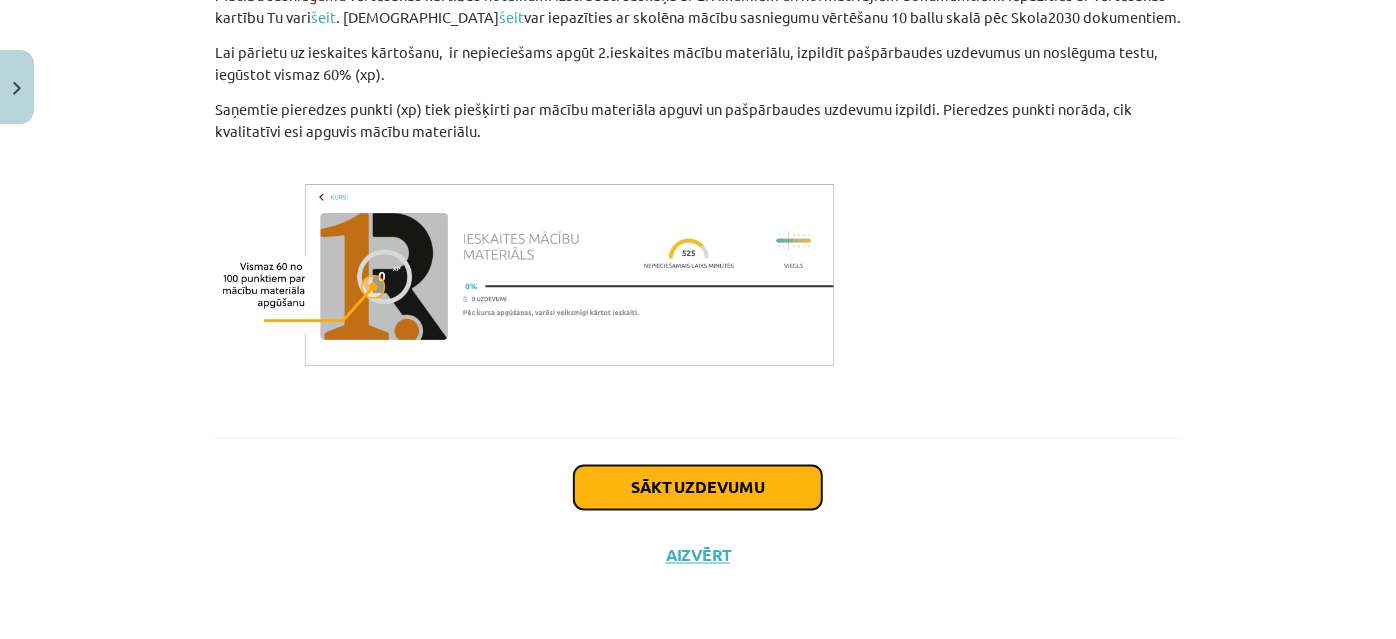 click on "Sākt uzdevumu" 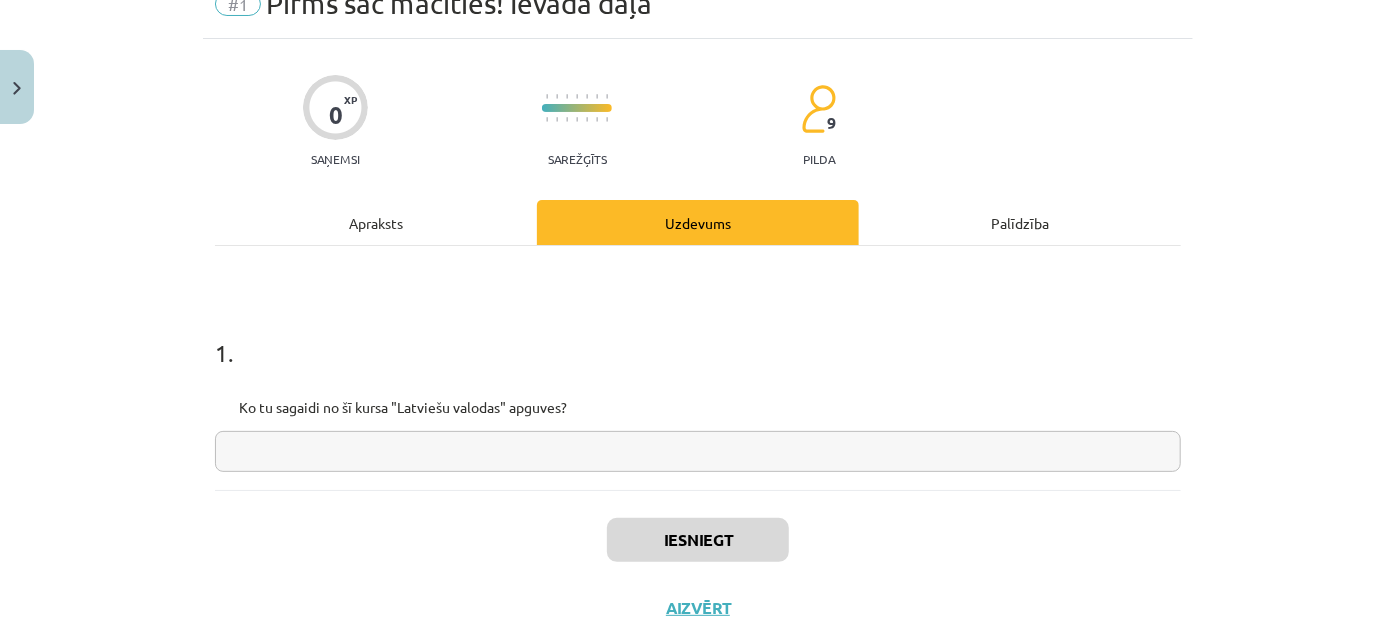 scroll, scrollTop: 50, scrollLeft: 0, axis: vertical 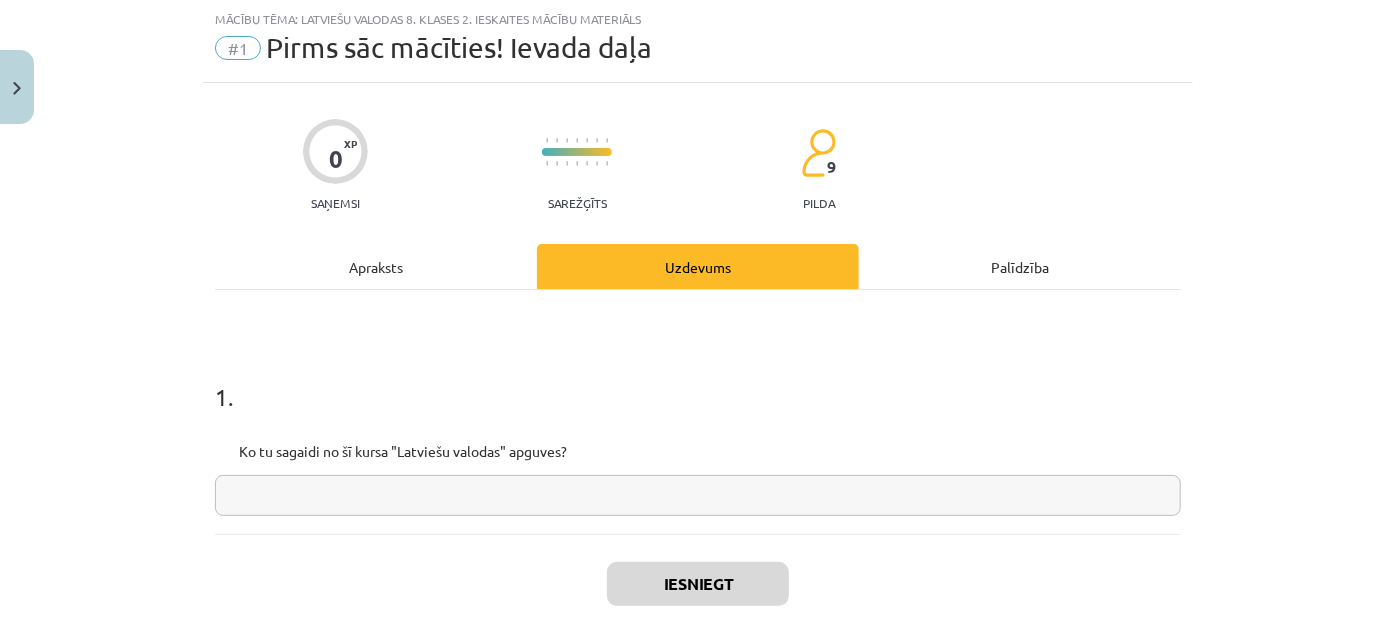 click 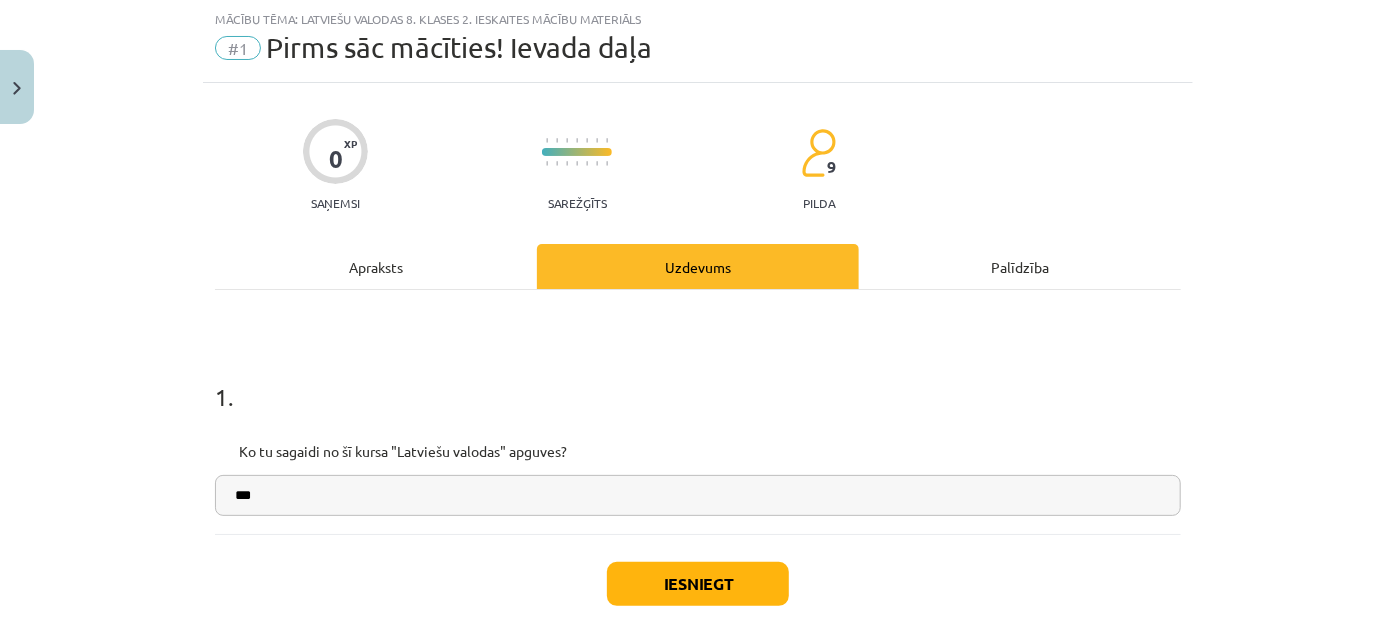 type on "***" 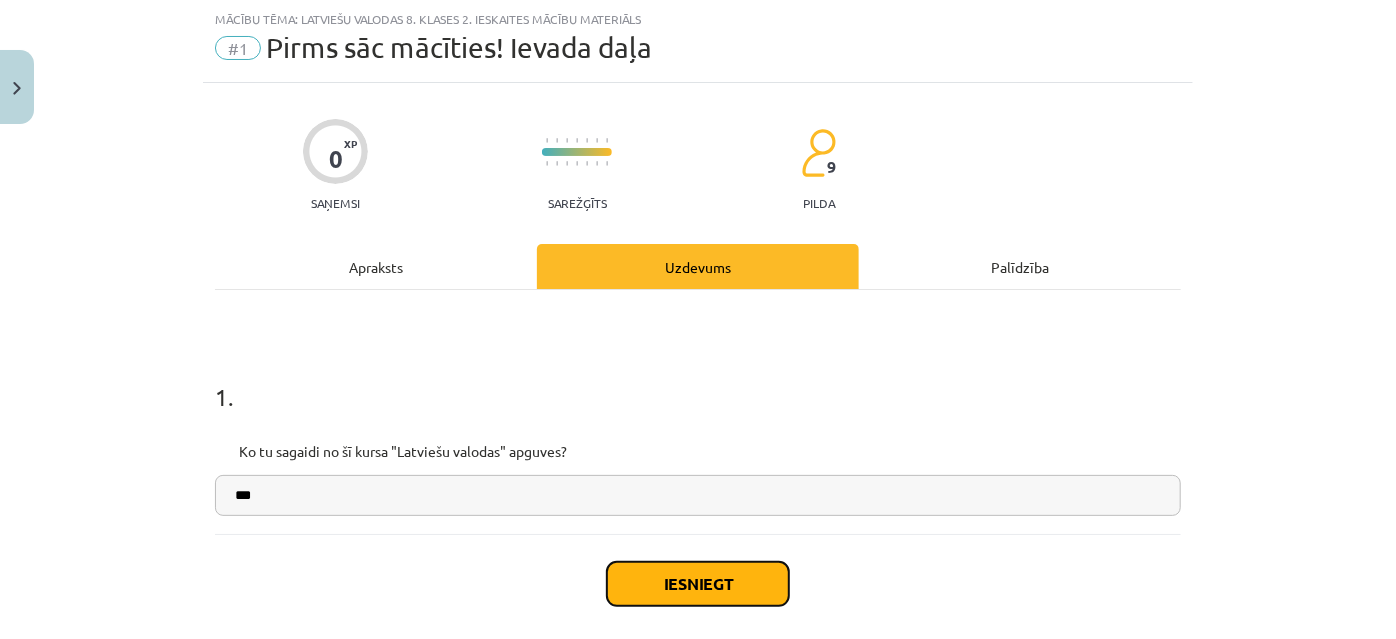 click on "Iesniegt" 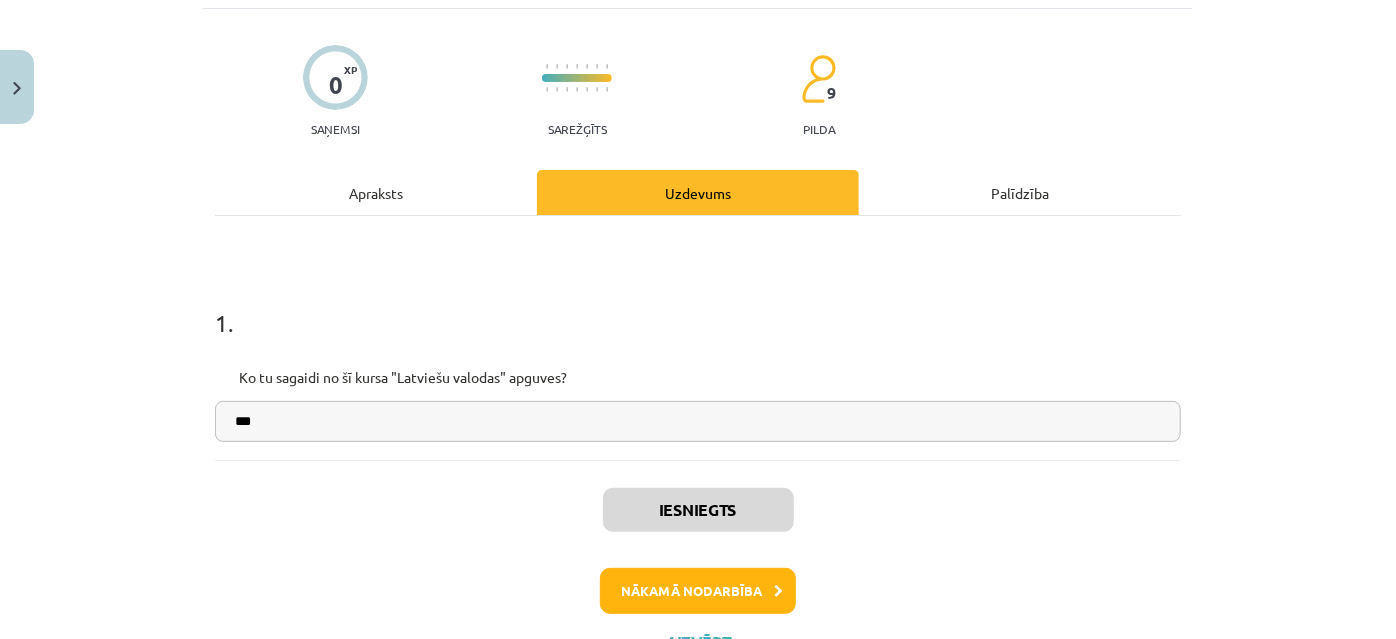 scroll, scrollTop: 209, scrollLeft: 0, axis: vertical 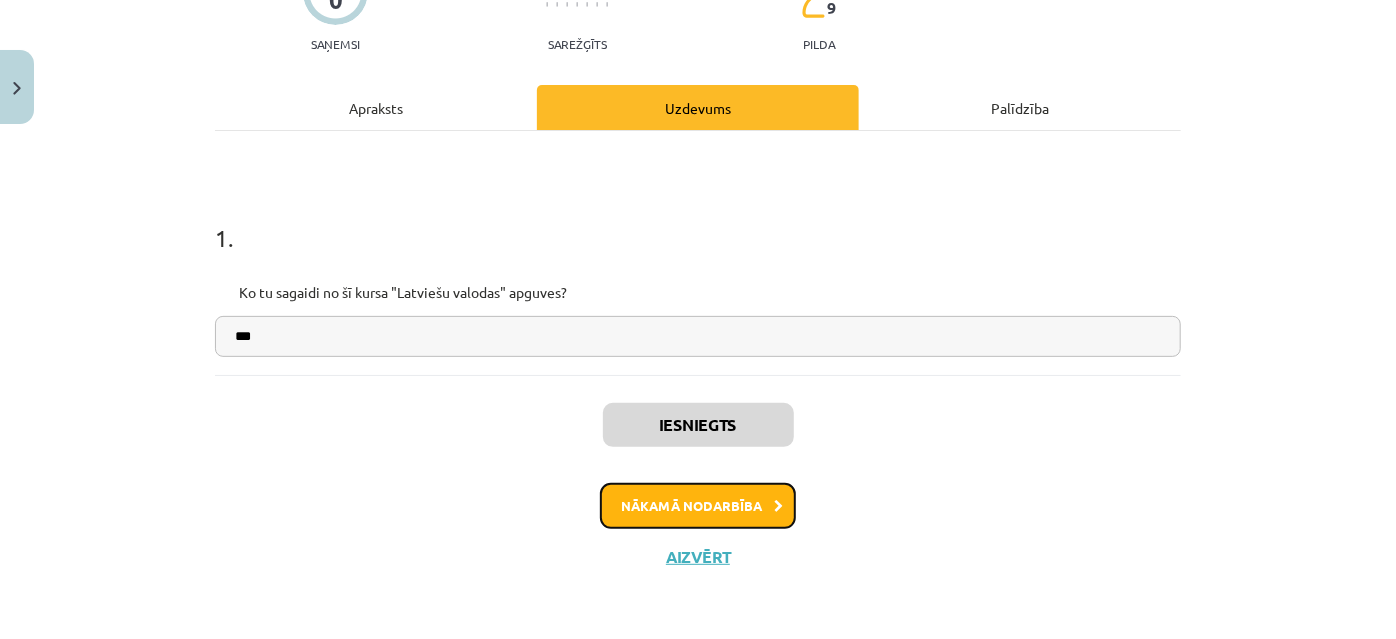 click on "Nākamā nodarbība" 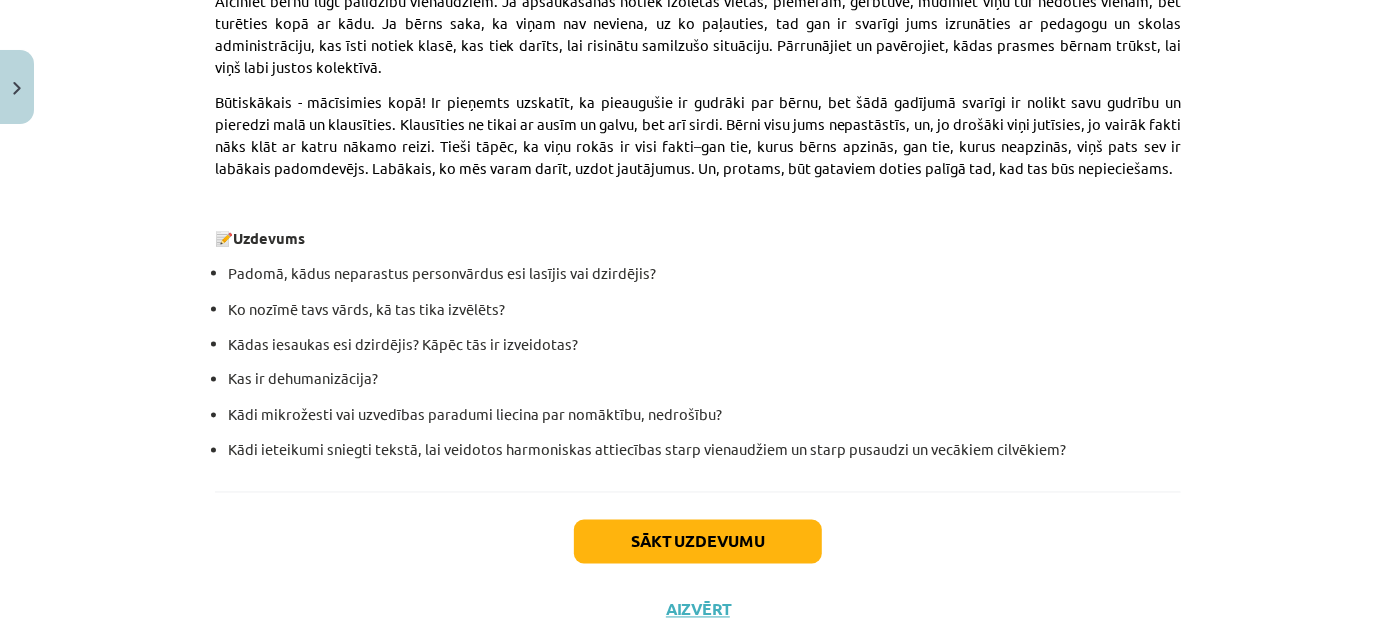 scroll, scrollTop: 1594, scrollLeft: 0, axis: vertical 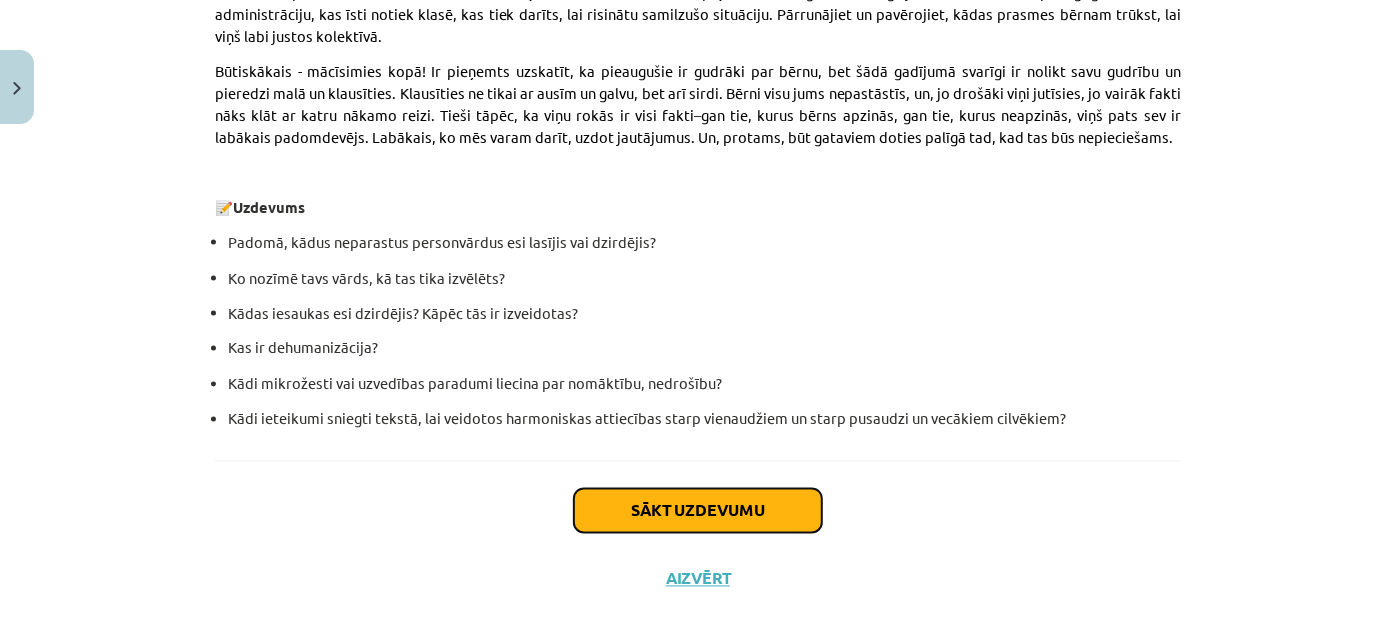 click on "Sākt uzdevumu" 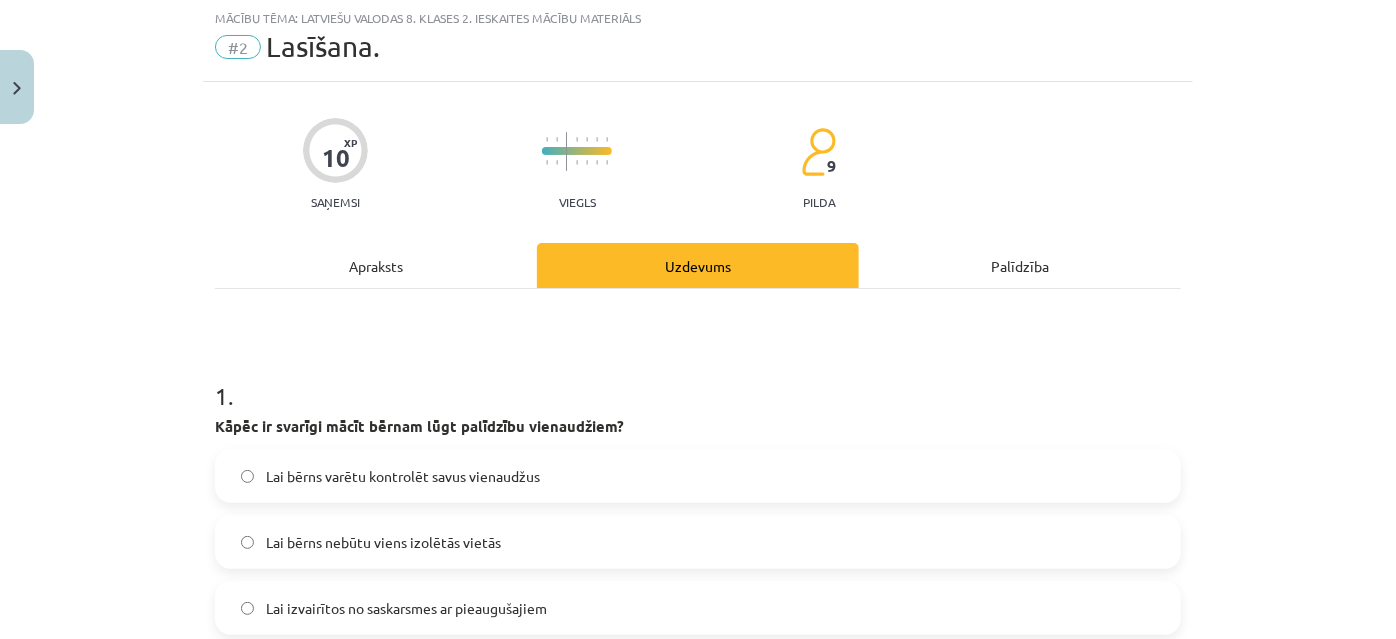 scroll, scrollTop: 50, scrollLeft: 0, axis: vertical 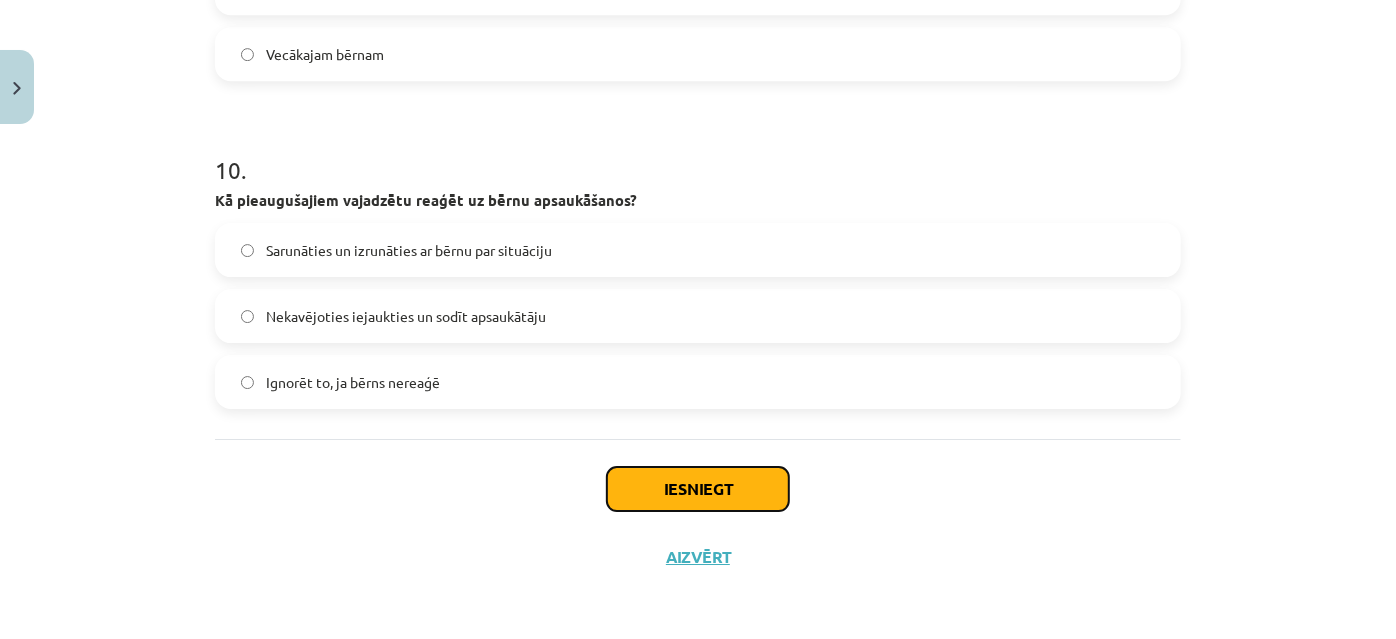 click on "Iesniegt" 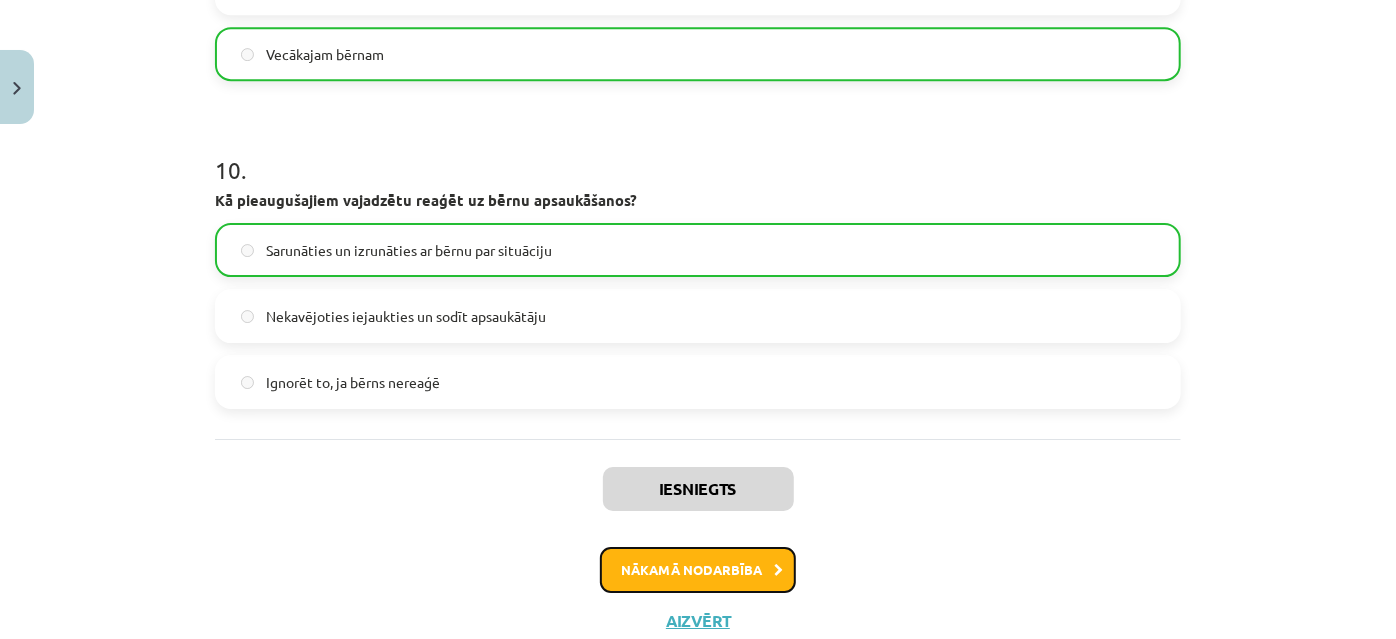 click on "Nākamā nodarbība" 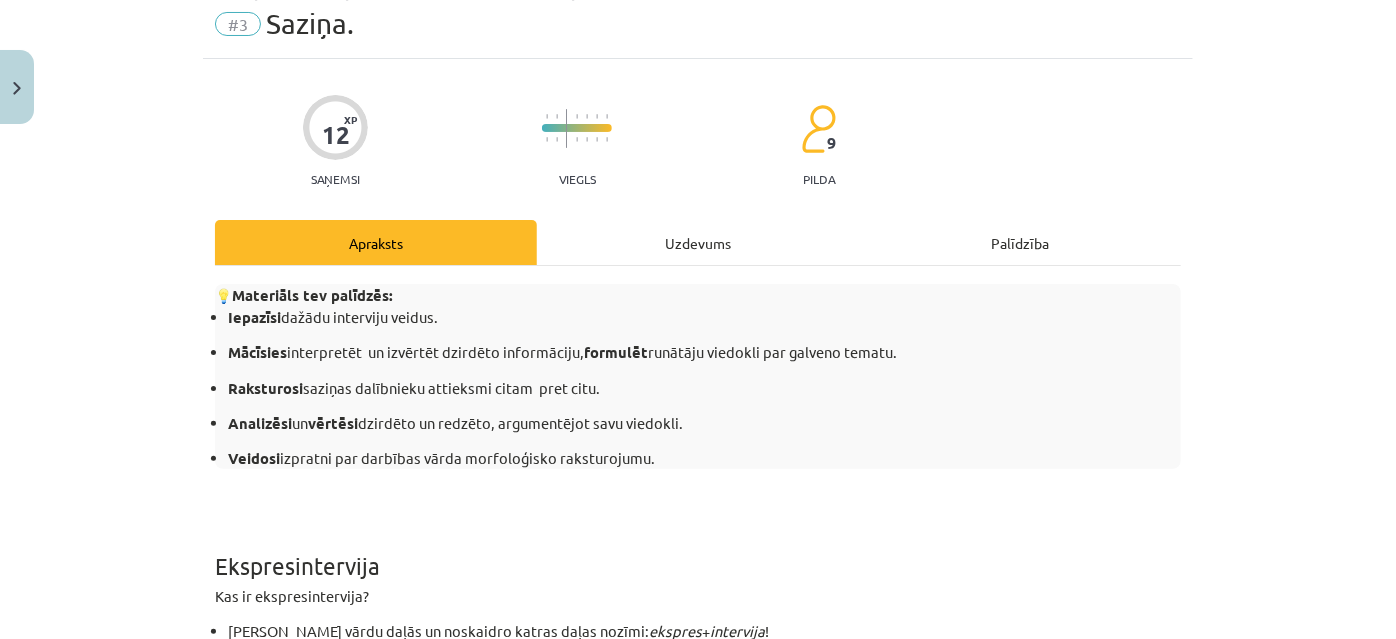 scroll, scrollTop: 50, scrollLeft: 0, axis: vertical 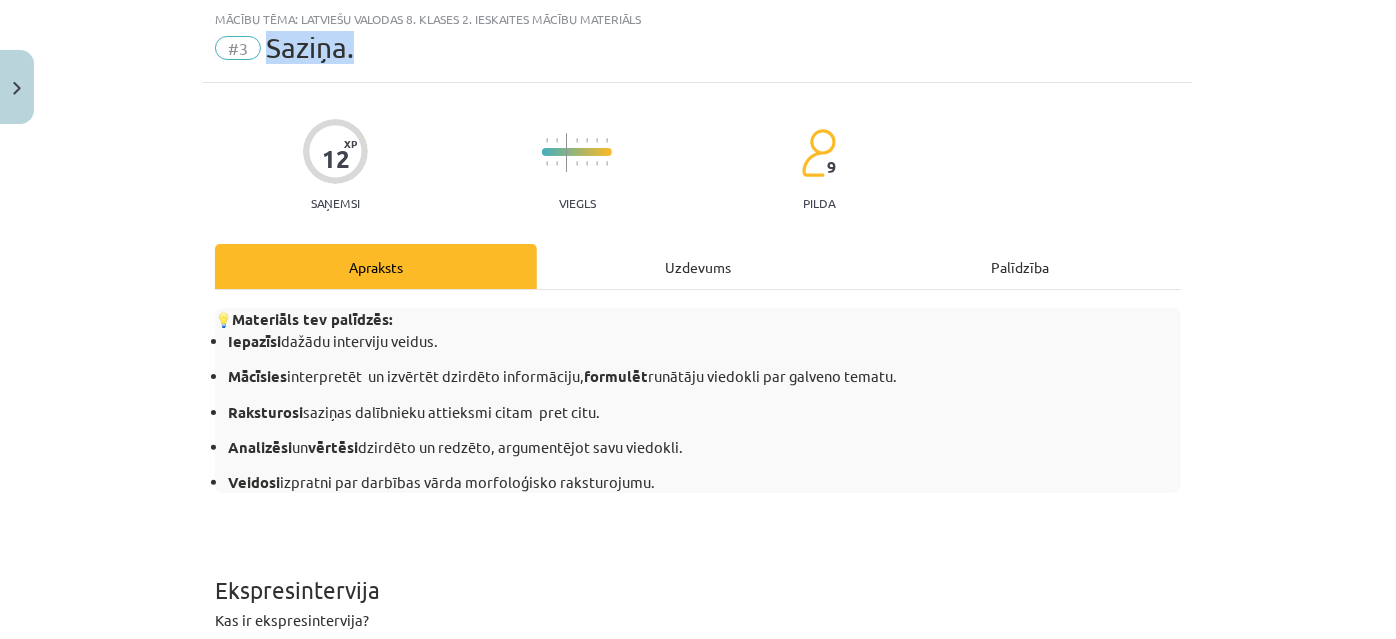 drag, startPoint x: 259, startPoint y: 38, endPoint x: 357, endPoint y: 49, distance: 98.61542 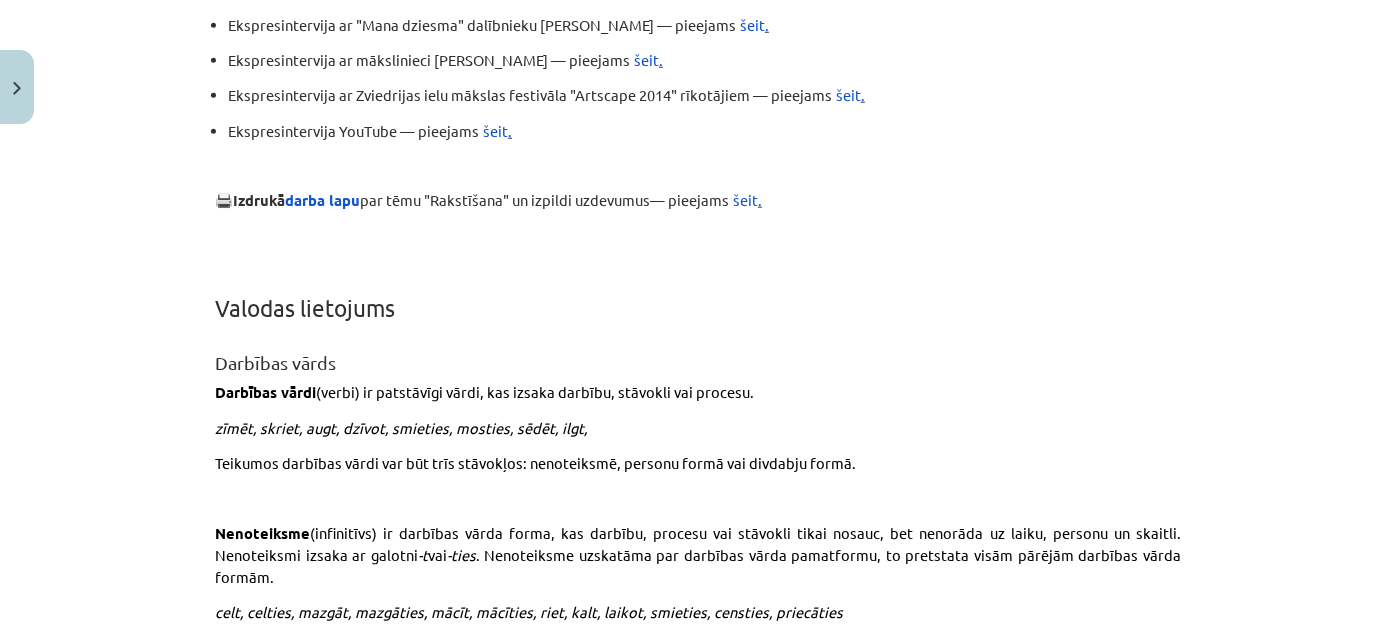 scroll, scrollTop: 1181, scrollLeft: 0, axis: vertical 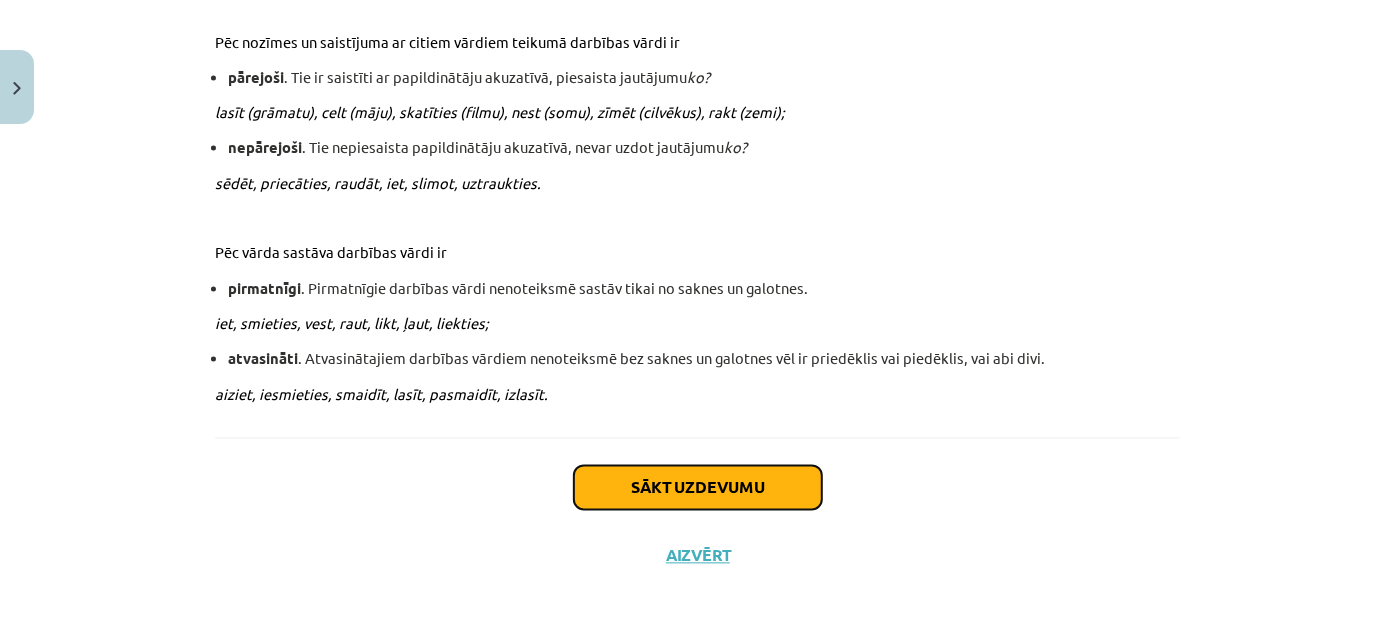 click on "Sākt uzdevumu" 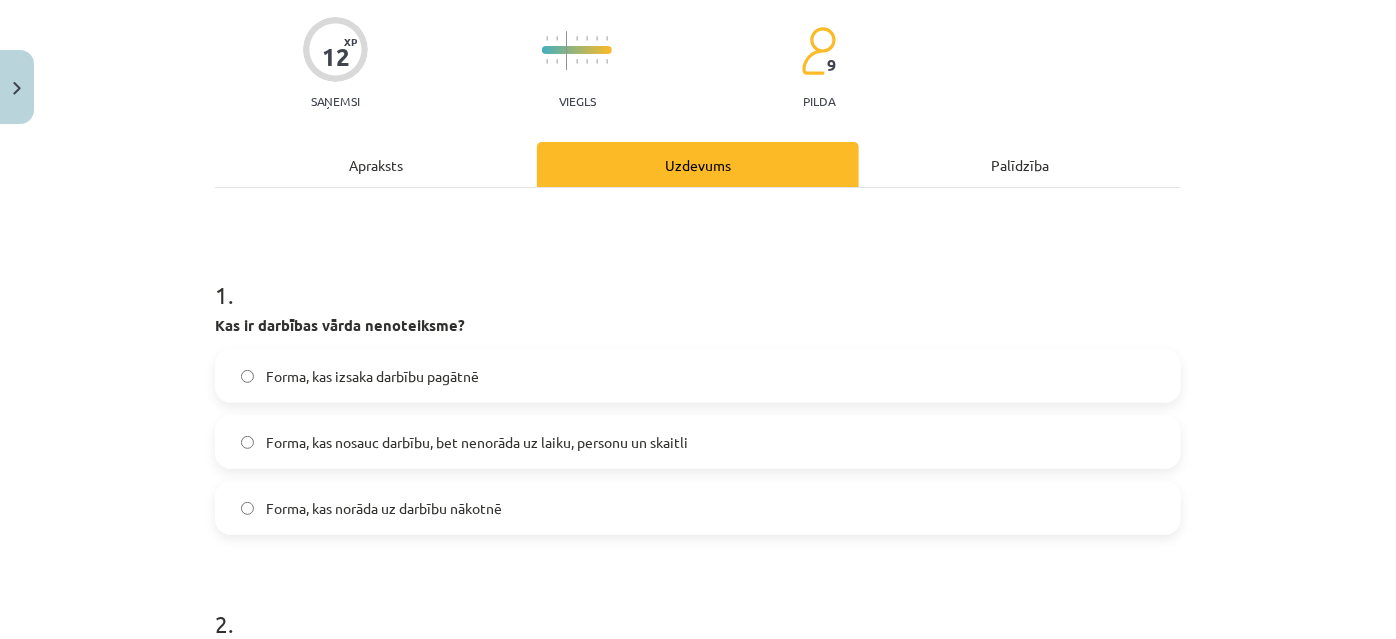 scroll, scrollTop: 50, scrollLeft: 0, axis: vertical 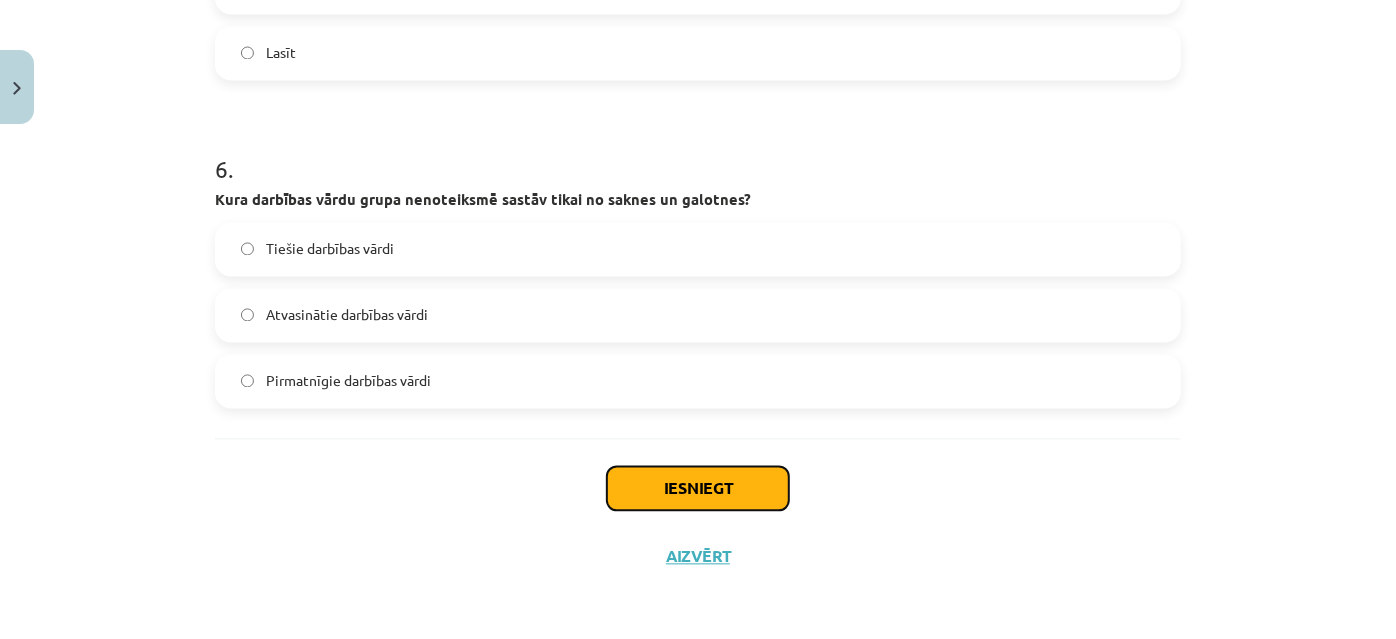 click on "Iesniegt" 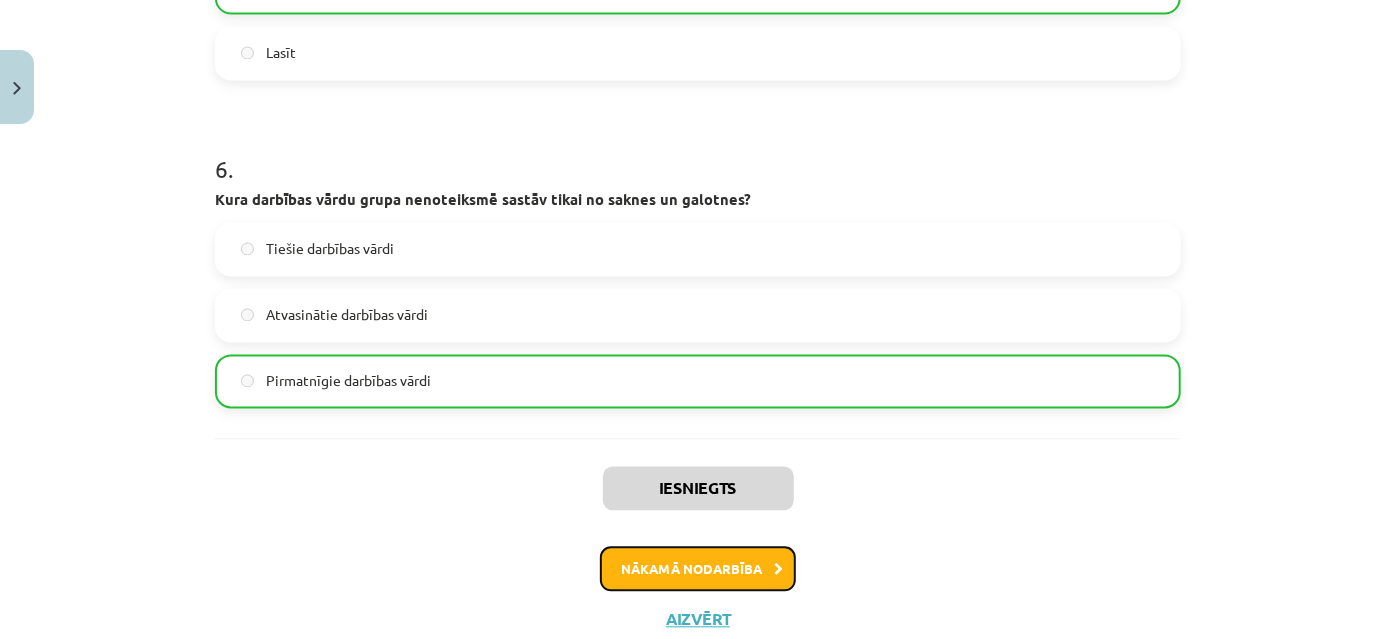click on "Nākamā nodarbība" 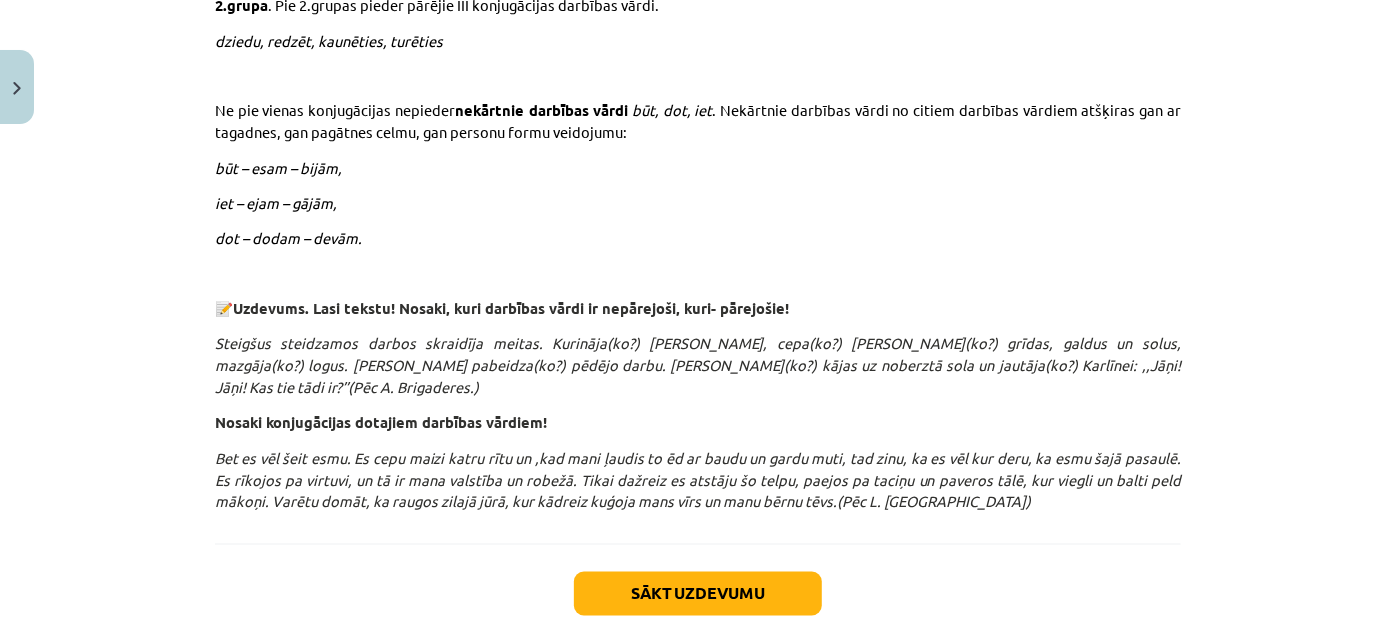 scroll, scrollTop: 1497, scrollLeft: 0, axis: vertical 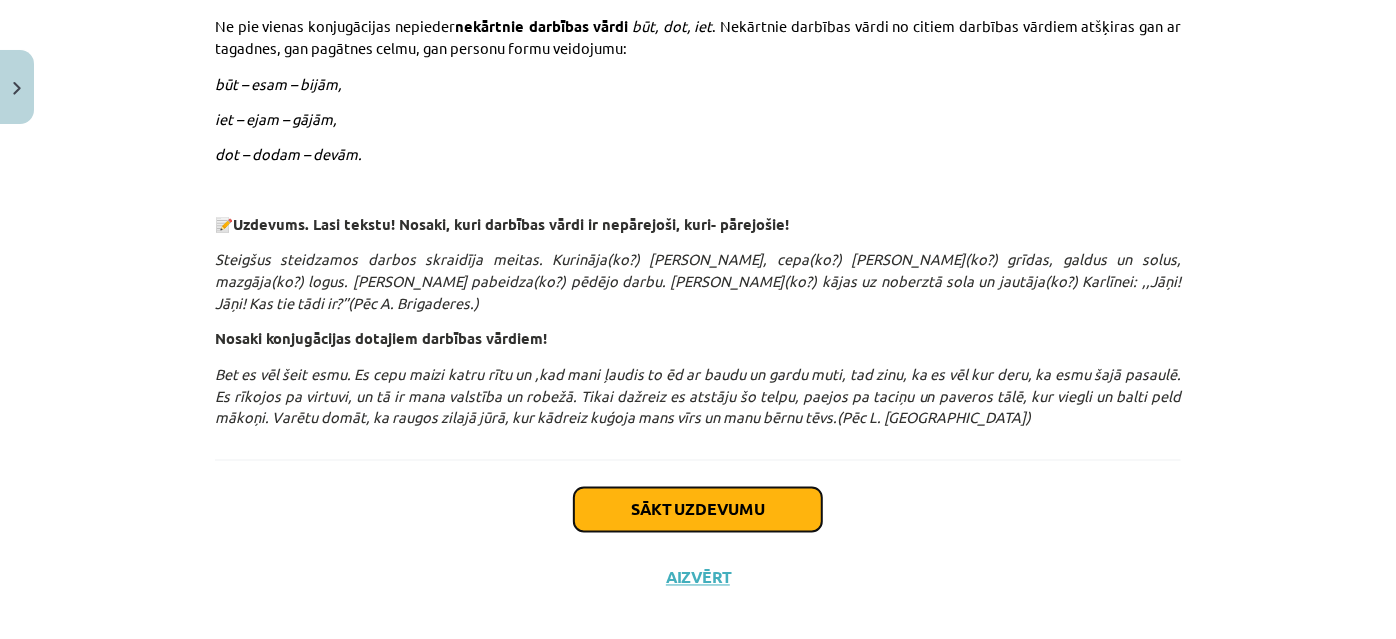 click on "Sākt uzdevumu" 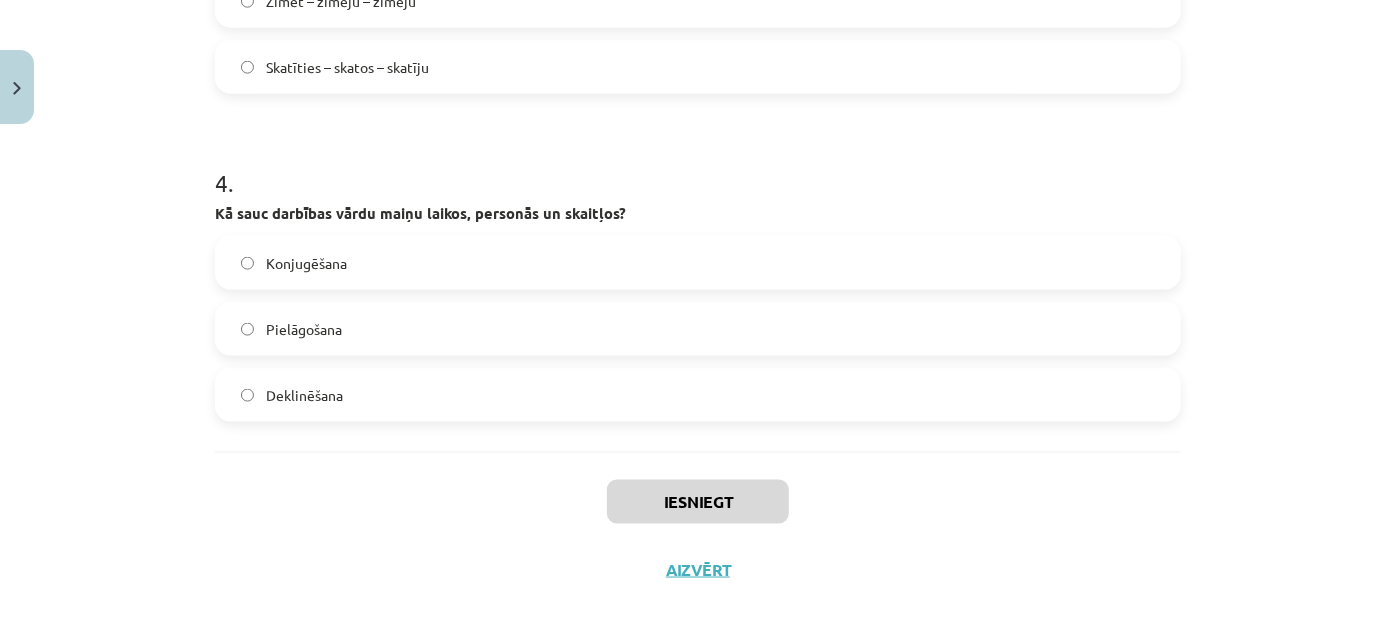 scroll, scrollTop: 1261, scrollLeft: 0, axis: vertical 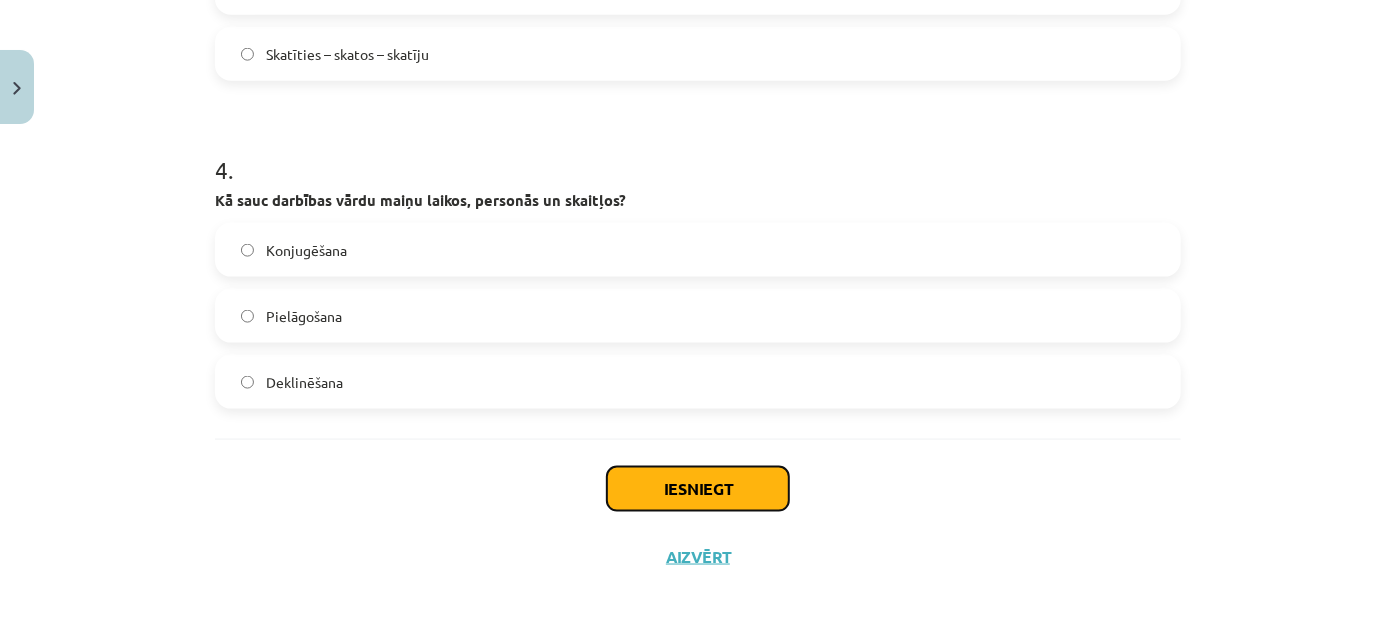 click on "Iesniegt" 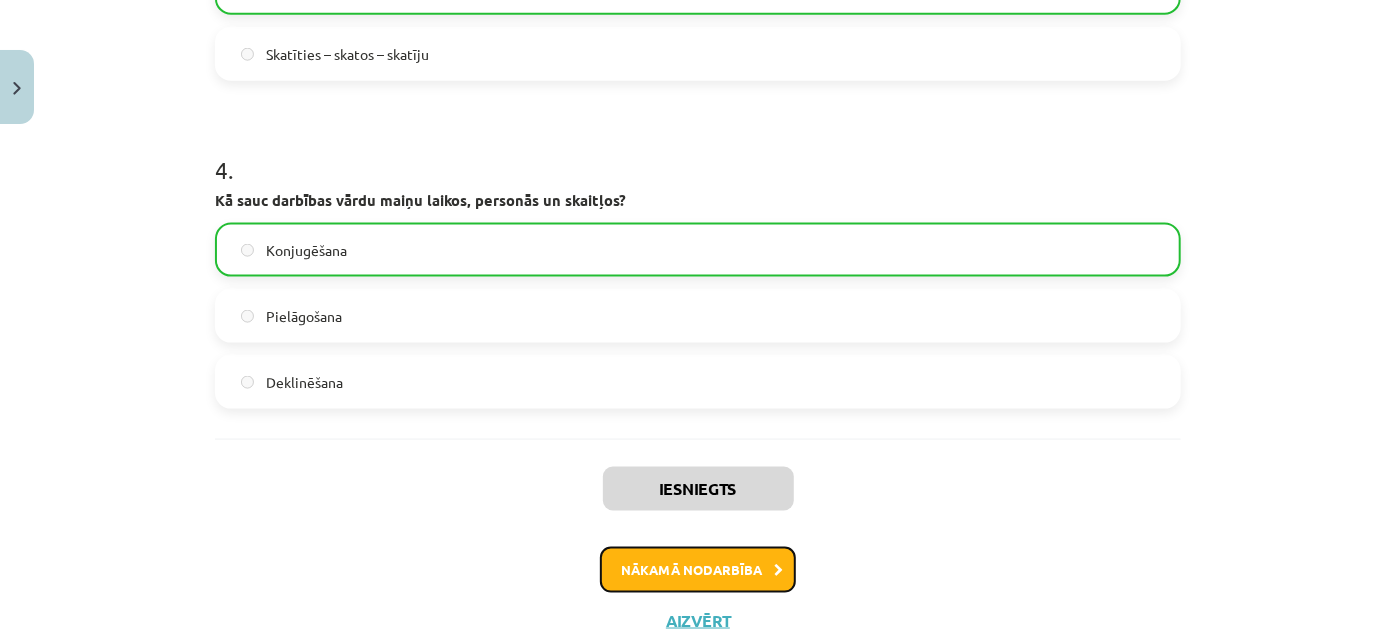 click on "Nākamā nodarbība" 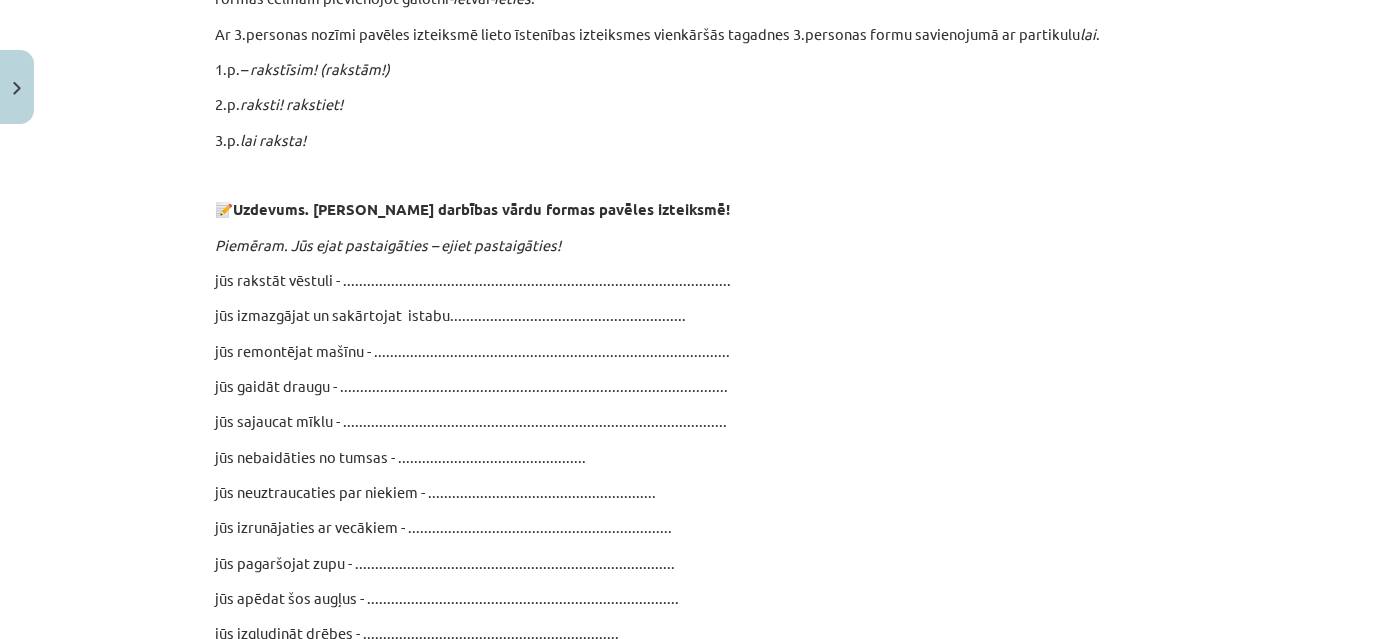scroll, scrollTop: 1014, scrollLeft: 0, axis: vertical 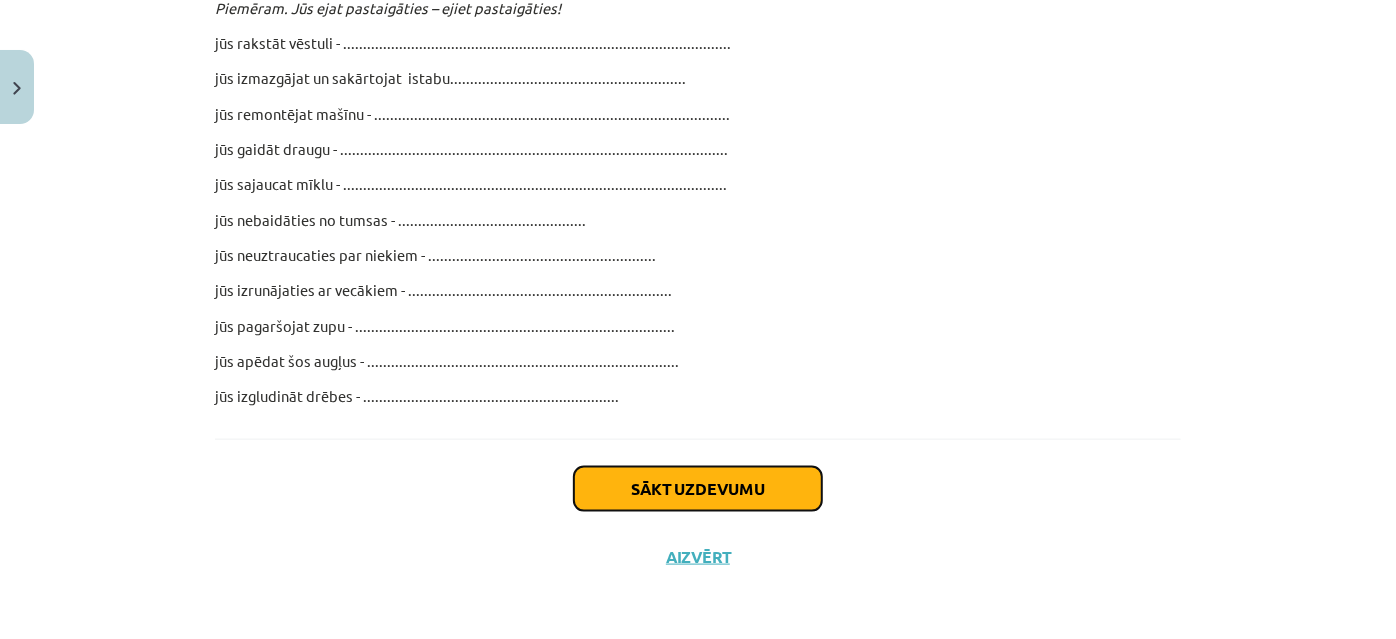 click on "Sākt uzdevumu" 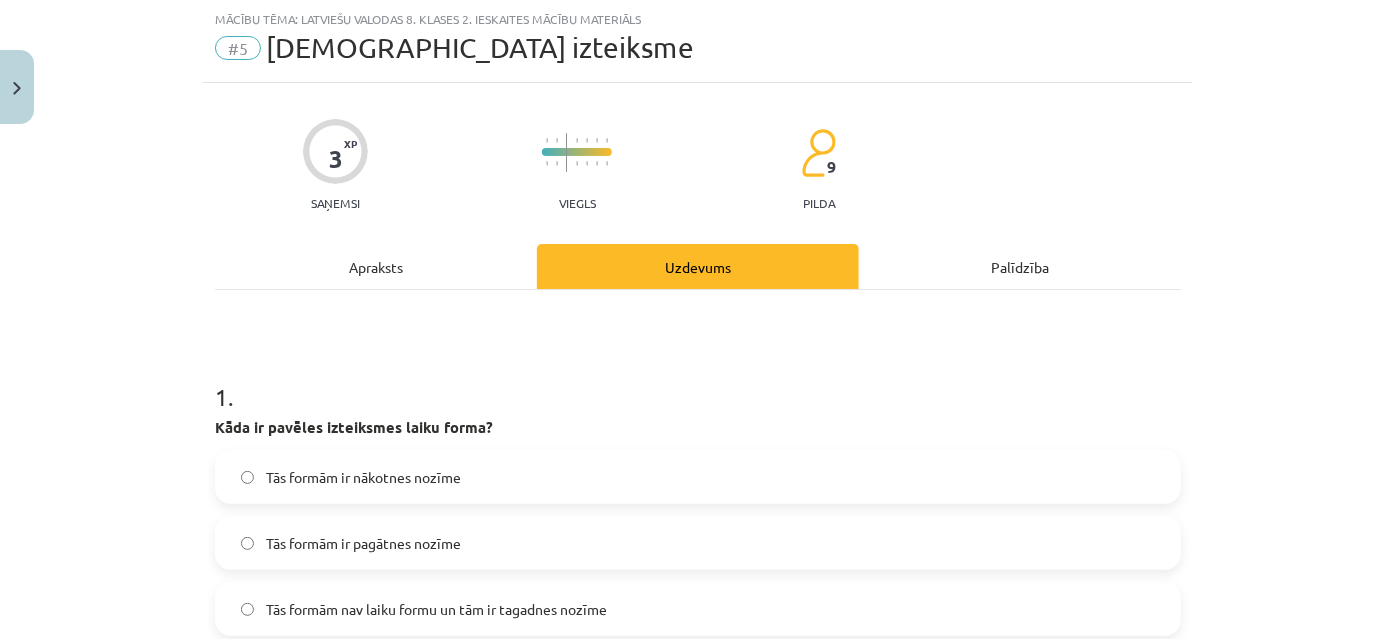 scroll, scrollTop: 50, scrollLeft: 0, axis: vertical 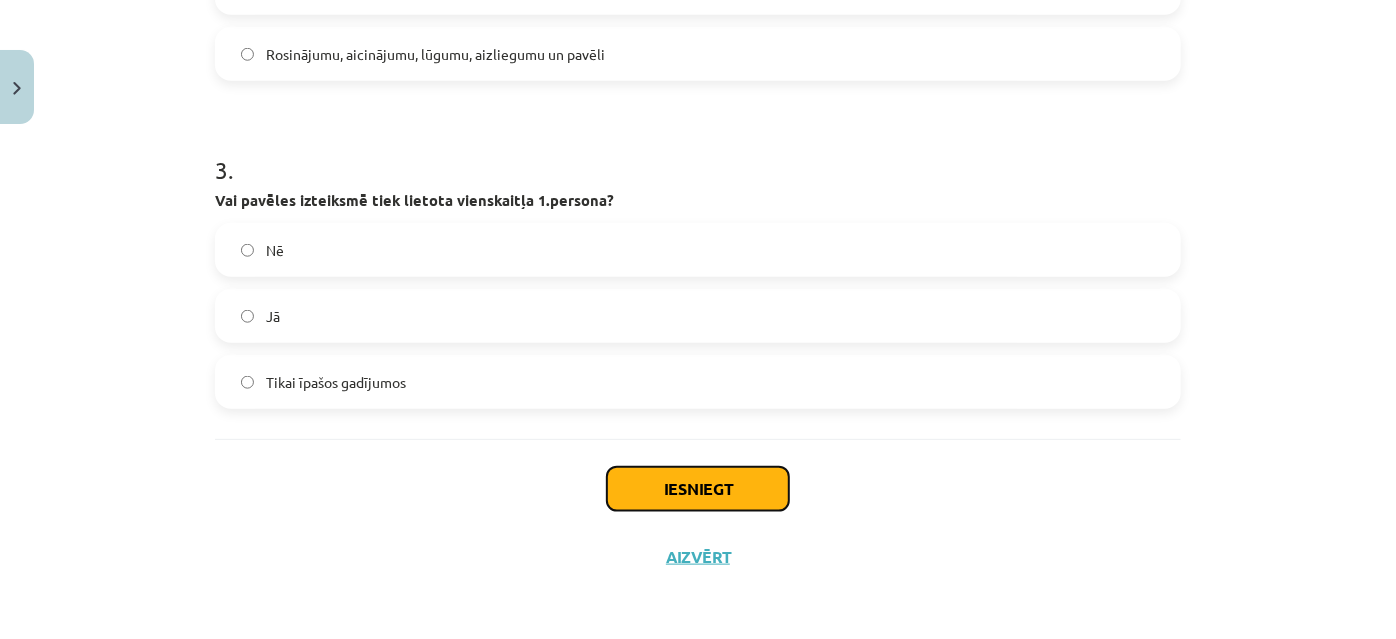 click on "Iesniegt" 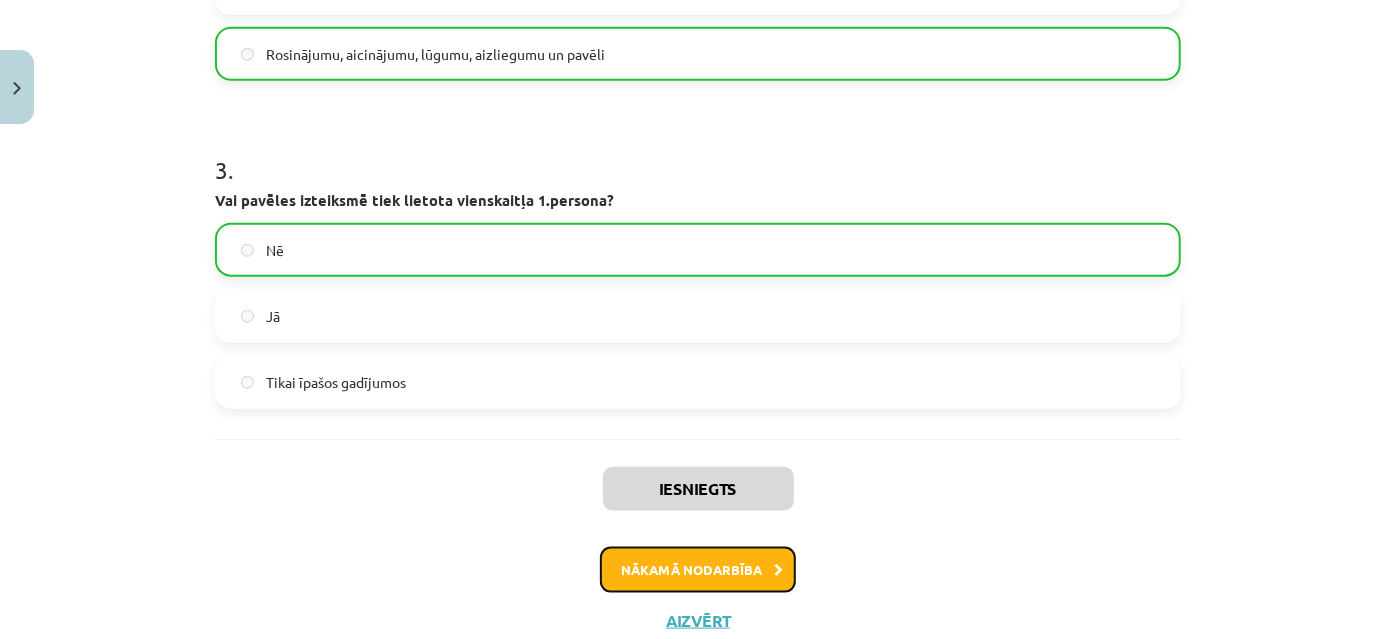 click on "Nākamā nodarbība" 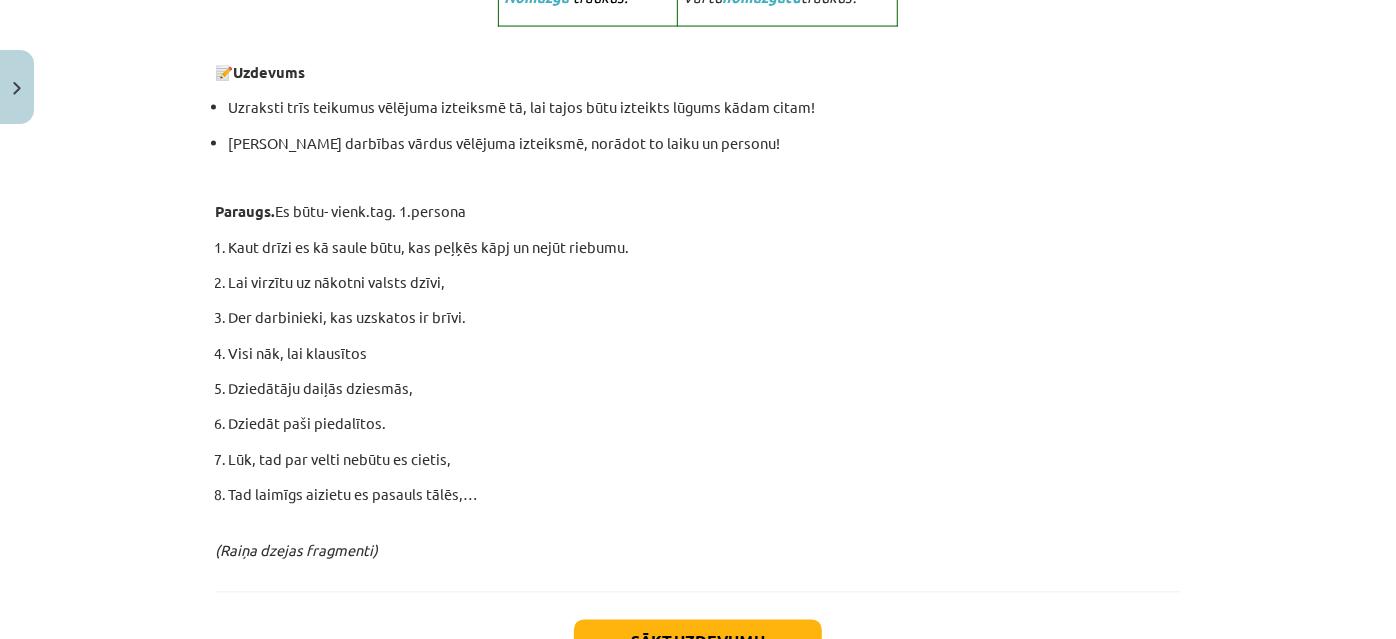 scroll, scrollTop: 1774, scrollLeft: 0, axis: vertical 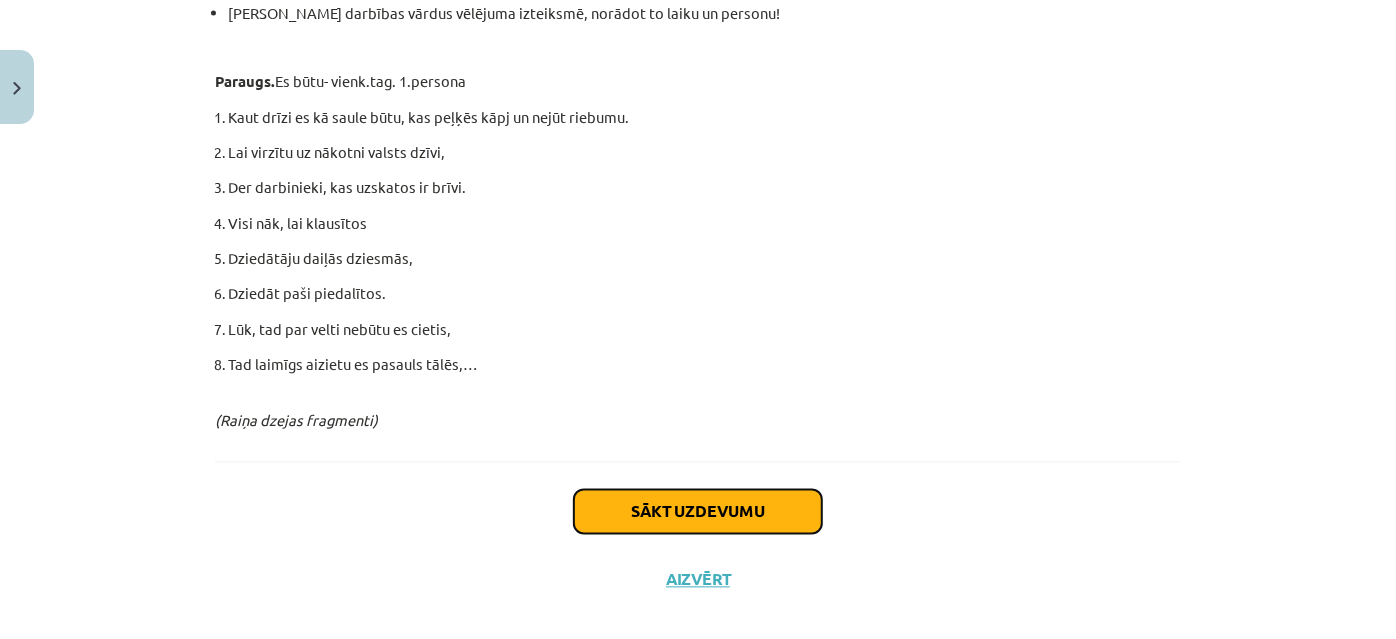 click on "Sākt uzdevumu" 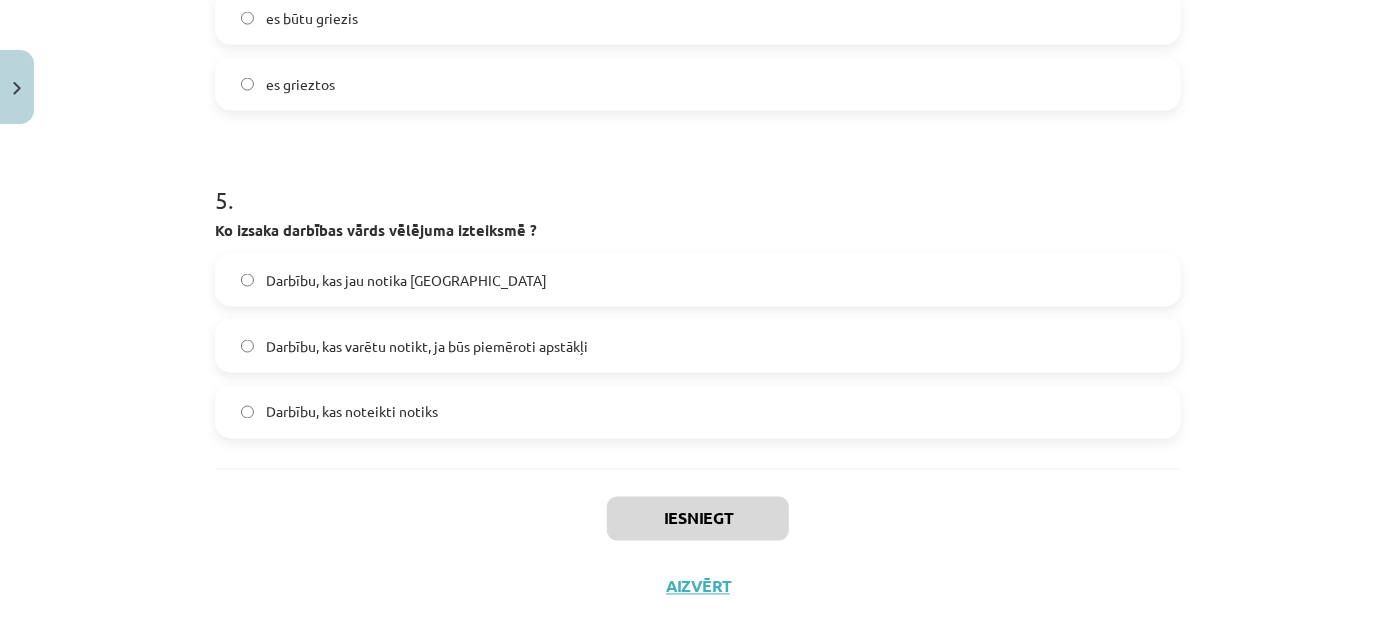 scroll, scrollTop: 1589, scrollLeft: 0, axis: vertical 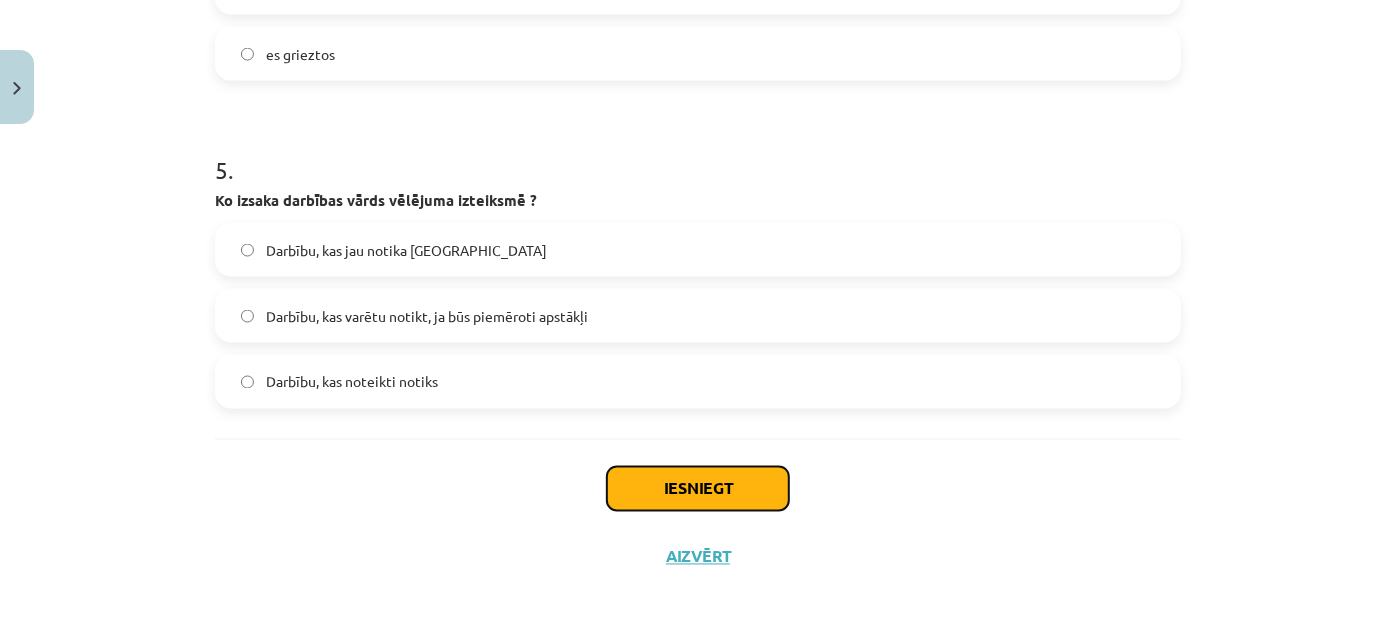 click on "Iesniegt" 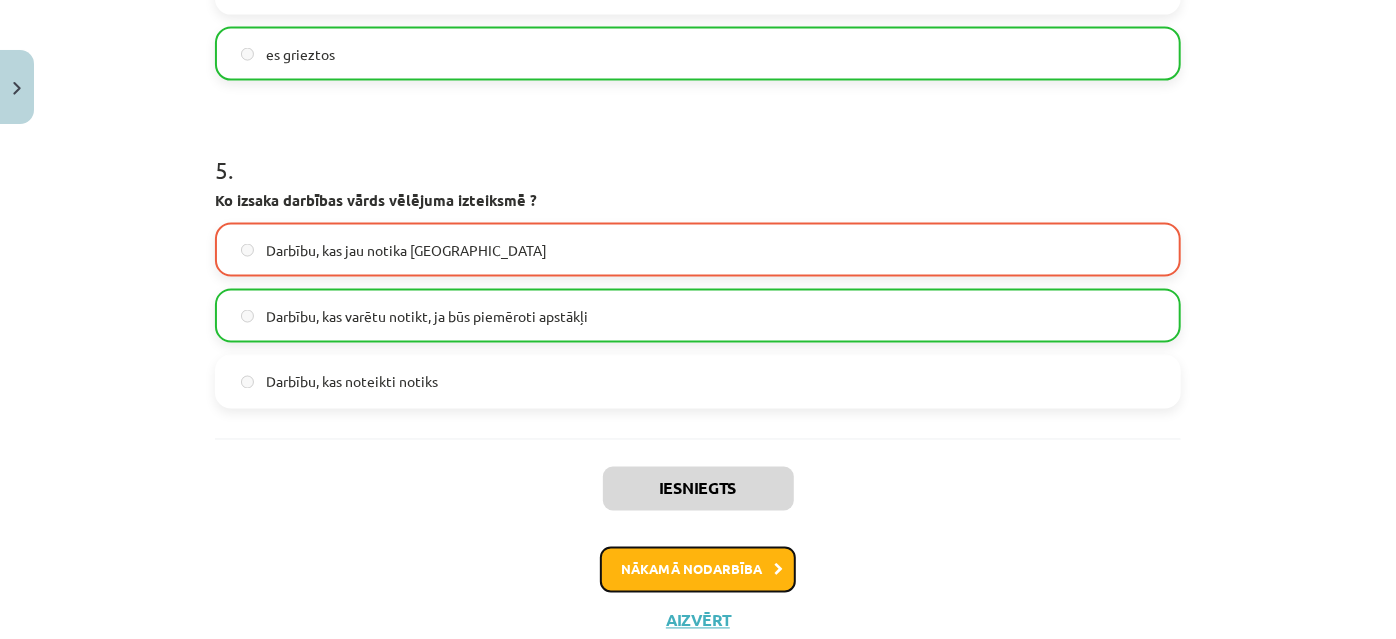click on "Nākamā nodarbība" 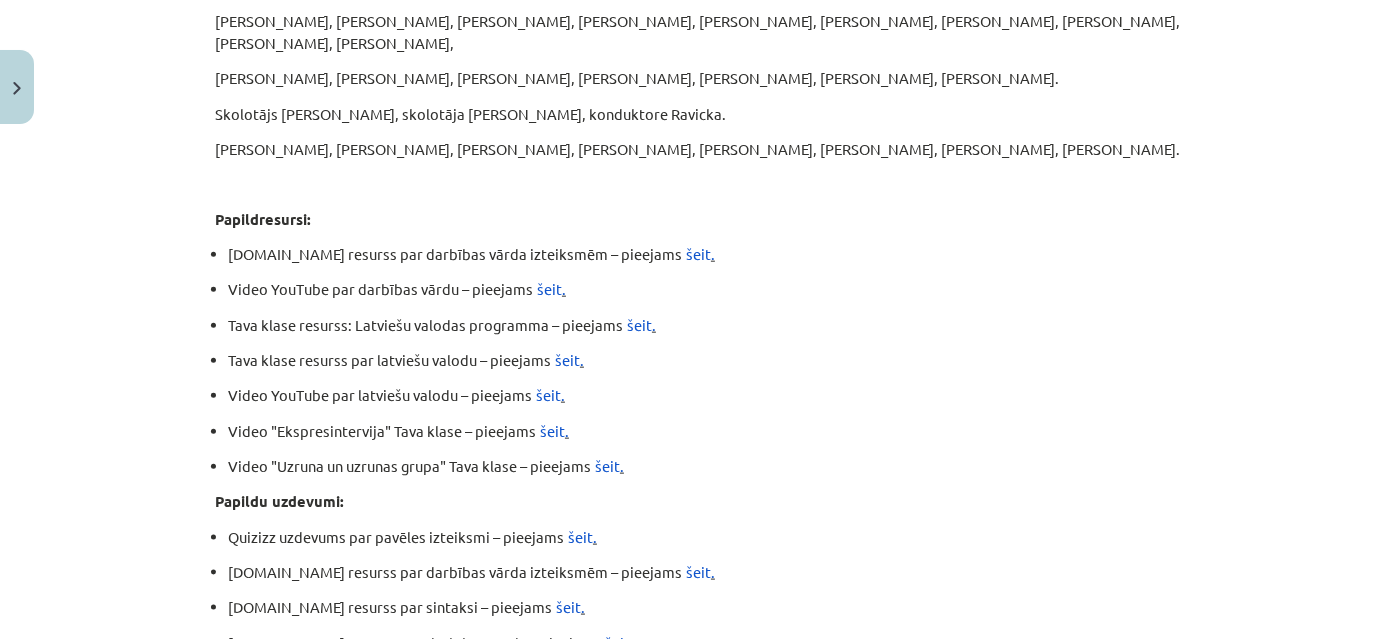 scroll, scrollTop: 4810, scrollLeft: 0, axis: vertical 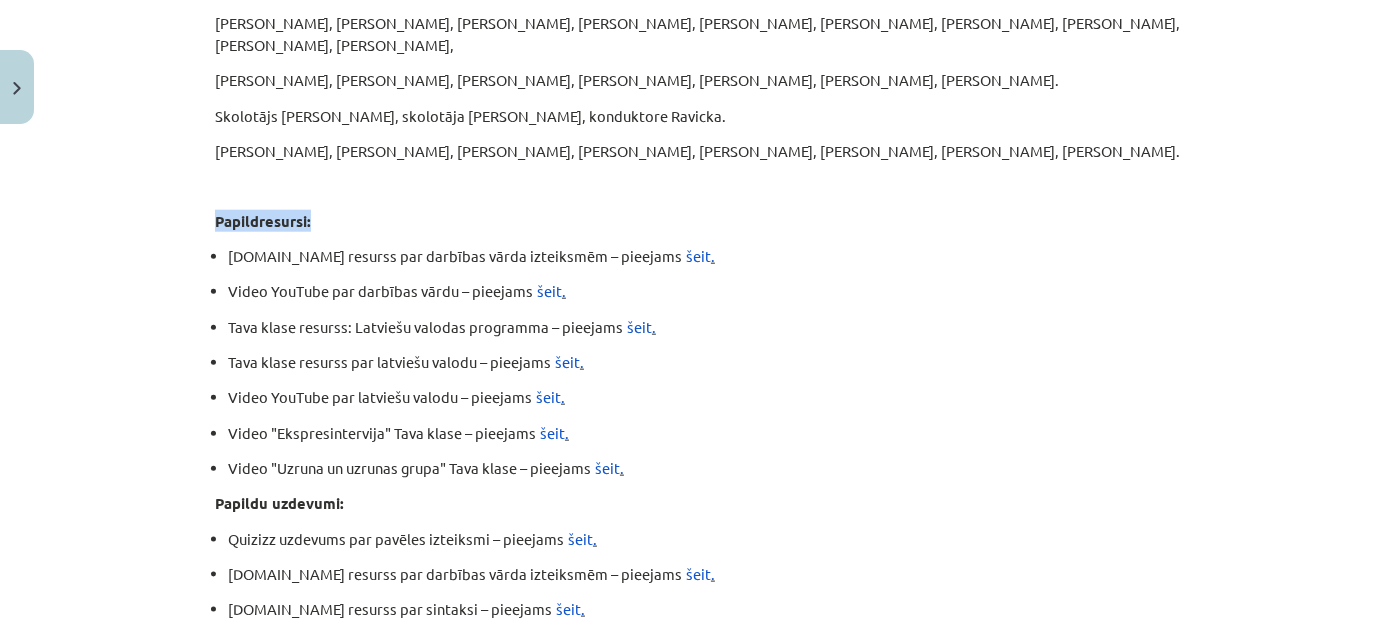 drag, startPoint x: 208, startPoint y: 171, endPoint x: 490, endPoint y: 161, distance: 282.17725 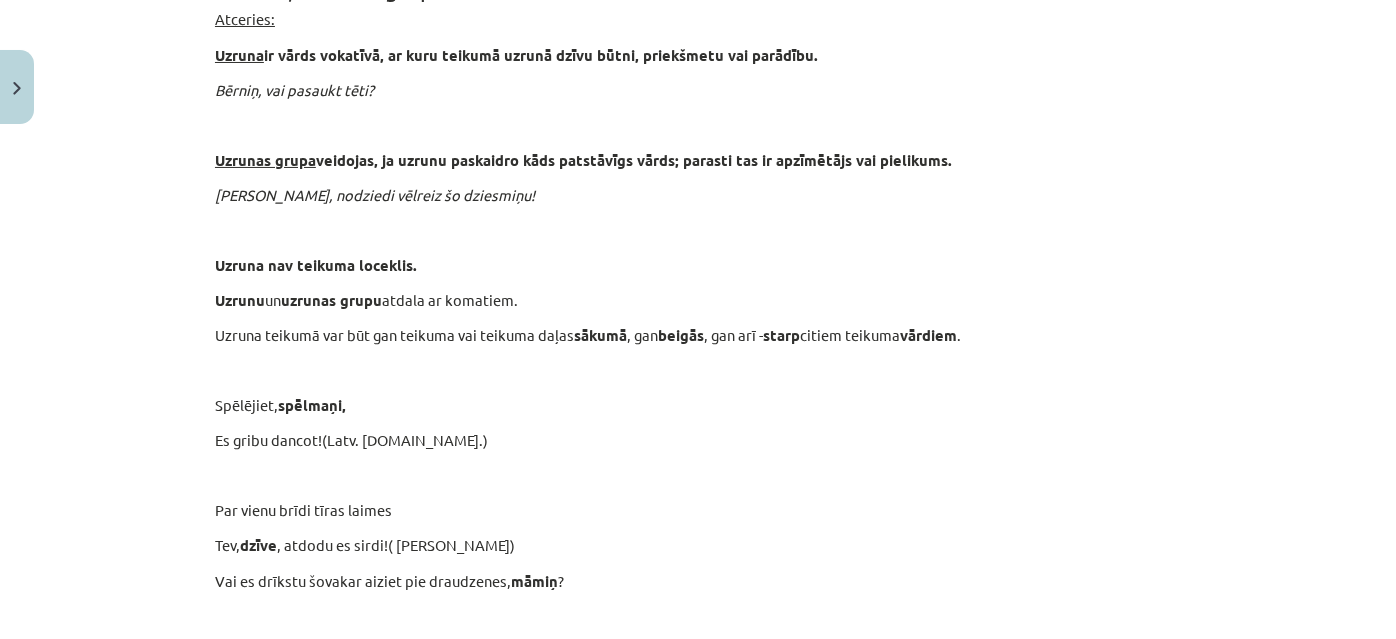 scroll, scrollTop: 3629, scrollLeft: 0, axis: vertical 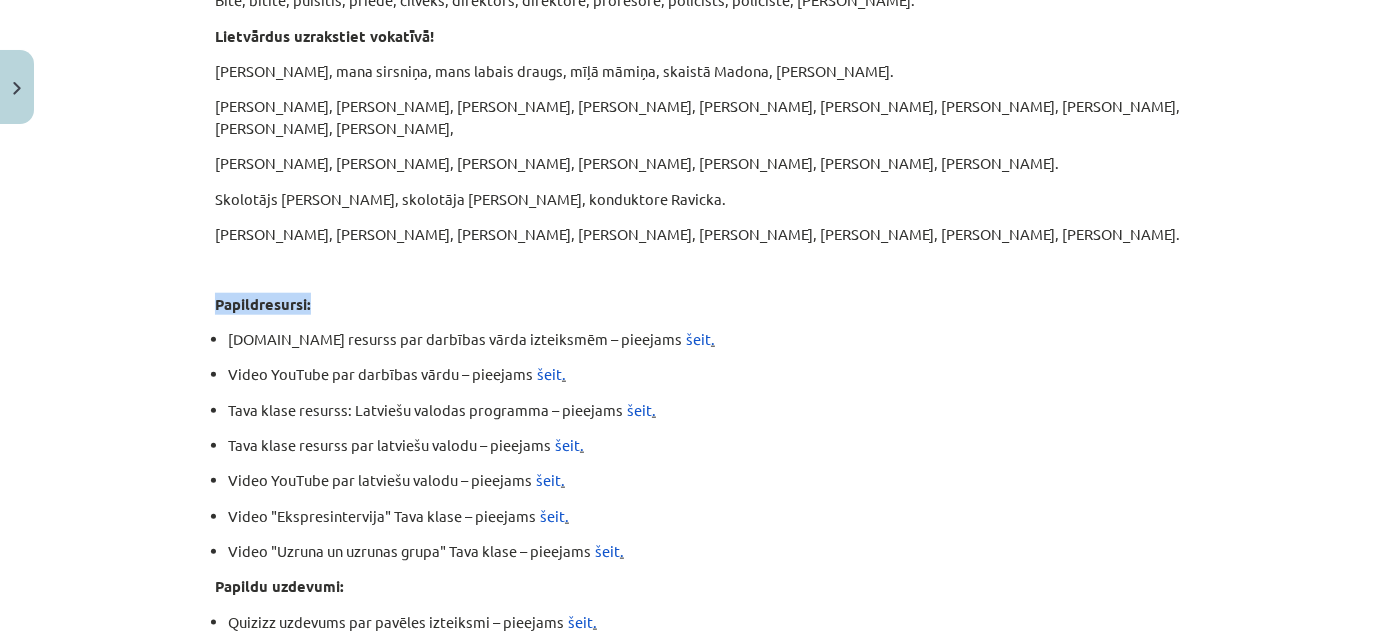 copy on "Papildresursi:" 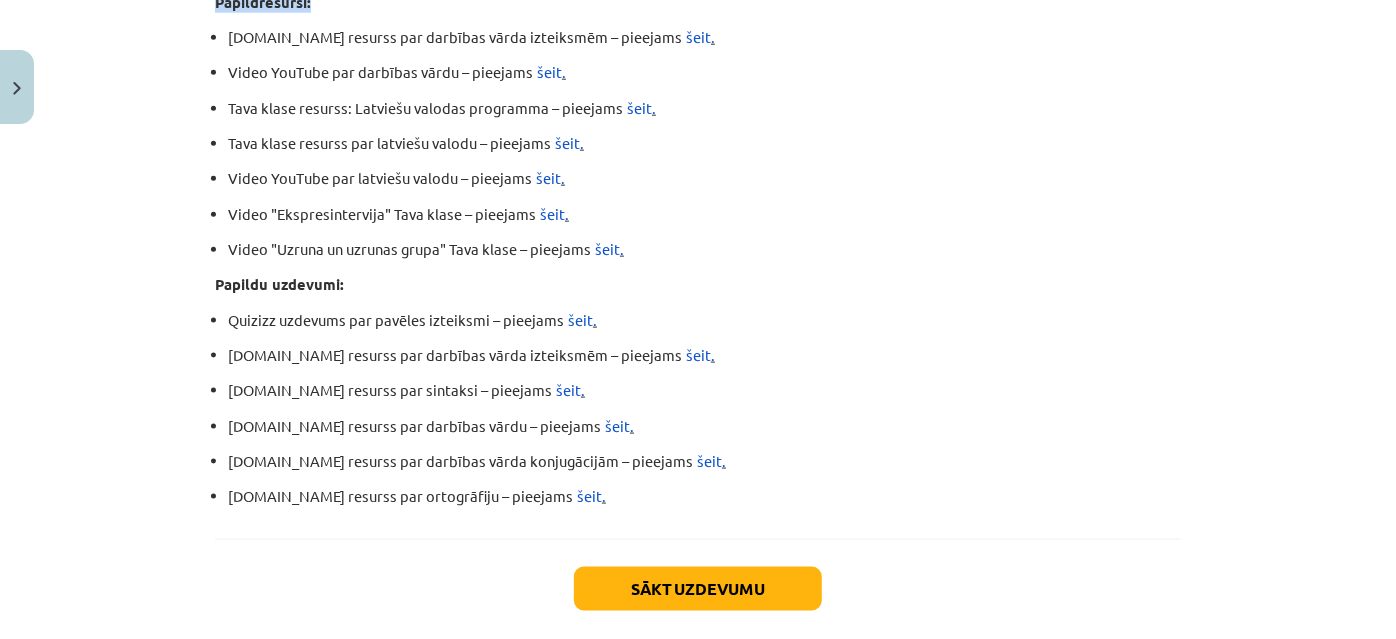 scroll, scrollTop: 5083, scrollLeft: 0, axis: vertical 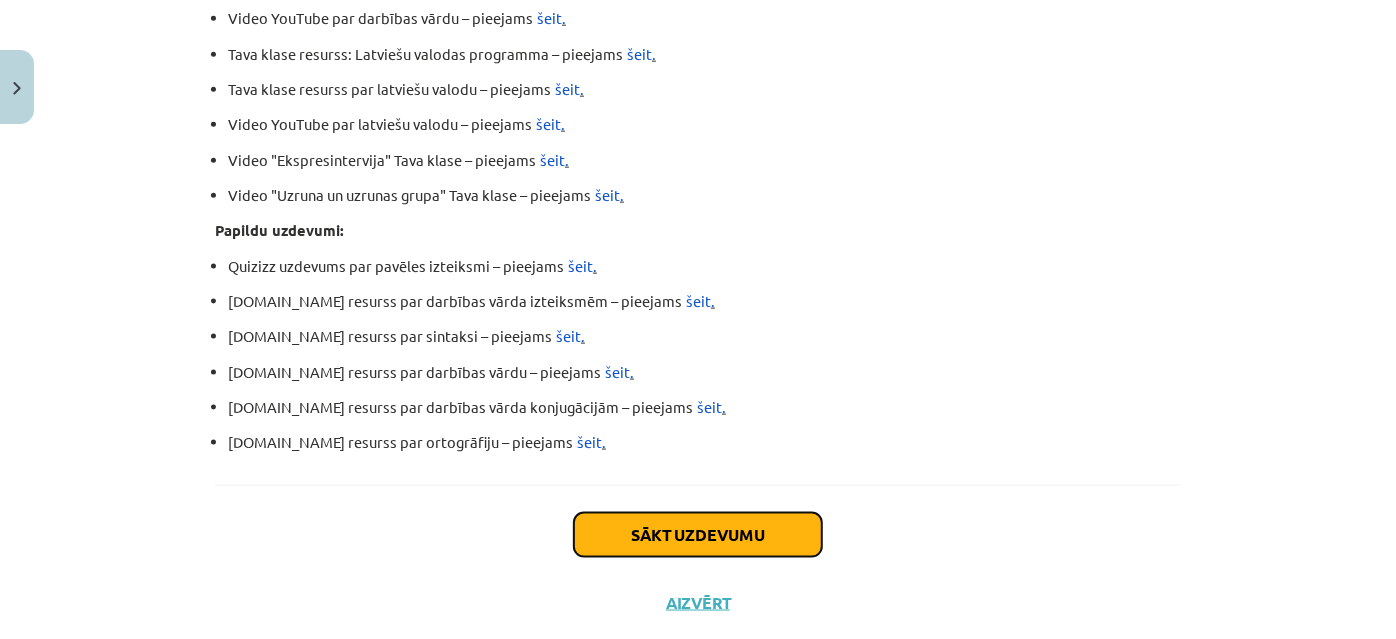 click on "Sākt uzdevumu" 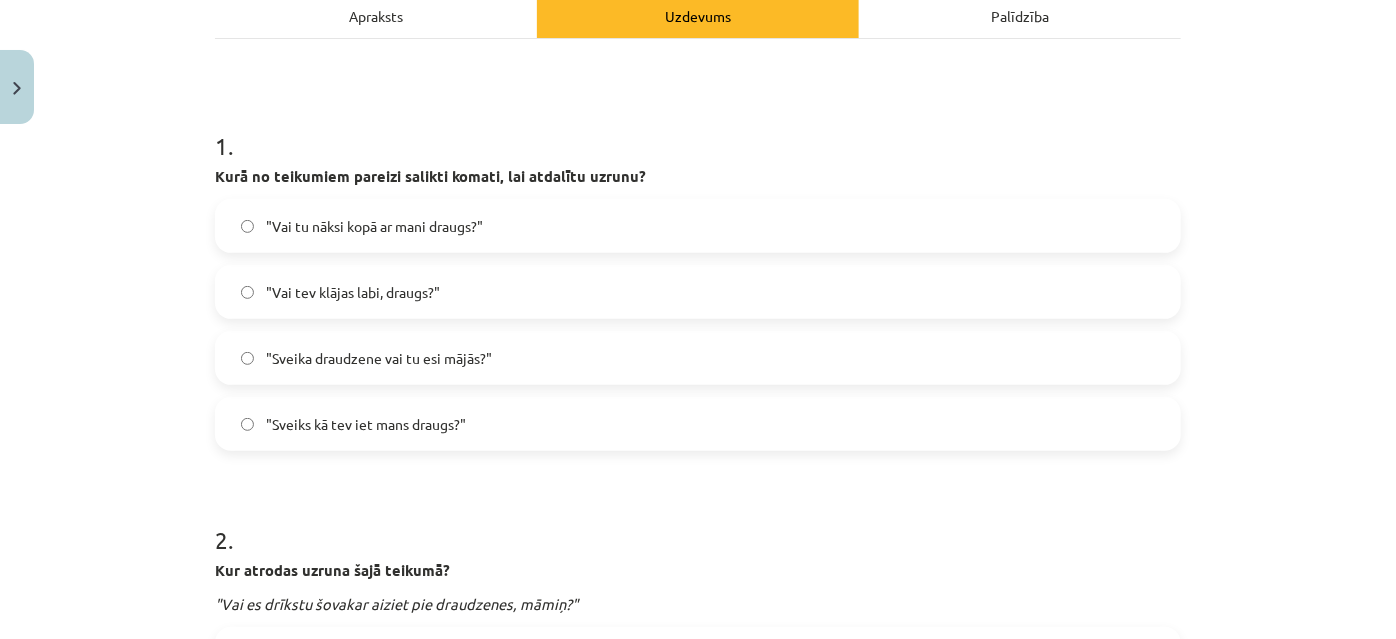 scroll, scrollTop: 504, scrollLeft: 0, axis: vertical 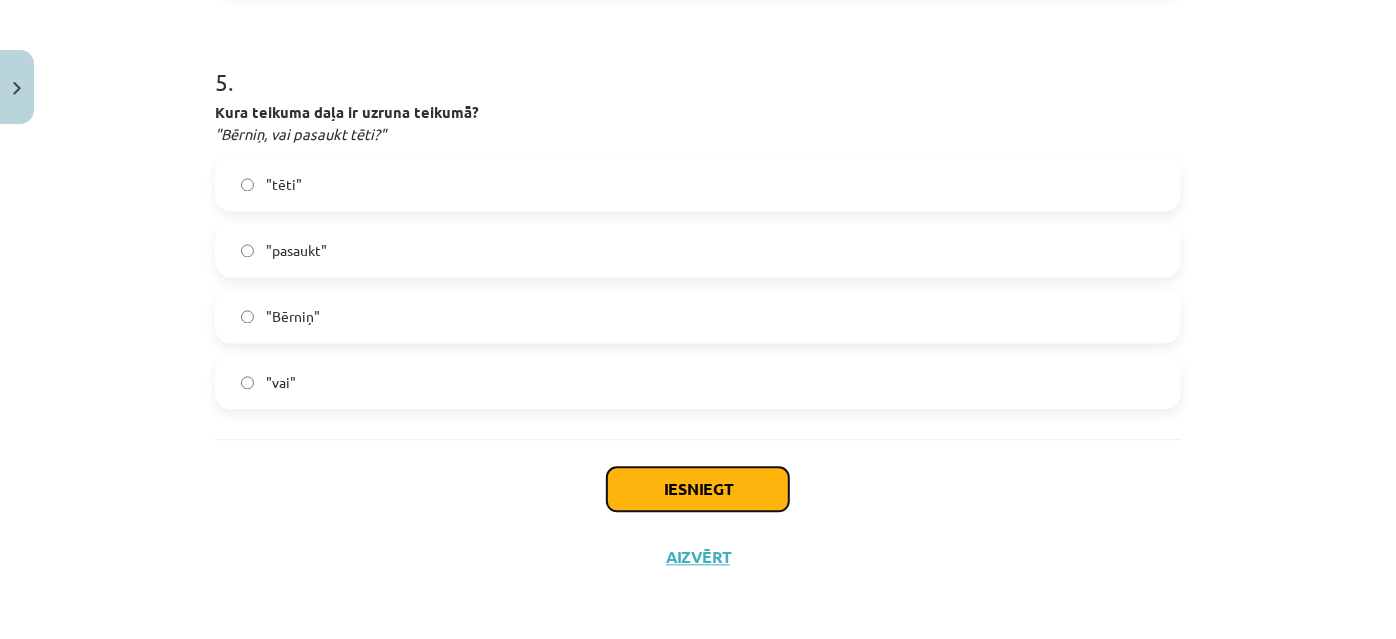 click on "Iesniegt" 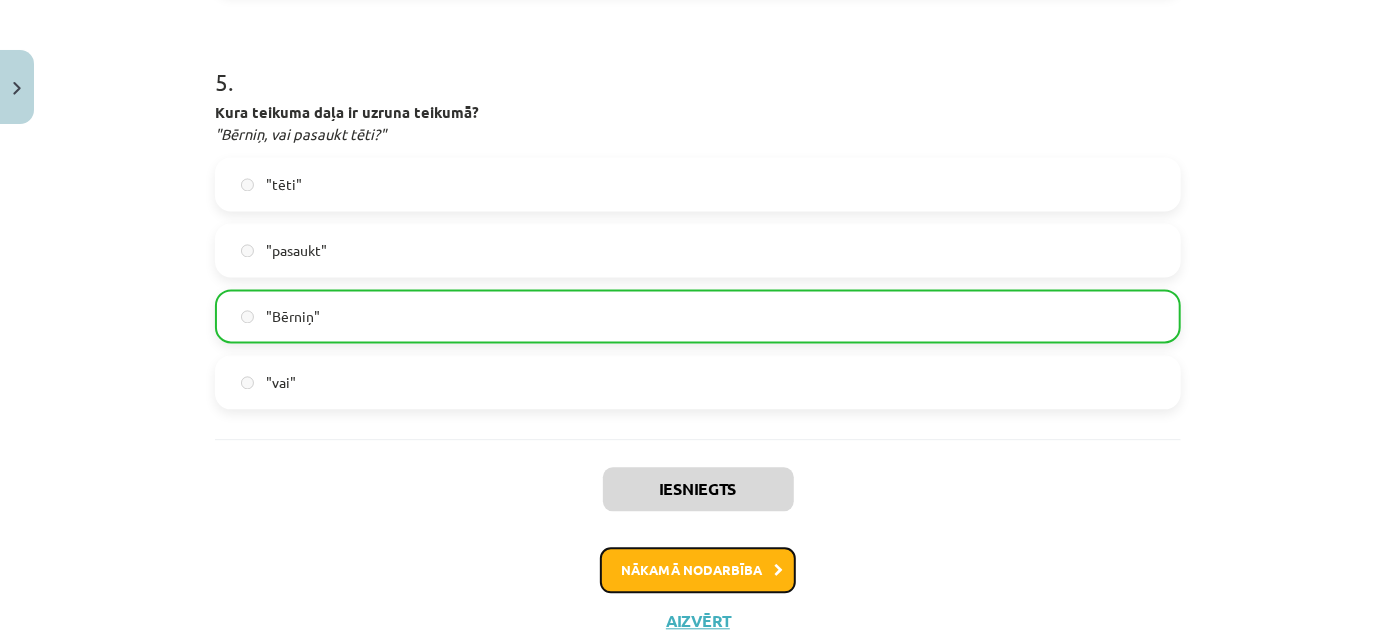 click on "Nākamā nodarbība" 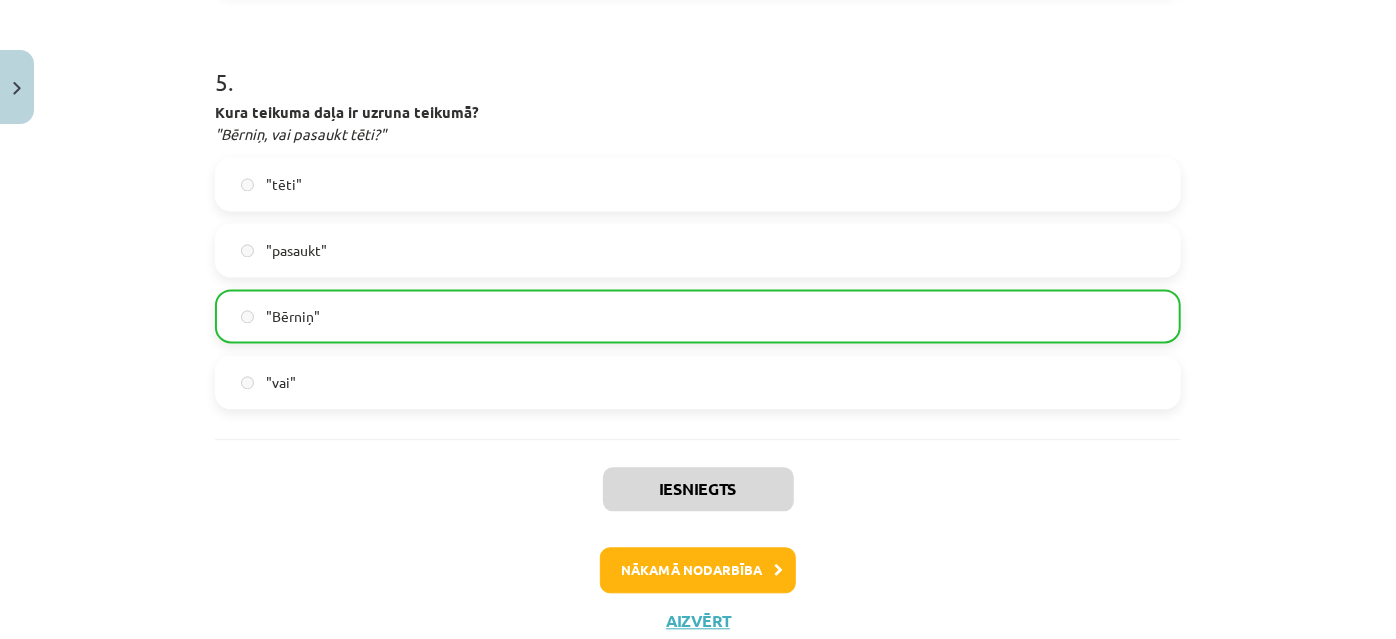 scroll, scrollTop: 0, scrollLeft: 0, axis: both 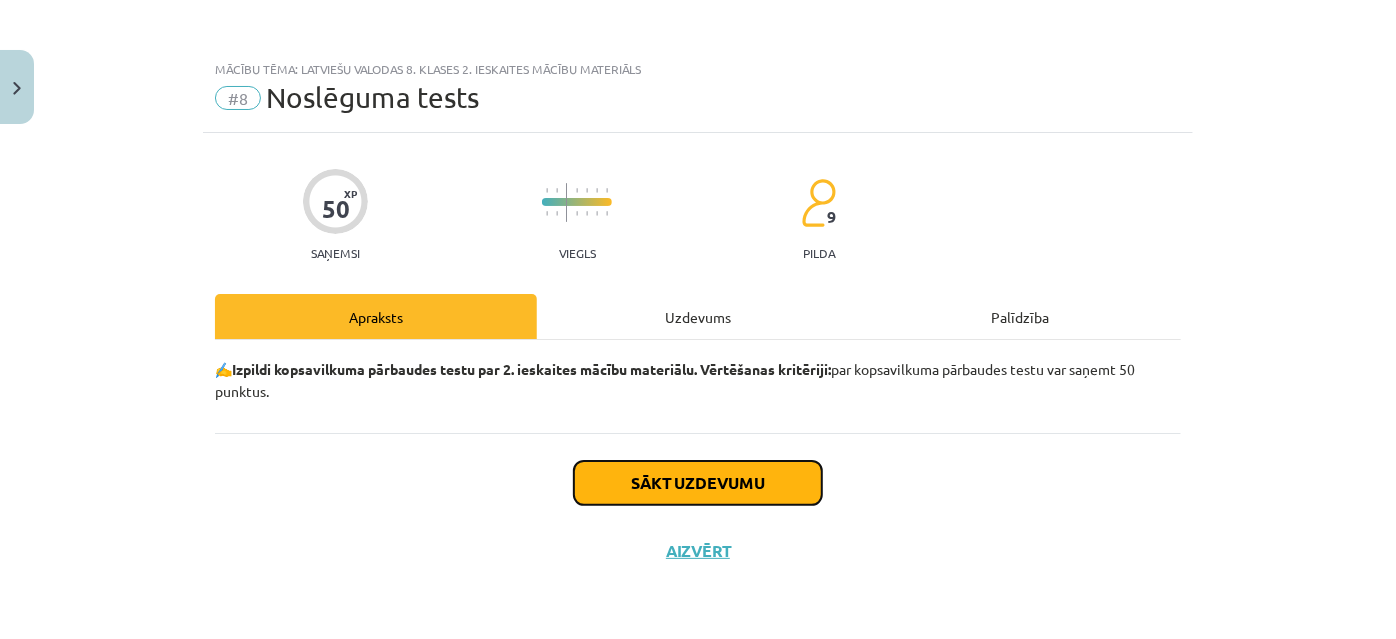 click on "Sākt uzdevumu" 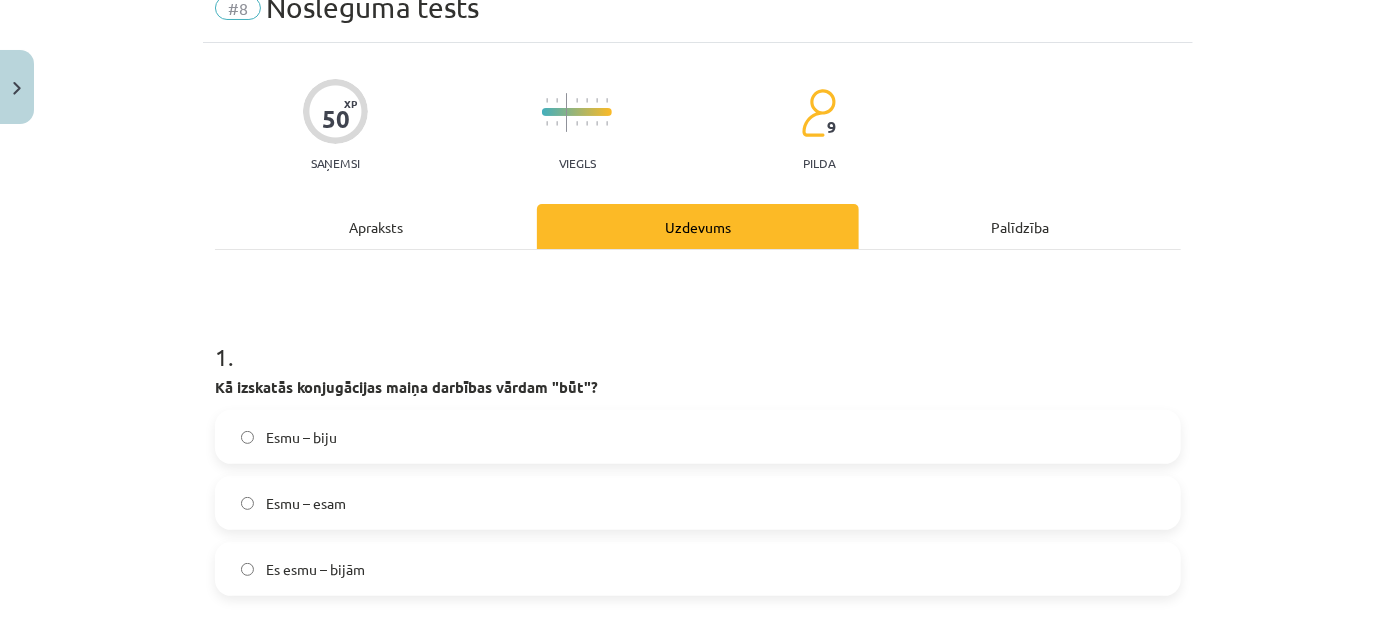 scroll, scrollTop: 272, scrollLeft: 0, axis: vertical 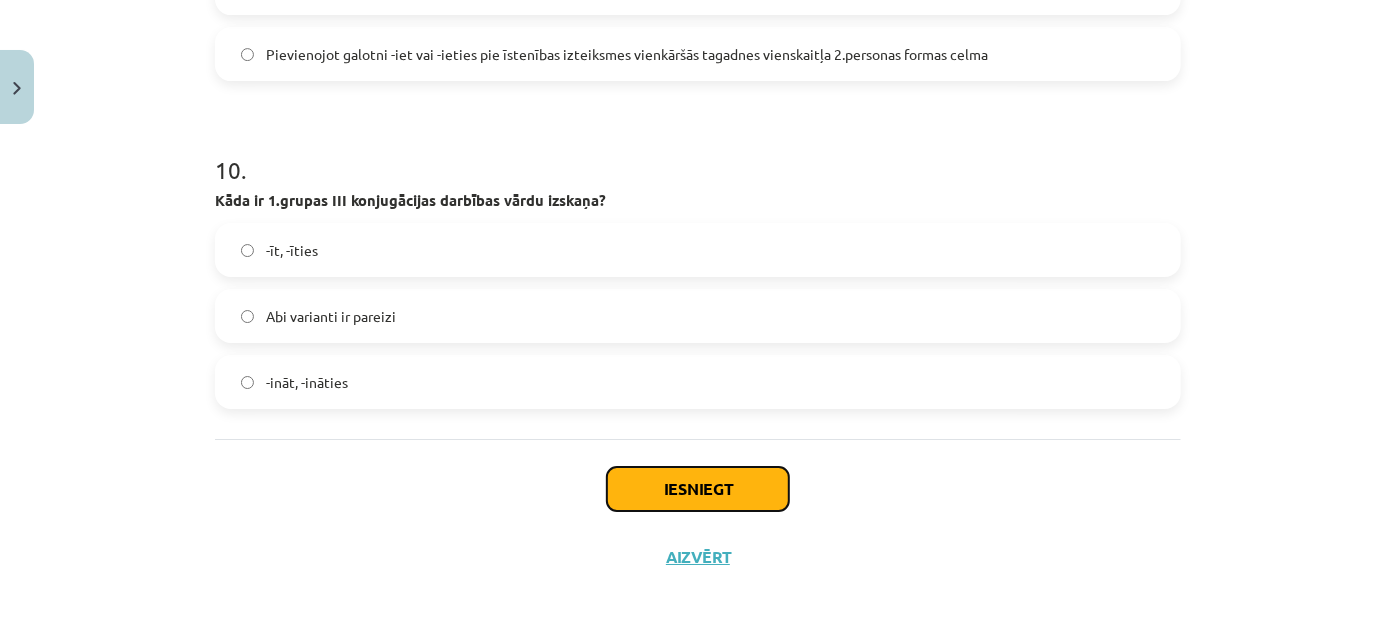 click on "Iesniegt" 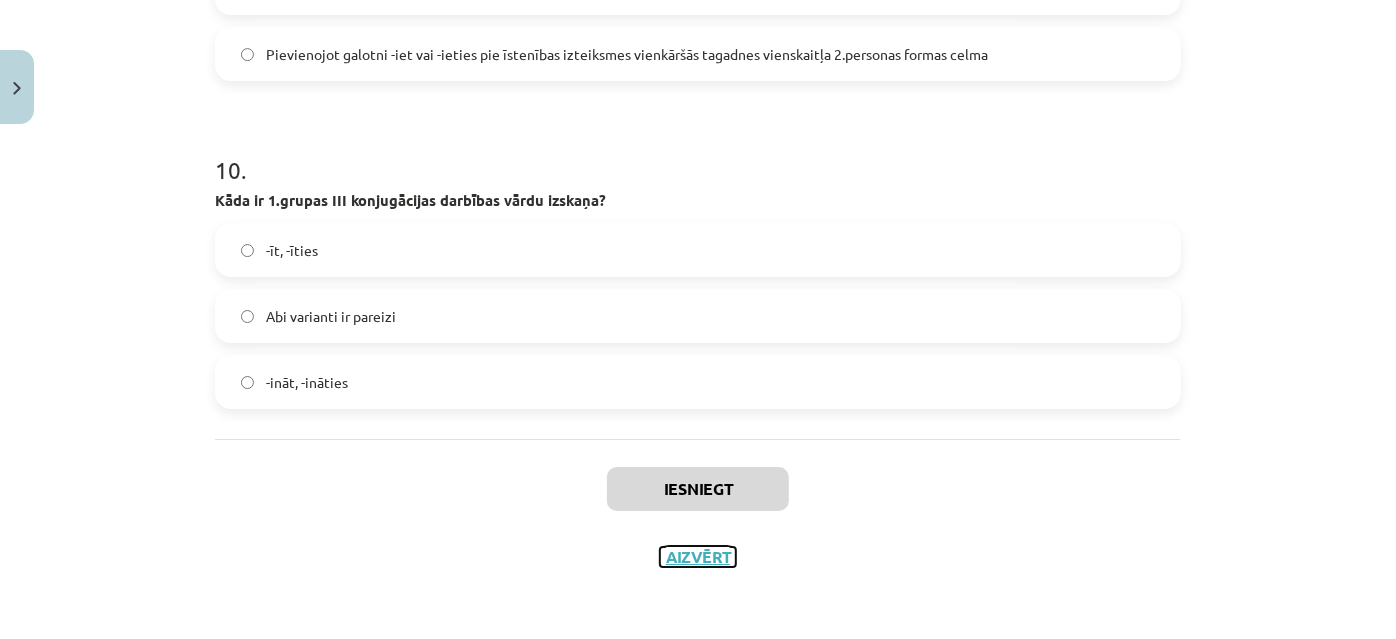 click on "Aizvērt" 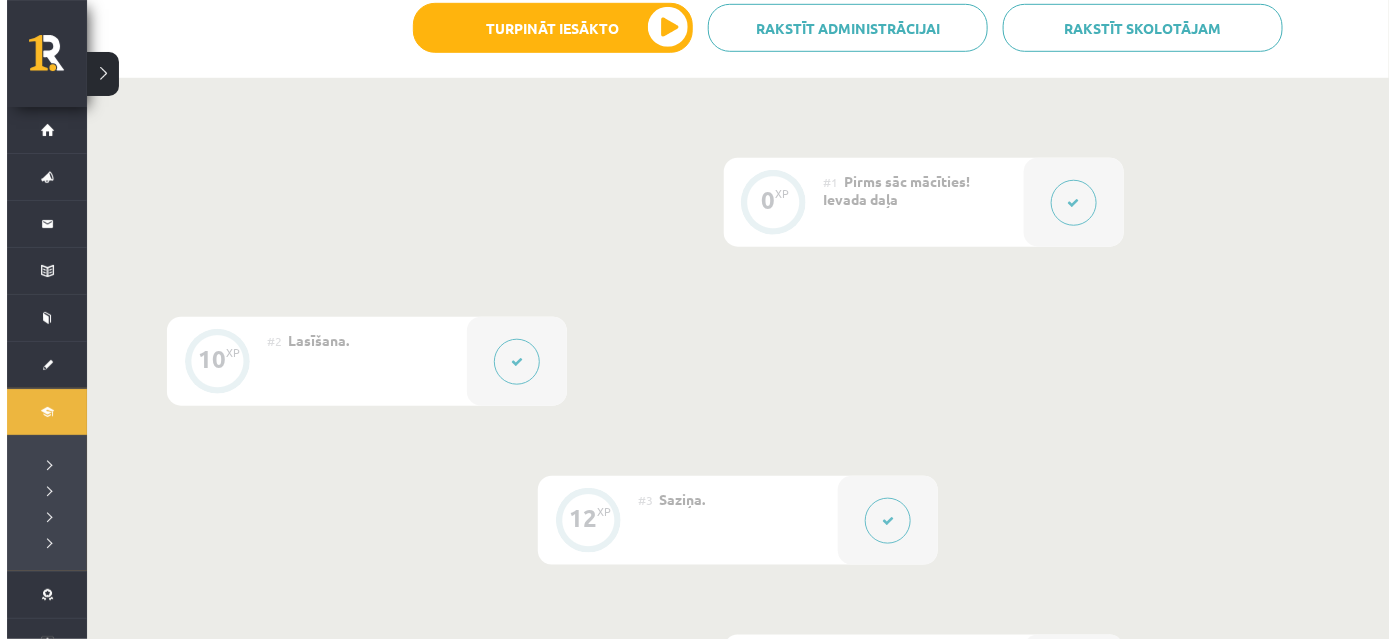scroll, scrollTop: 181, scrollLeft: 0, axis: vertical 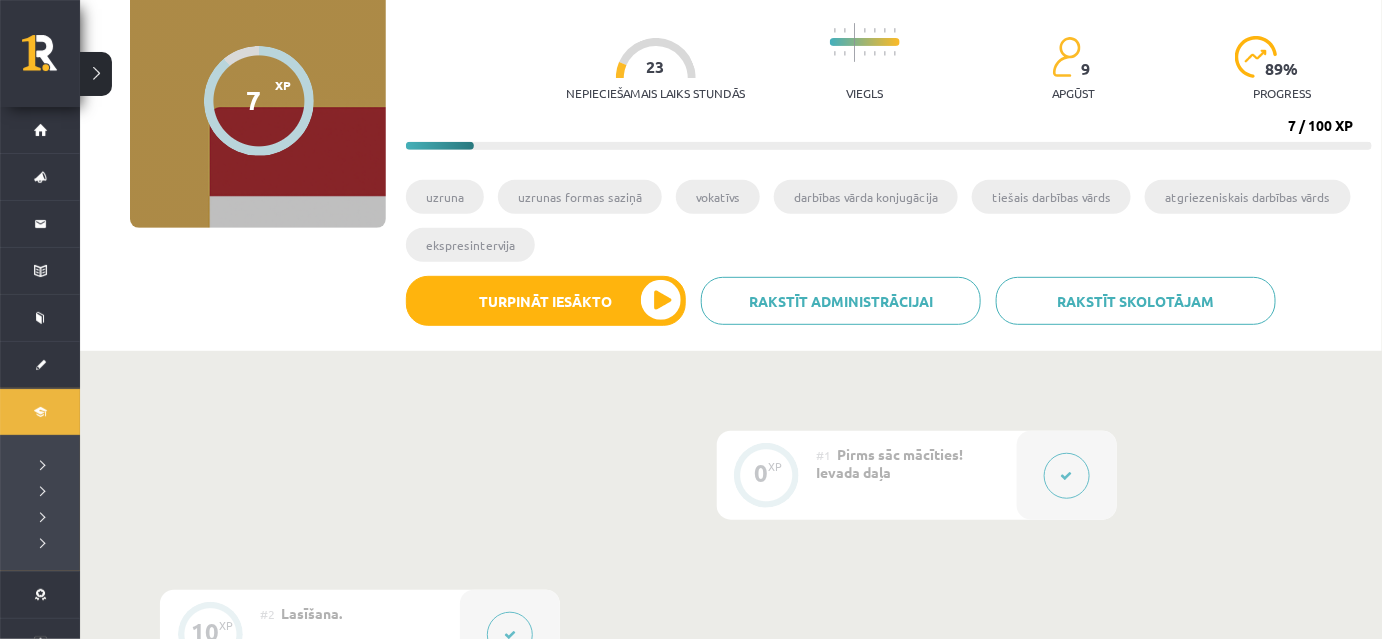 click 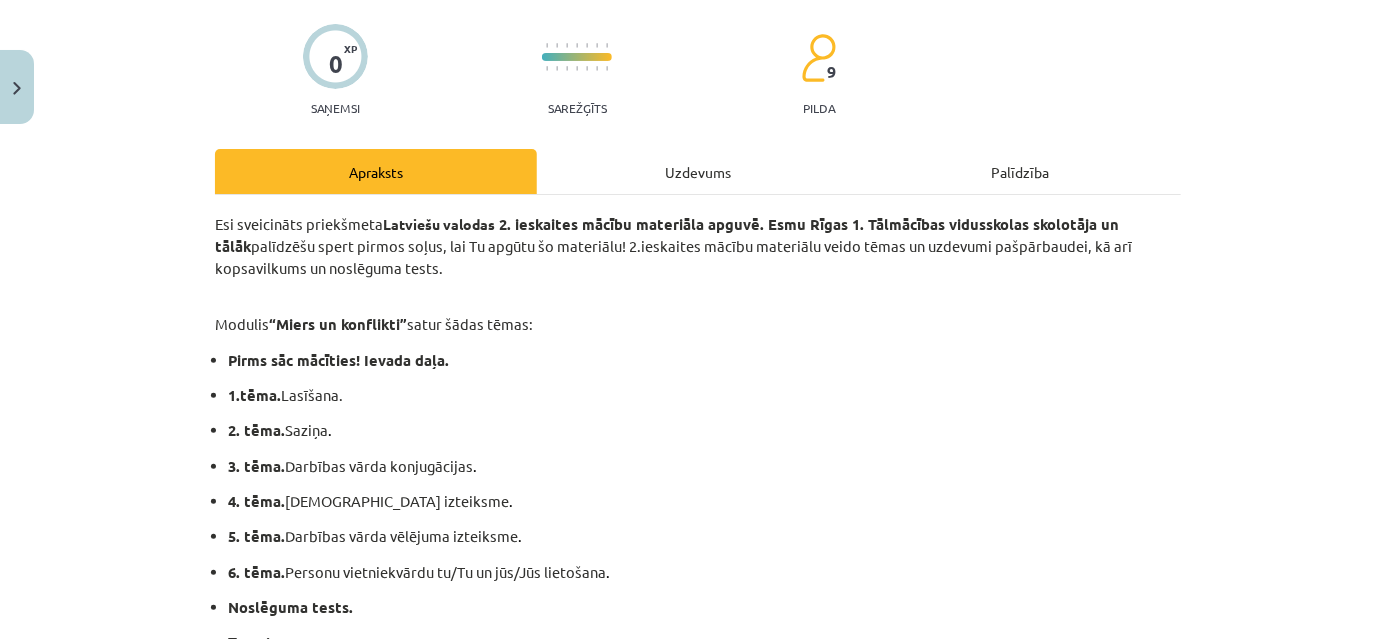 scroll, scrollTop: 363, scrollLeft: 0, axis: vertical 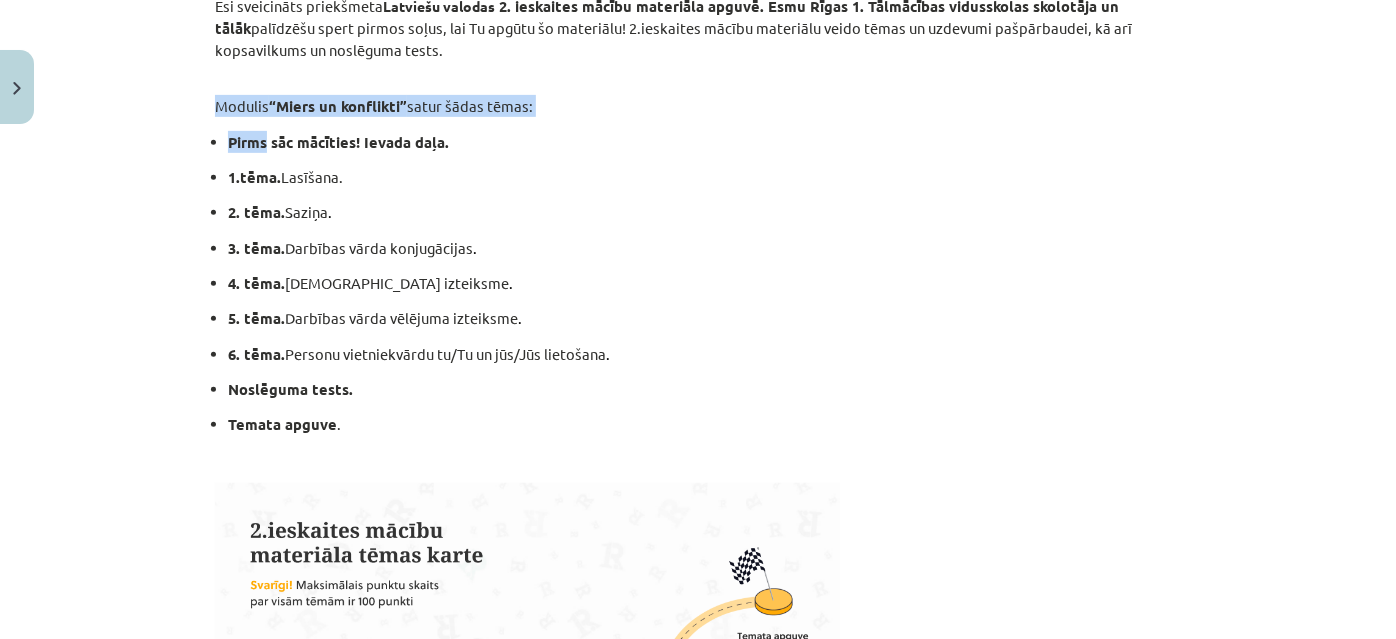 drag, startPoint x: 200, startPoint y: 101, endPoint x: 479, endPoint y: 274, distance: 328.28342 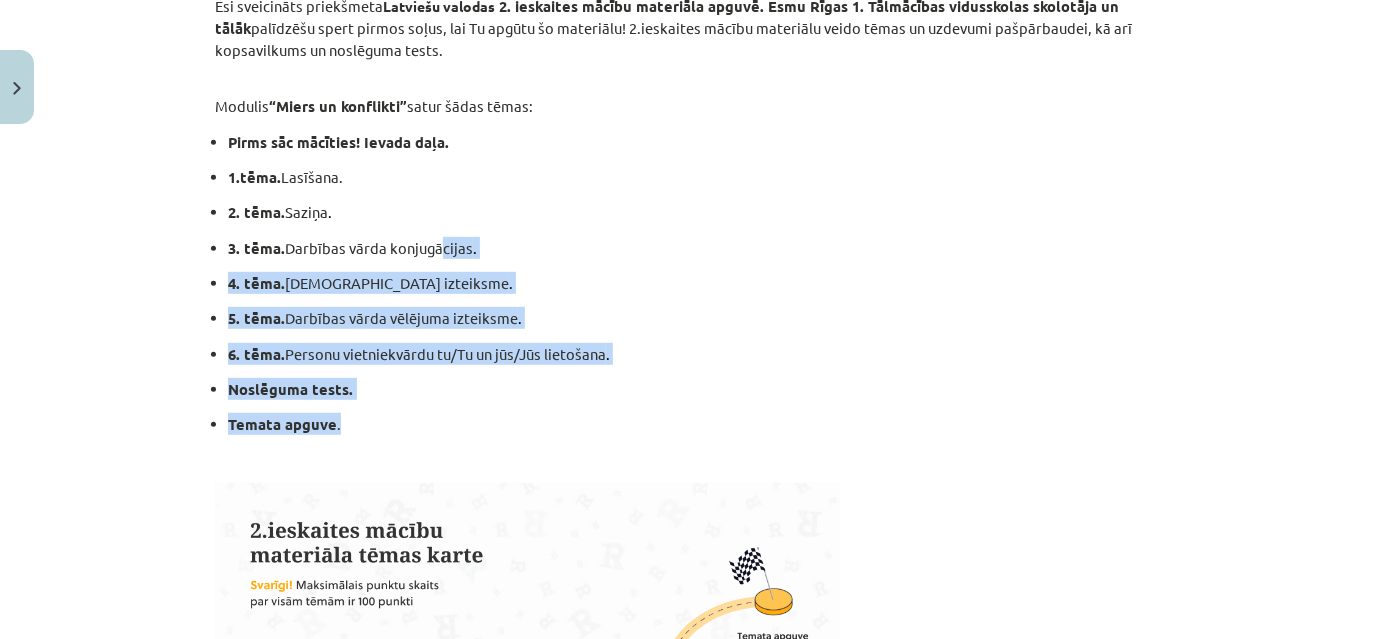 drag, startPoint x: 479, startPoint y: 274, endPoint x: 513, endPoint y: 402, distance: 132.43866 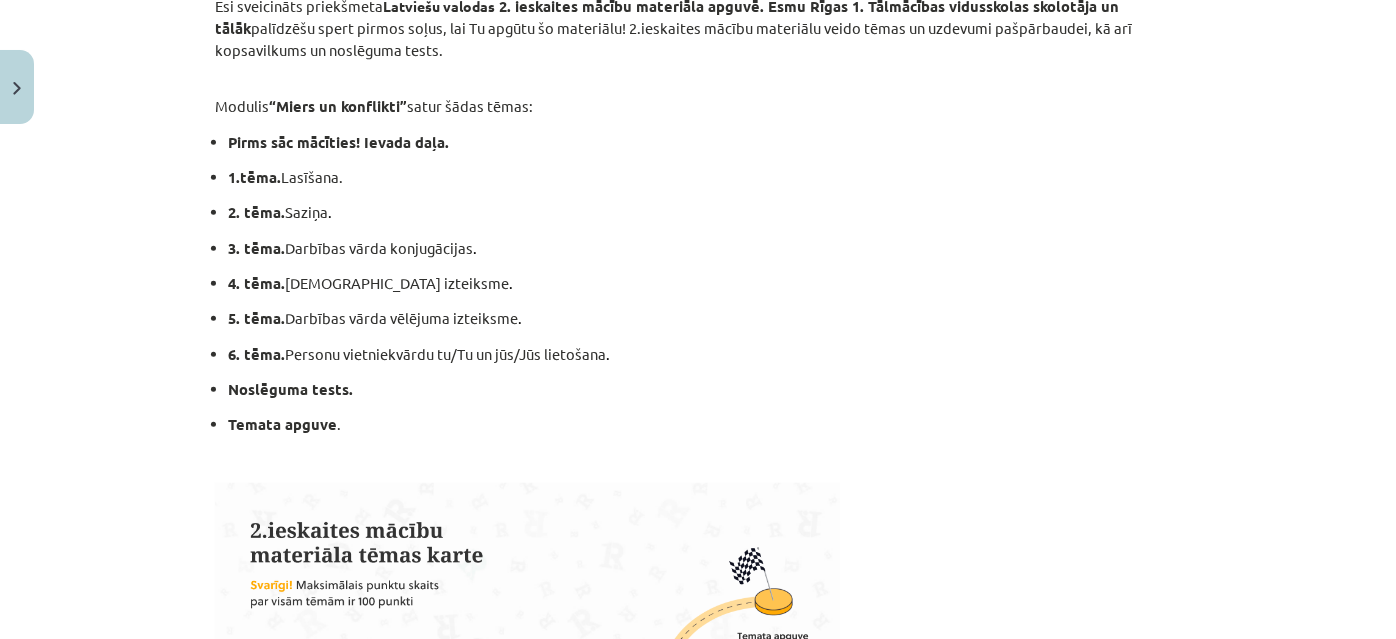 click on "2. tēma.  Saziņa ." 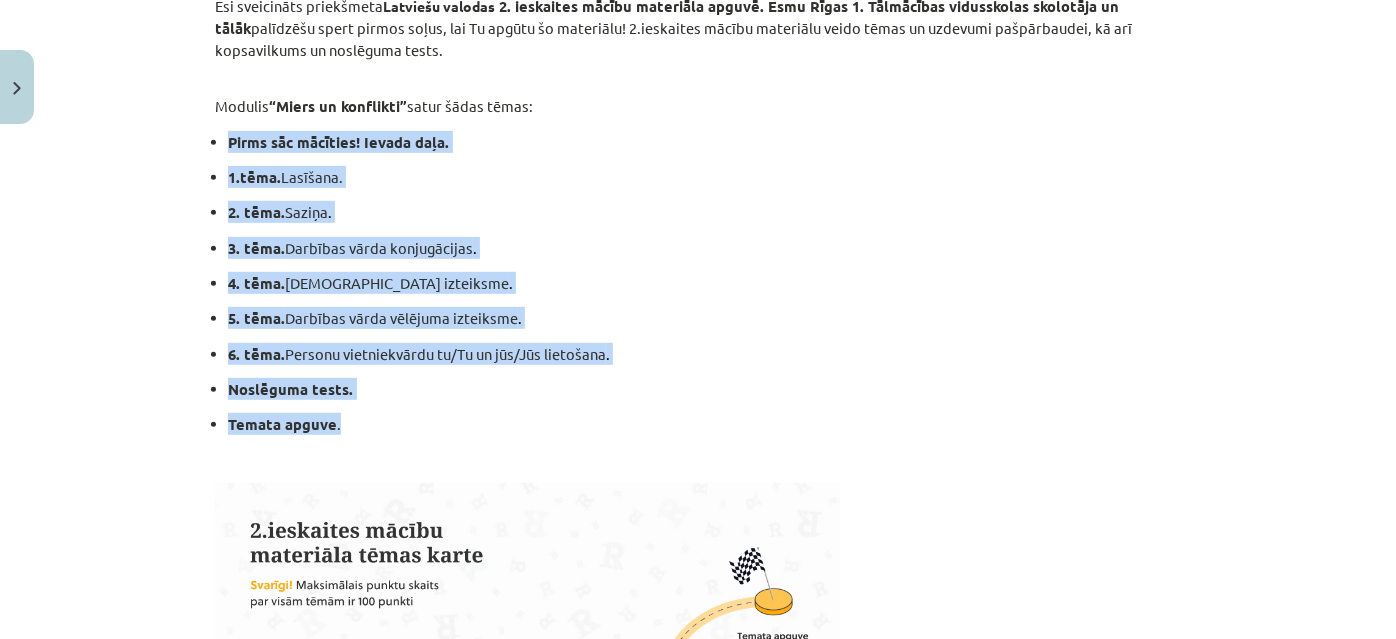 drag, startPoint x: 206, startPoint y: 140, endPoint x: 597, endPoint y: 415, distance: 478.023 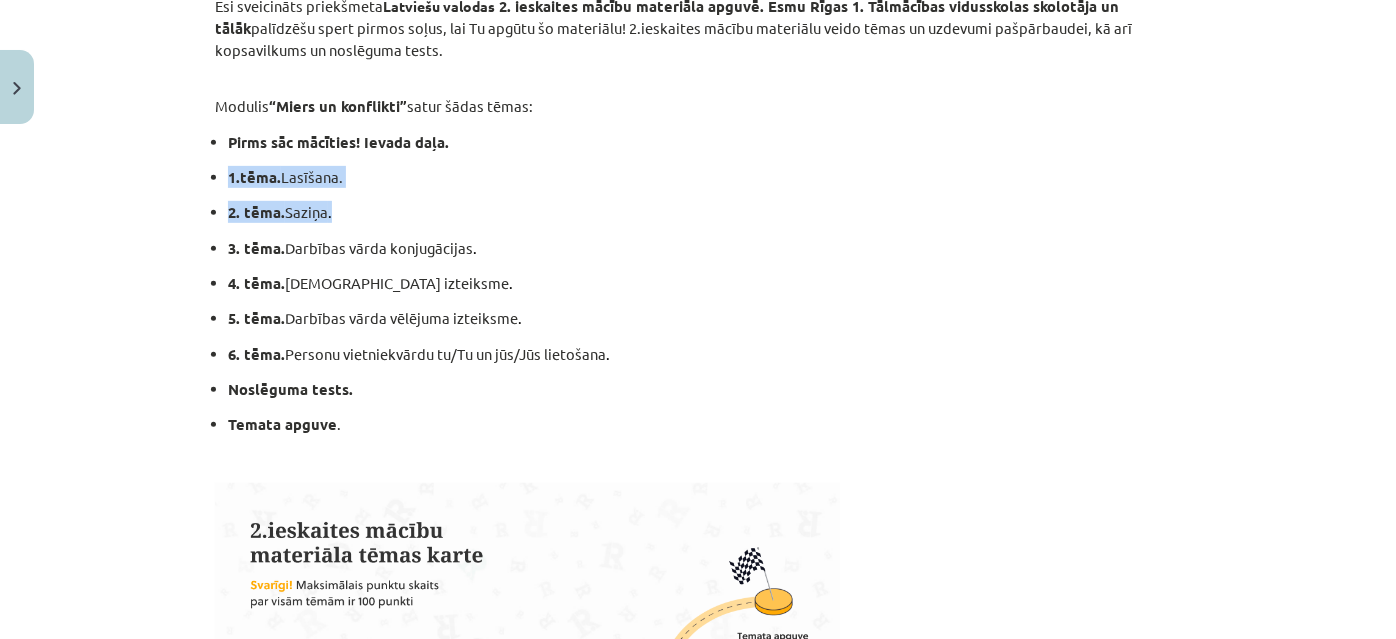 drag, startPoint x: 219, startPoint y: 172, endPoint x: 332, endPoint y: 197, distance: 115.73245 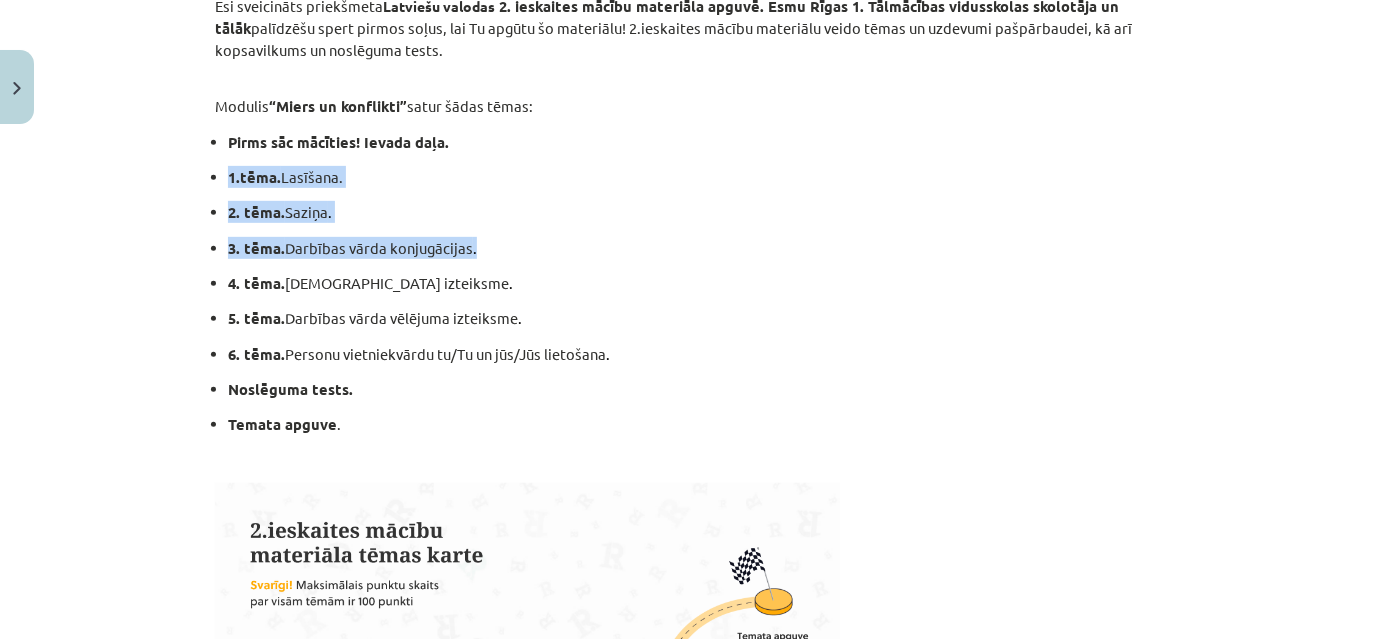 drag, startPoint x: 222, startPoint y: 172, endPoint x: 498, endPoint y: 250, distance: 286.81003 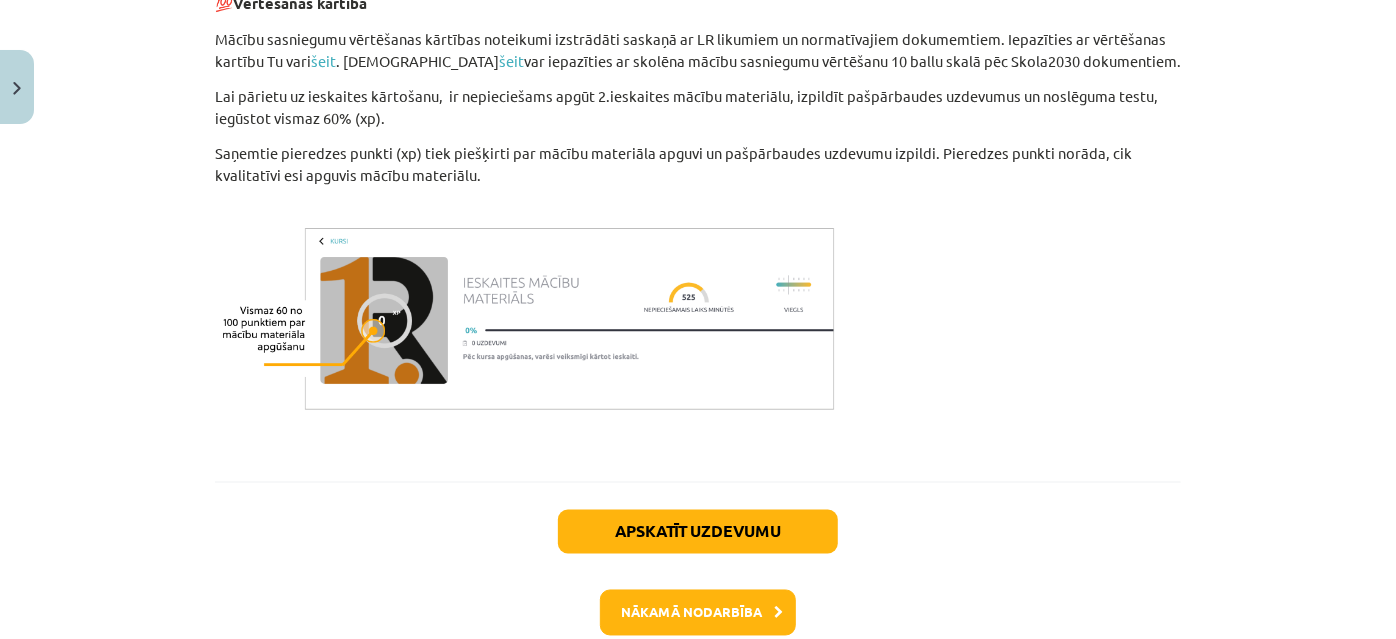 scroll, scrollTop: 1561, scrollLeft: 0, axis: vertical 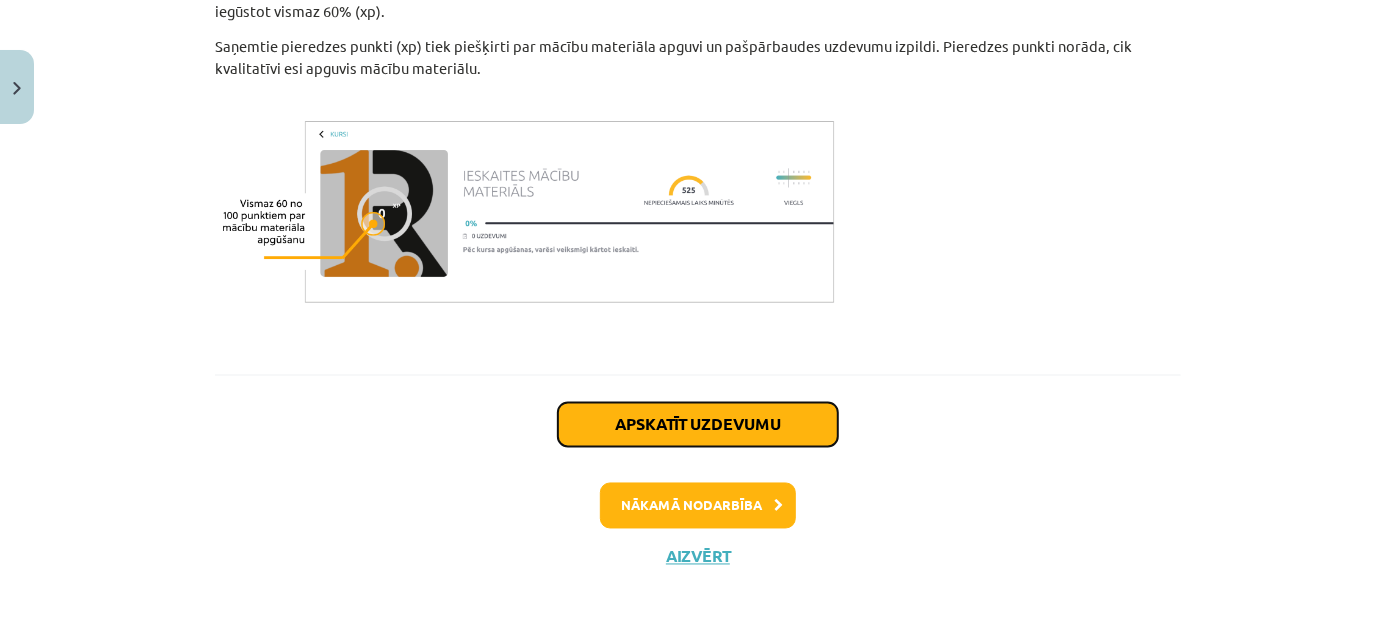 click on "Apskatīt uzdevumu" 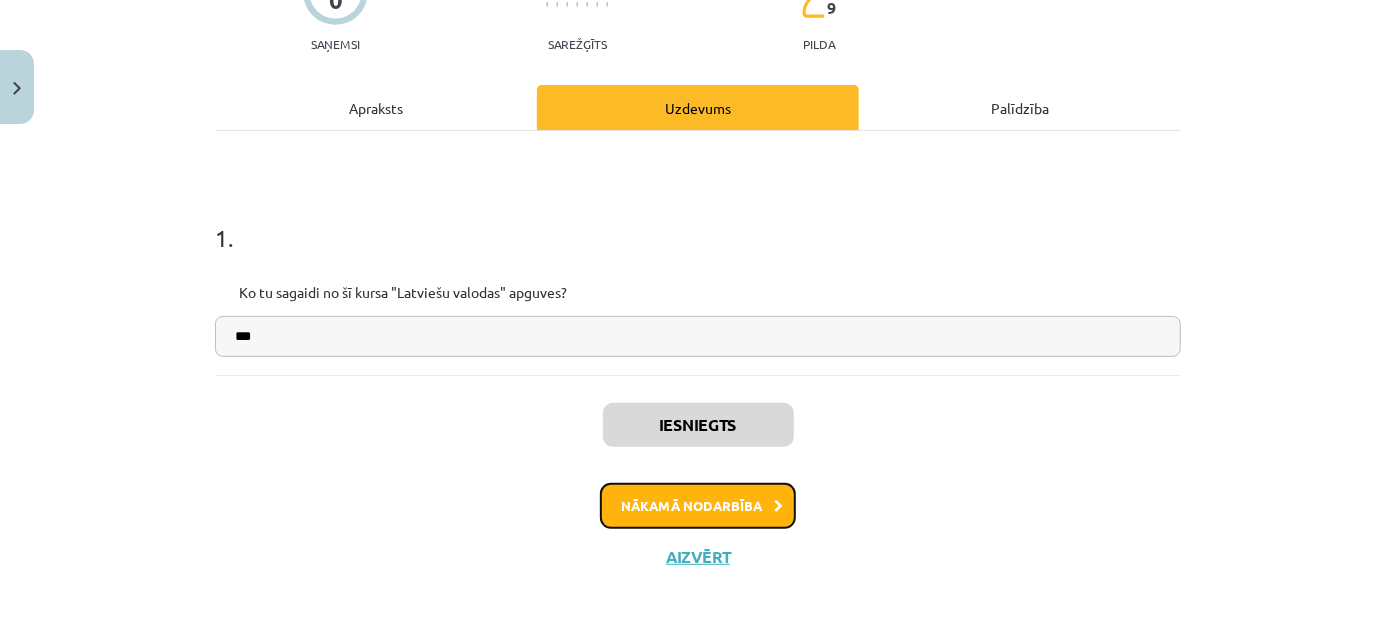 click on "Nākamā nodarbība" 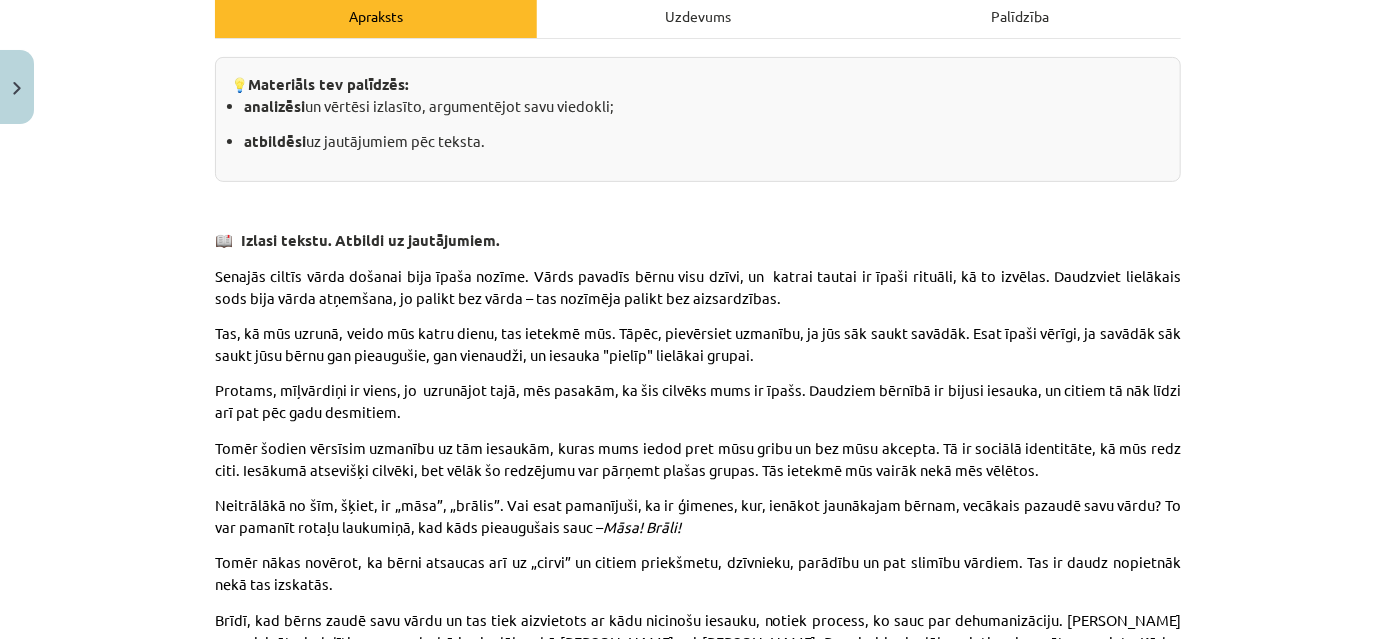 scroll, scrollTop: 322, scrollLeft: 0, axis: vertical 